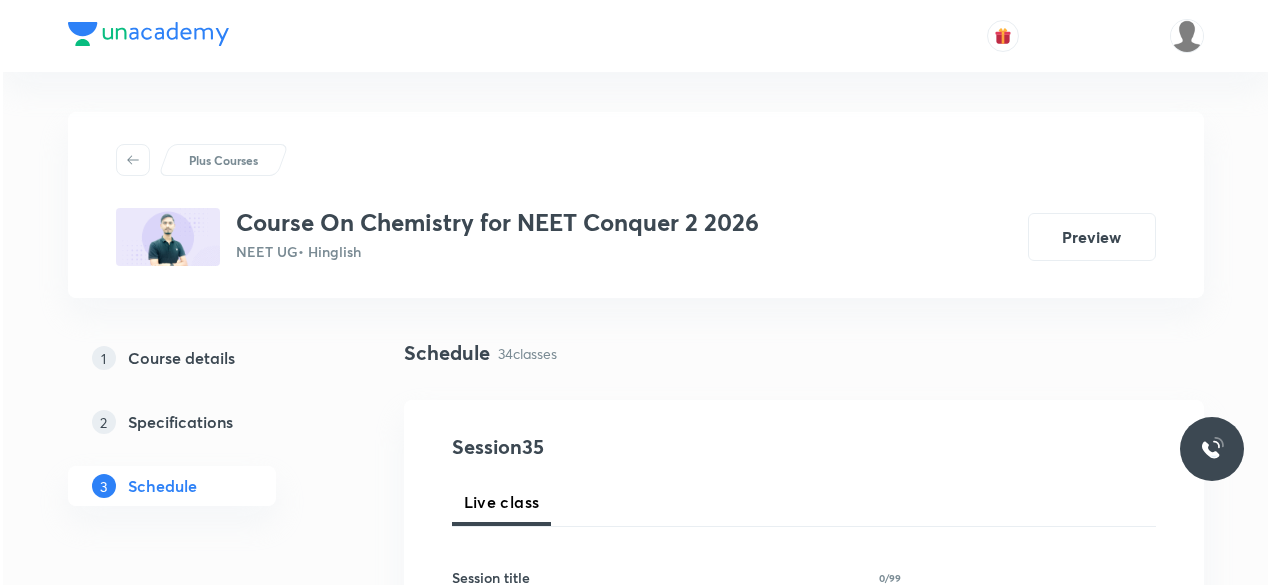 scroll, scrollTop: 0, scrollLeft: 0, axis: both 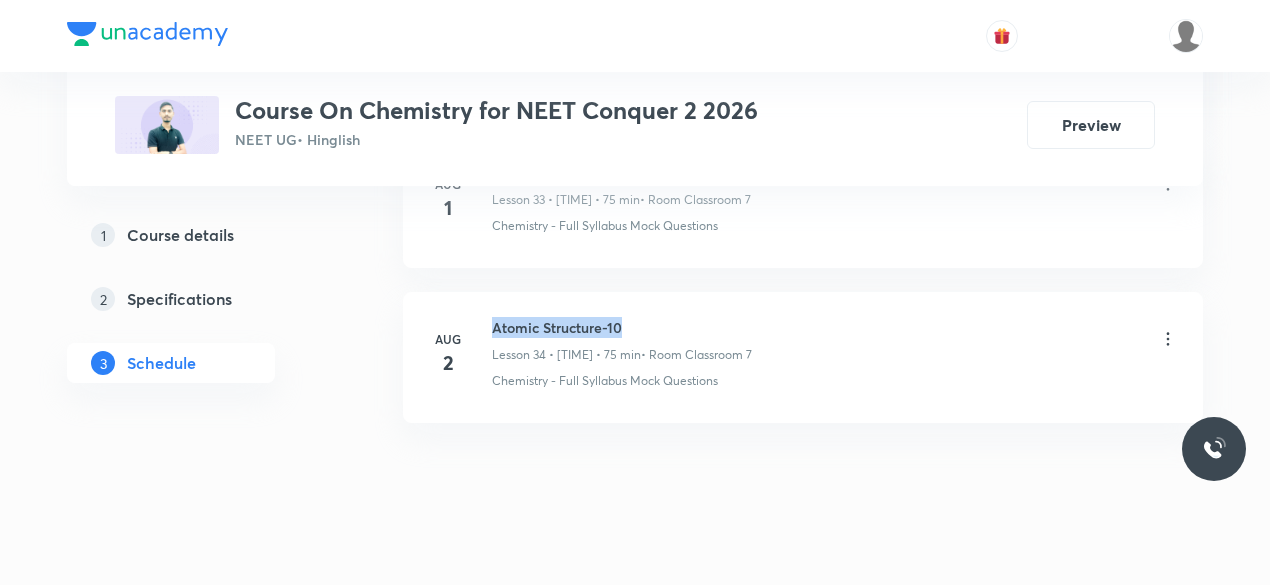 drag, startPoint x: 493, startPoint y: 301, endPoint x: 628, endPoint y: 296, distance: 135.09256 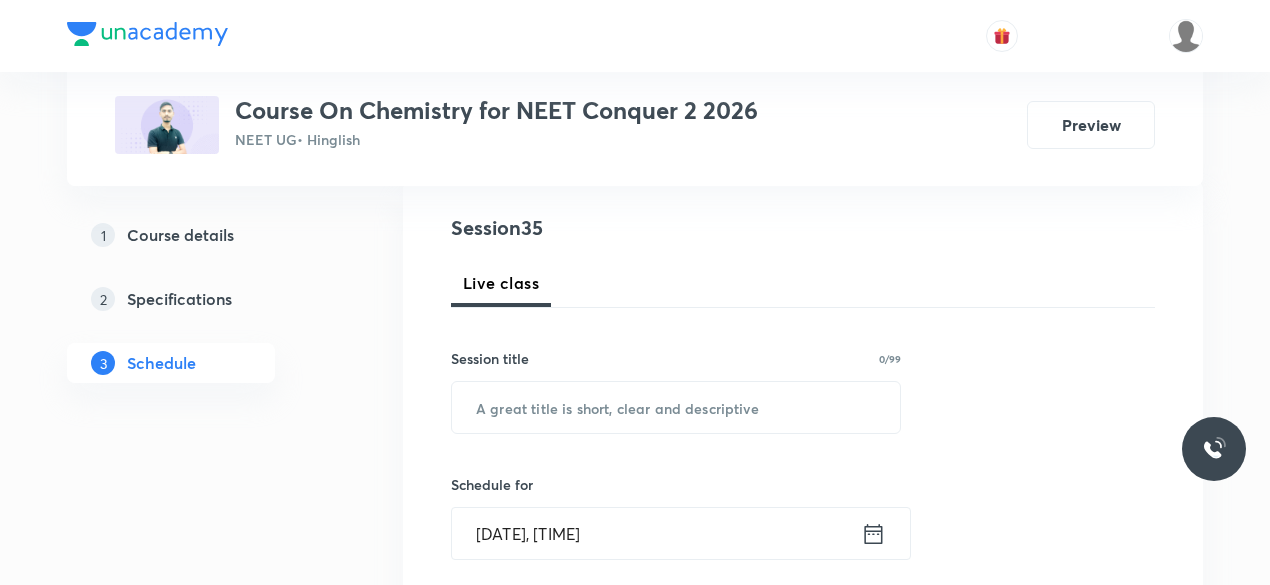scroll, scrollTop: 224, scrollLeft: 0, axis: vertical 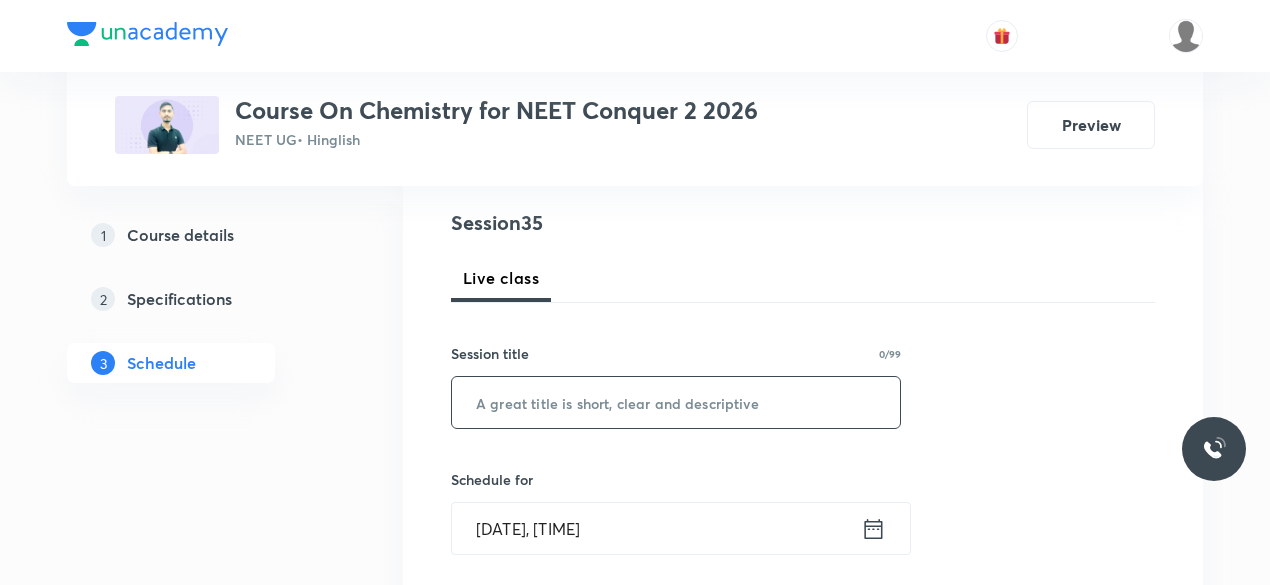 click at bounding box center [676, 402] 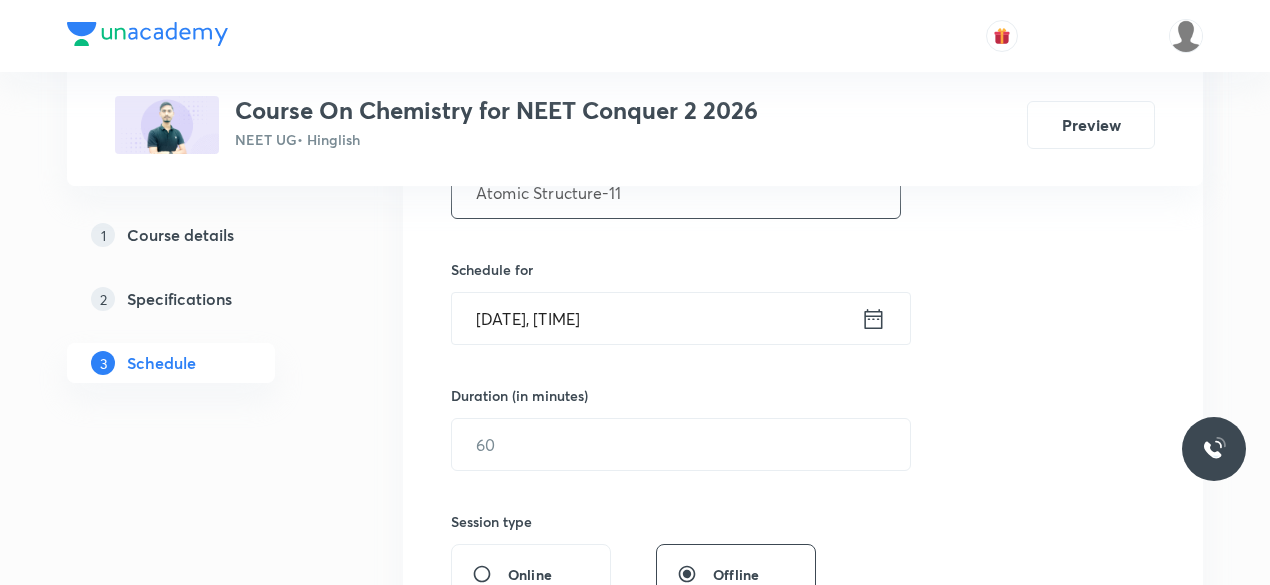 scroll, scrollTop: 479, scrollLeft: 0, axis: vertical 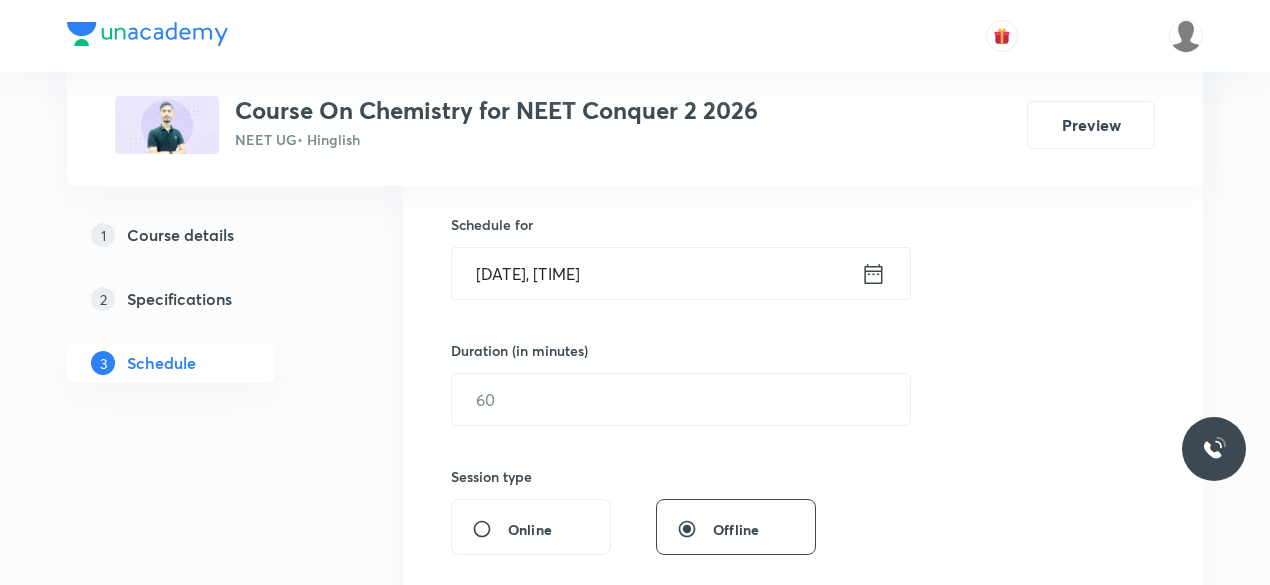 type on "Atomic Structure-11" 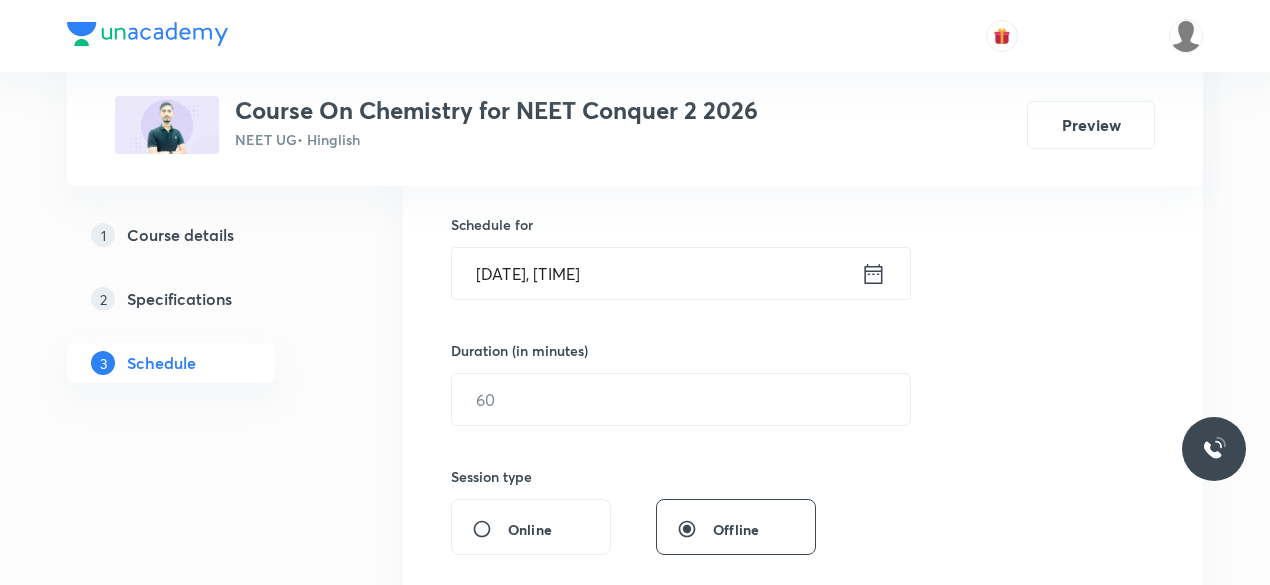 click 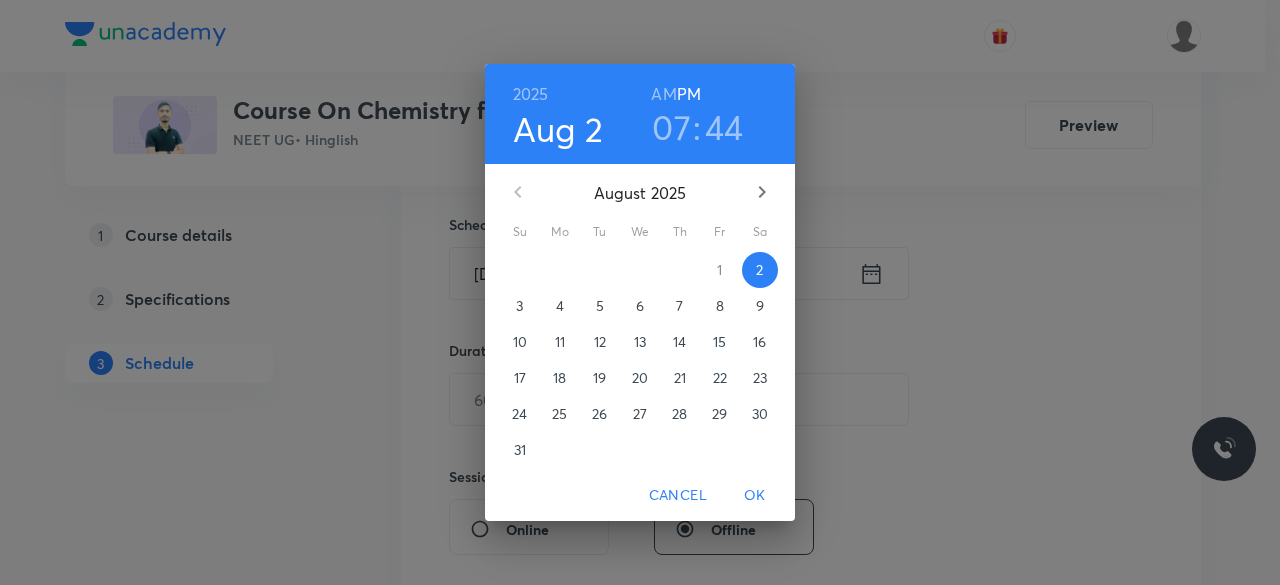 click on "3" at bounding box center [519, 306] 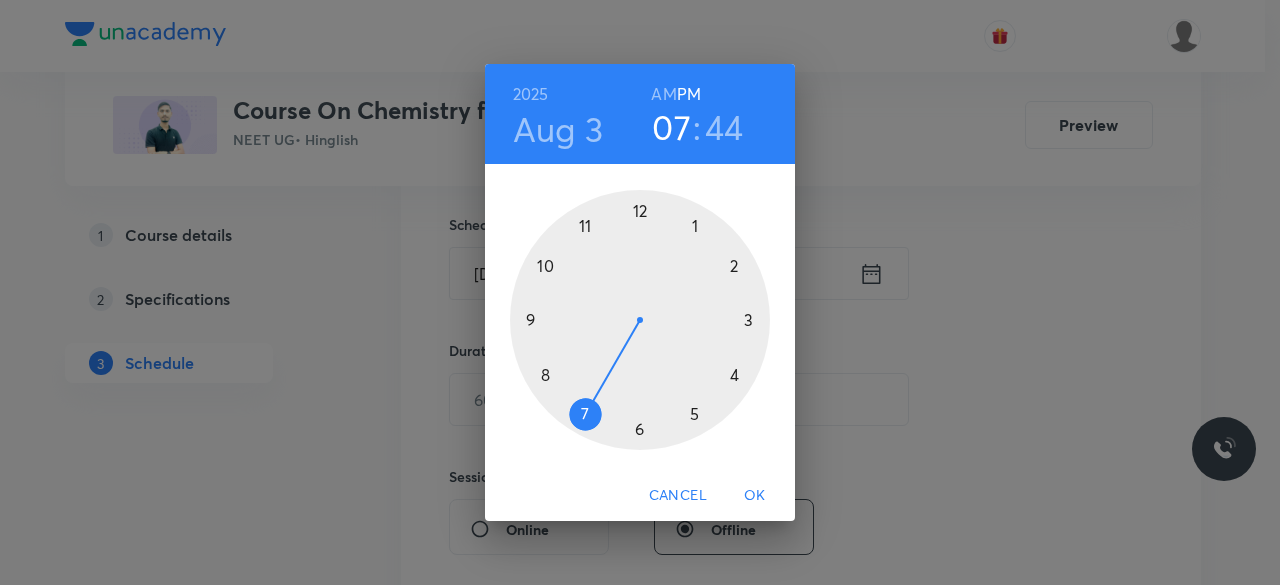 click at bounding box center [640, 320] 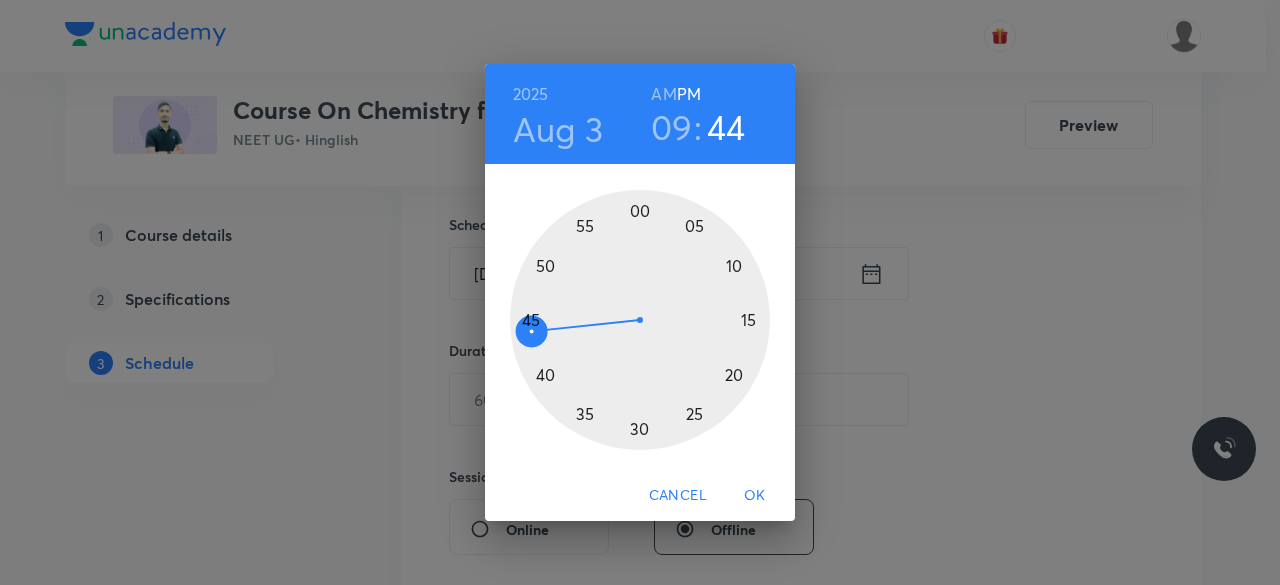 click at bounding box center [640, 320] 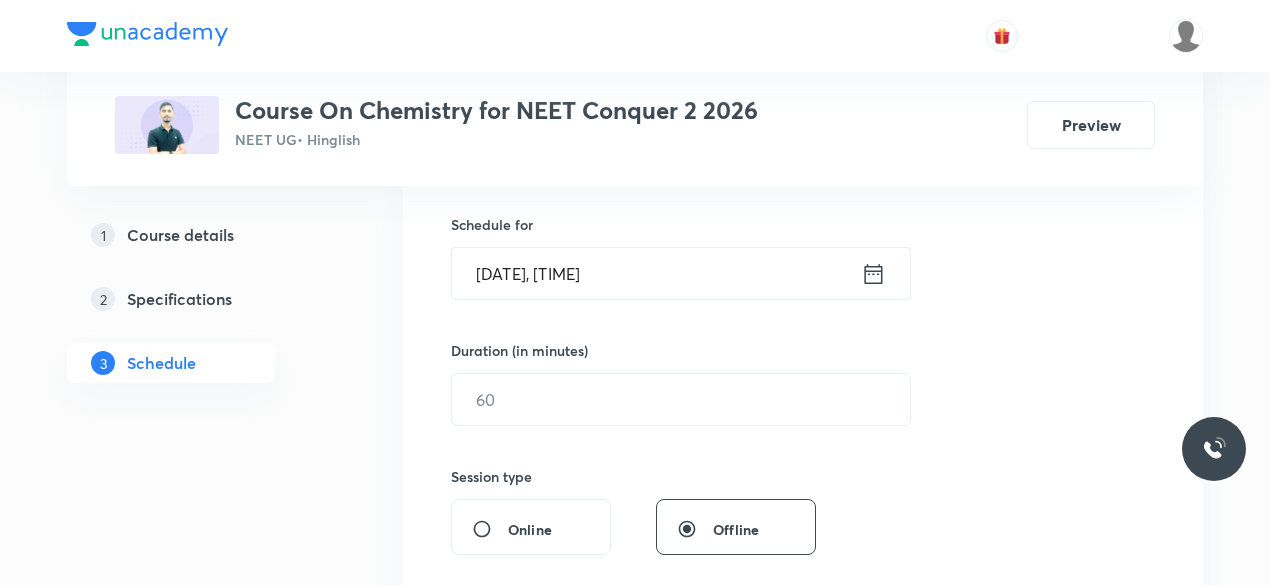 click 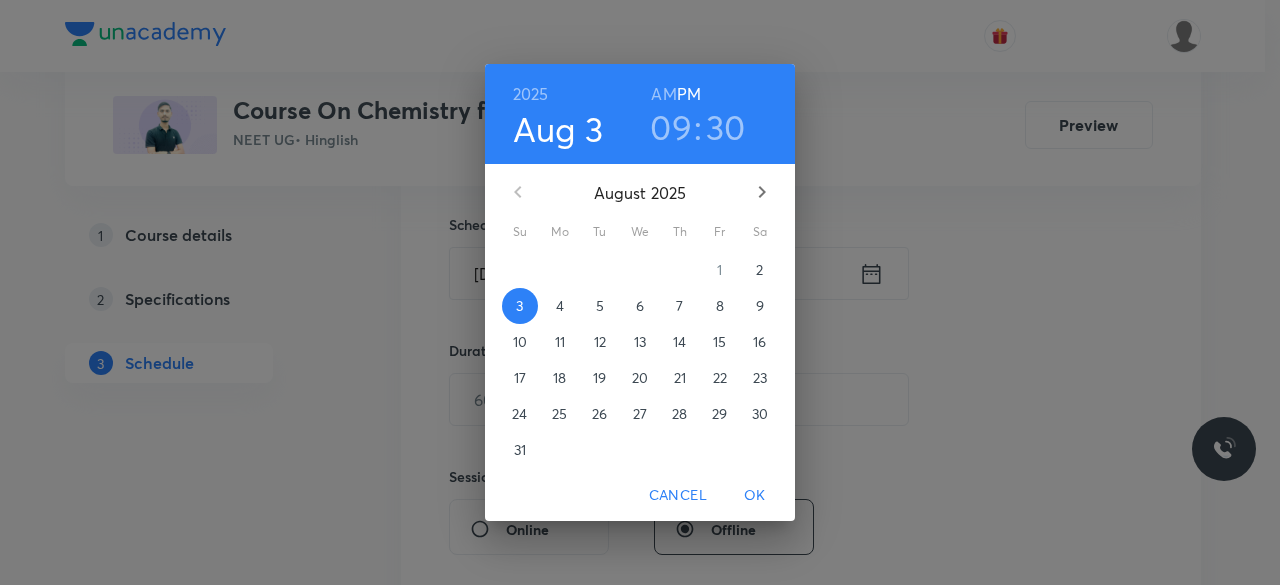 click on "AM" at bounding box center [663, 94] 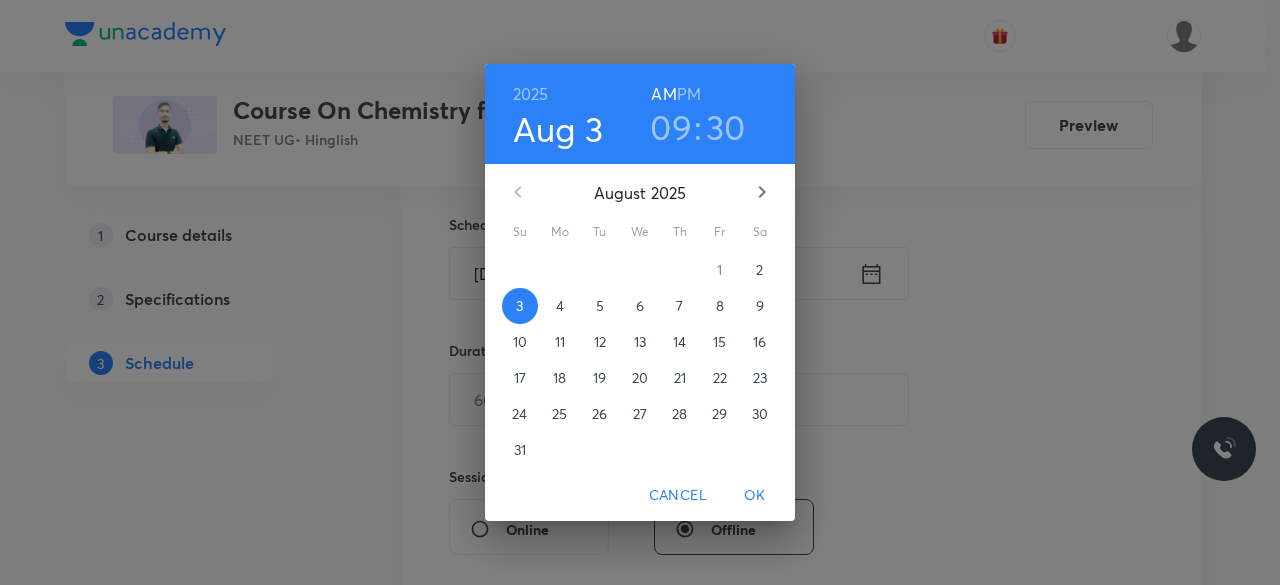 click on "OK" at bounding box center [755, 495] 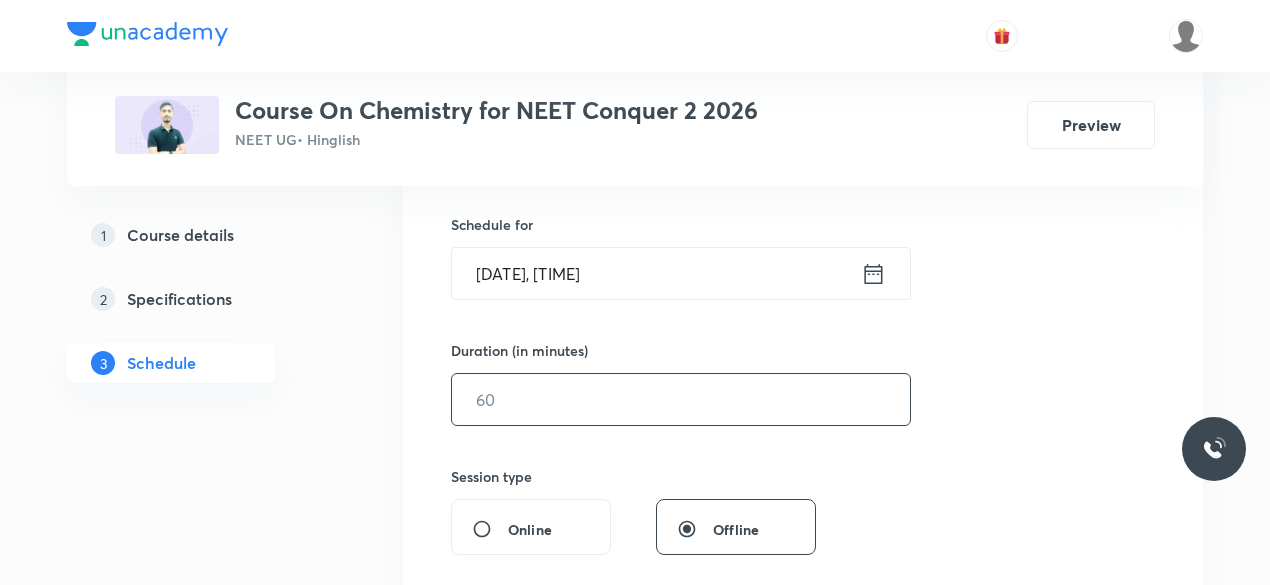 click at bounding box center (681, 399) 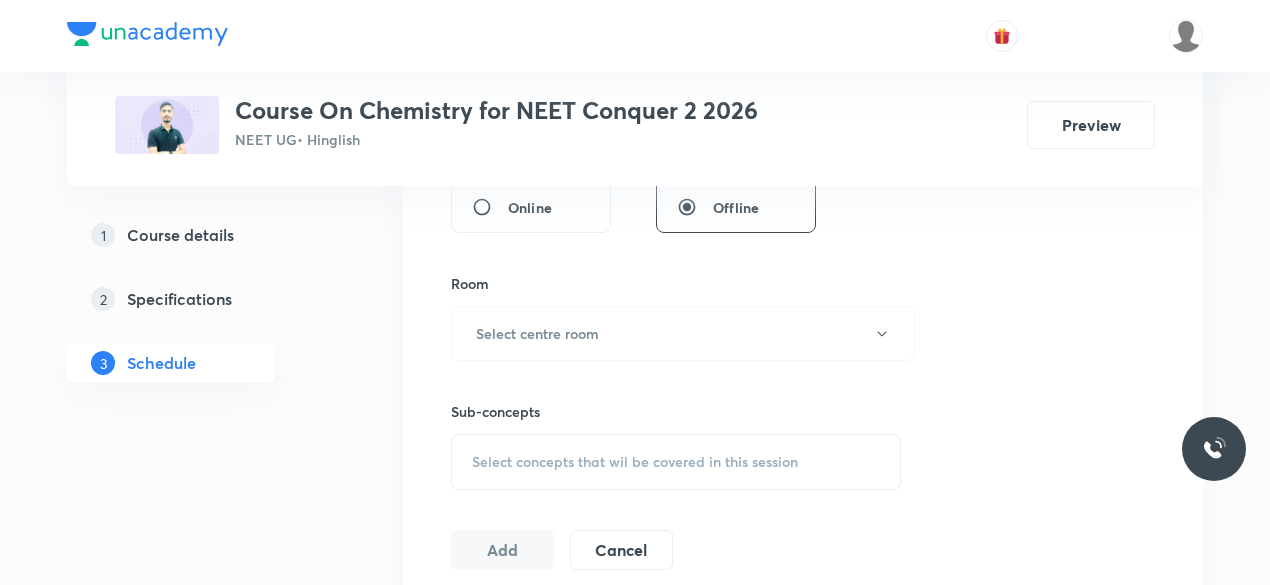 scroll, scrollTop: 804, scrollLeft: 0, axis: vertical 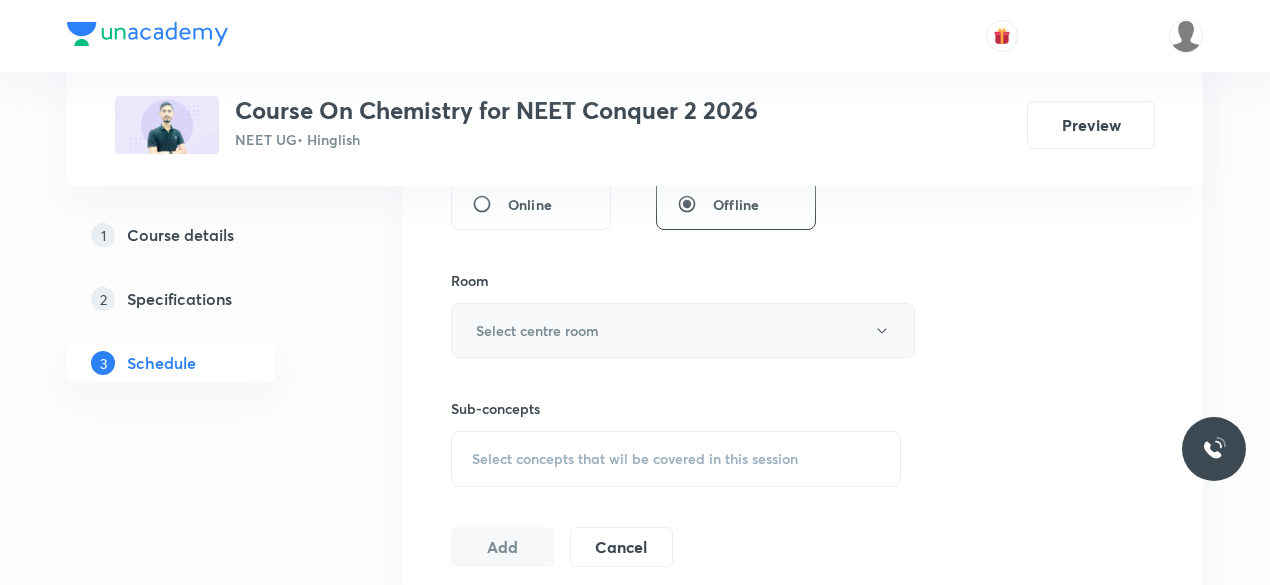 type on "75" 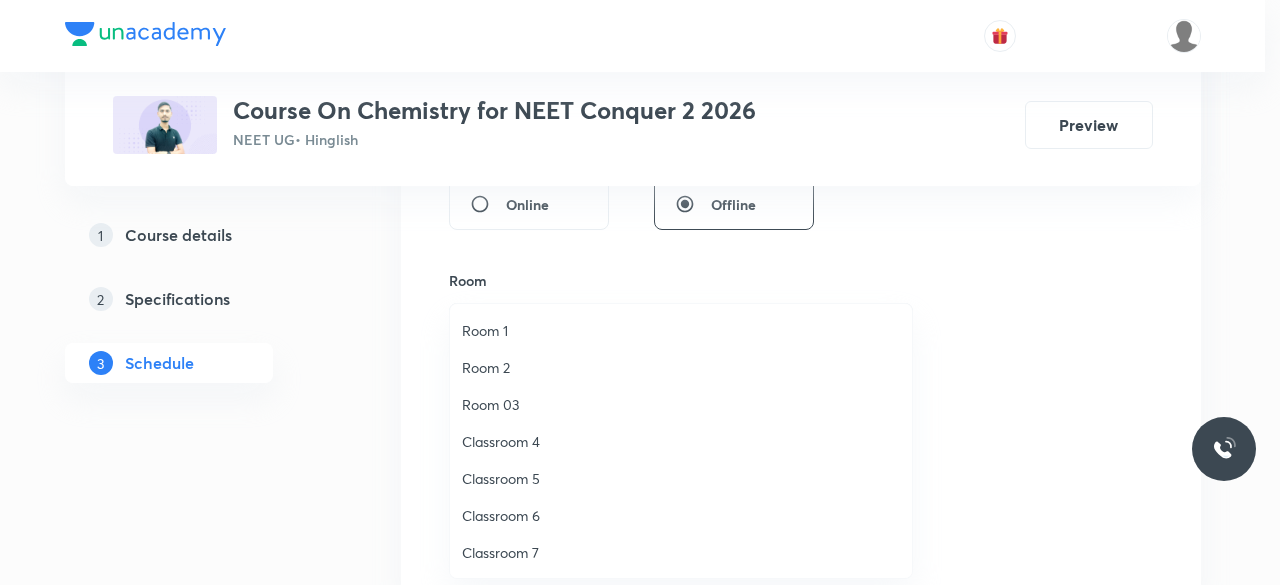 click on "Classroom 7" at bounding box center [681, 552] 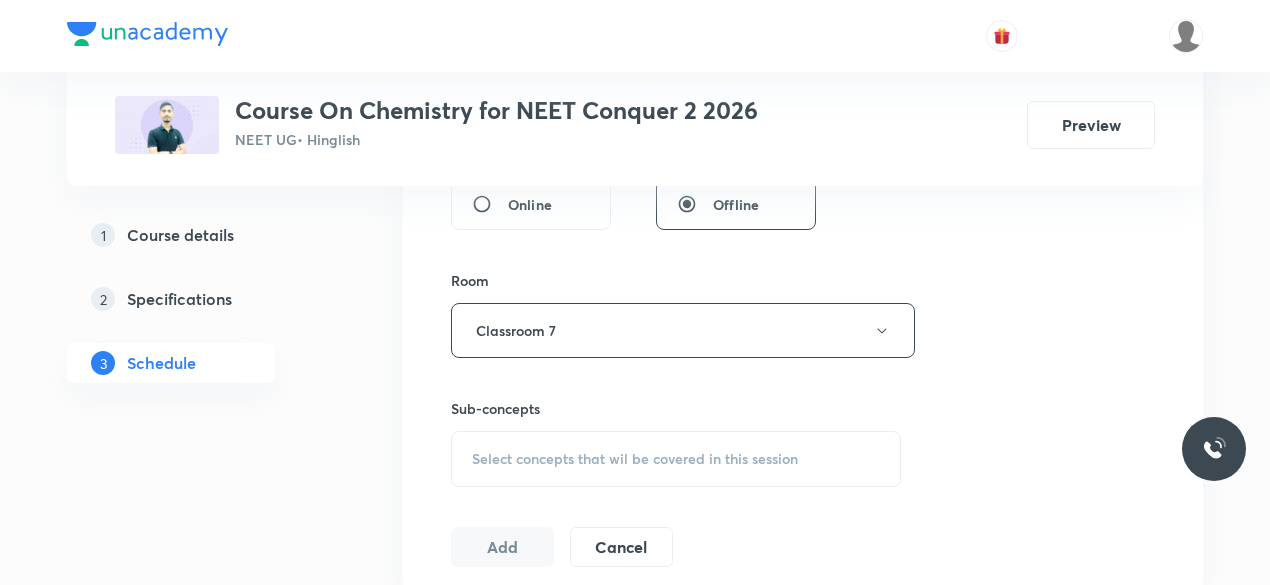 click on "Select concepts that wil be covered in this session" at bounding box center (635, 459) 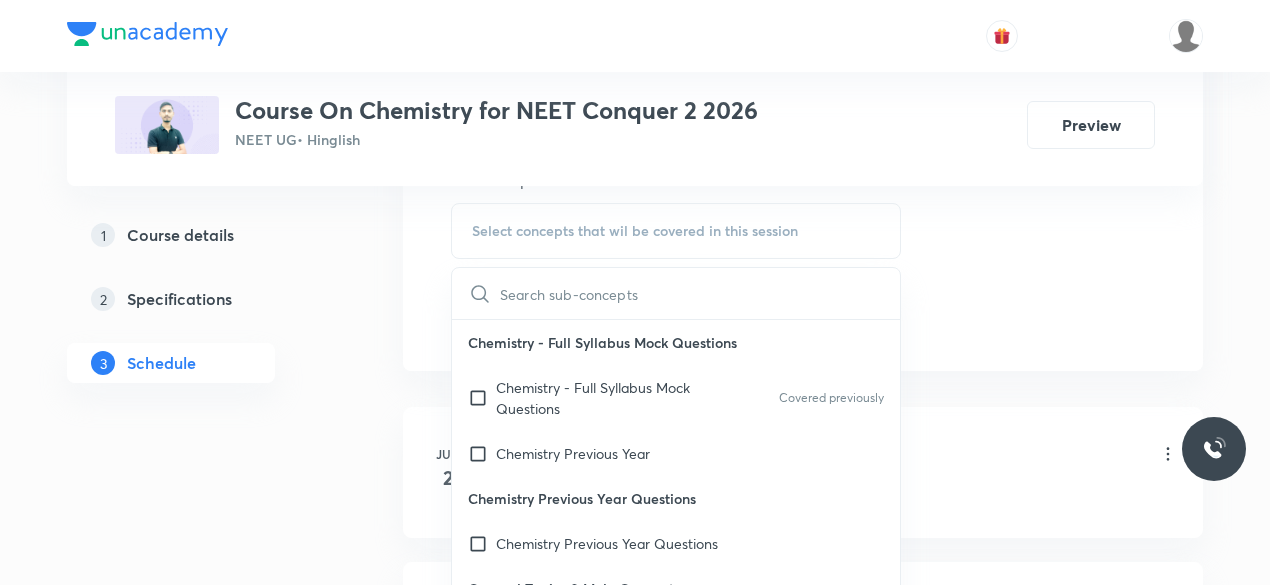 scroll, scrollTop: 1038, scrollLeft: 0, axis: vertical 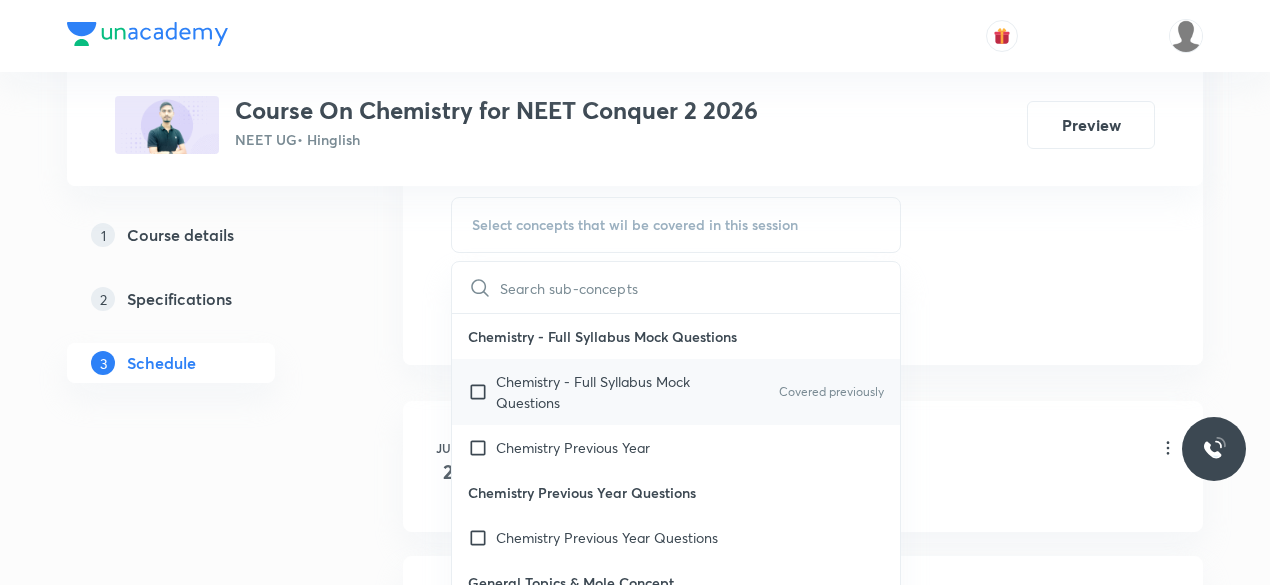 click at bounding box center [482, 392] 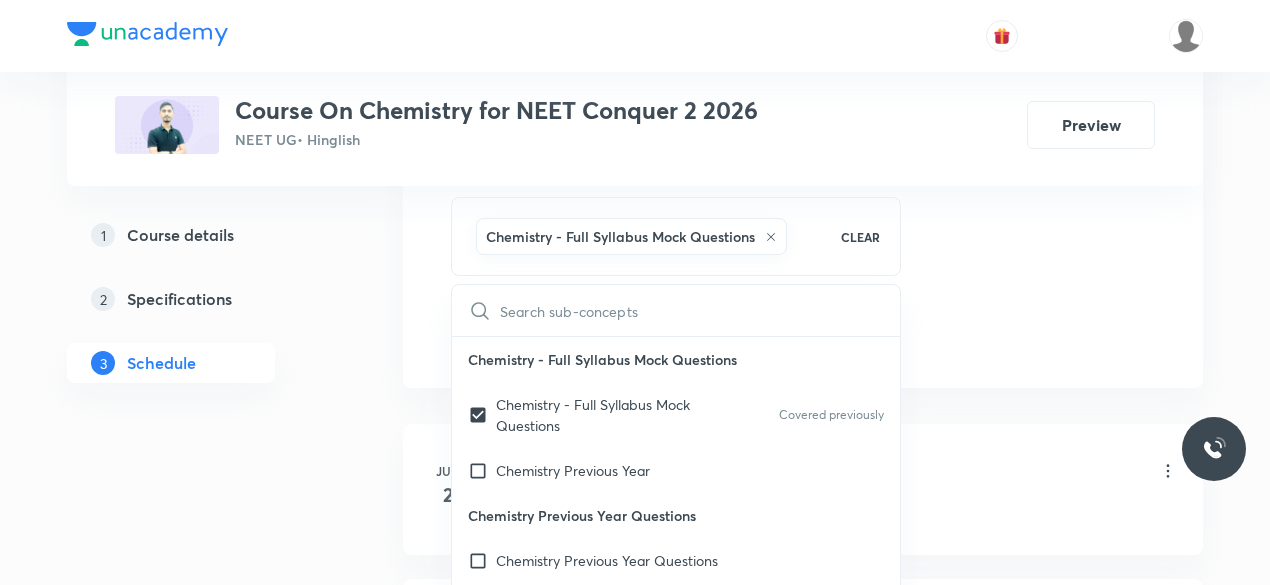 click on "Session  35 Live class Session title 19/99 Atomic Structure-11 ​ Schedule for Aug 3, 2025, 9:30 AM ​ Duration (in minutes) 75 ​   Session type Online Offline Room Classroom 7 Sub-concepts Chemistry - Full Syllabus Mock Questions CLEAR ​ Chemistry - Full Syllabus Mock Questions Chemistry - Full Syllabus Mock Questions Covered previously Chemistry Previous Year Chemistry Previous Year Questions Chemistry Previous Year Questions General Topics & Mole Concept Basic Concepts Mole – Basic Introduction Percentage Composition Stoichiometry Principle of Atom Conservation (POAC) Relation between Stoichiometric Quantities Application of Mole Concept: Gravimetric Analysis Electronic Configuration Of Atoms (Hund's rule)  Quantum Numbers (Magnetic Quantum no.) Quantum Numbers(Pauli's Exclusion law) Mean Molar Mass or Molecular Mass Variation of Conductivity with Concentration Mechanism of Corrosion Atomic Structure Discovery Of Electron Some Prerequisites of Physics Discovery Of Protons And Neutrons Atomic Models" at bounding box center (803, -125) 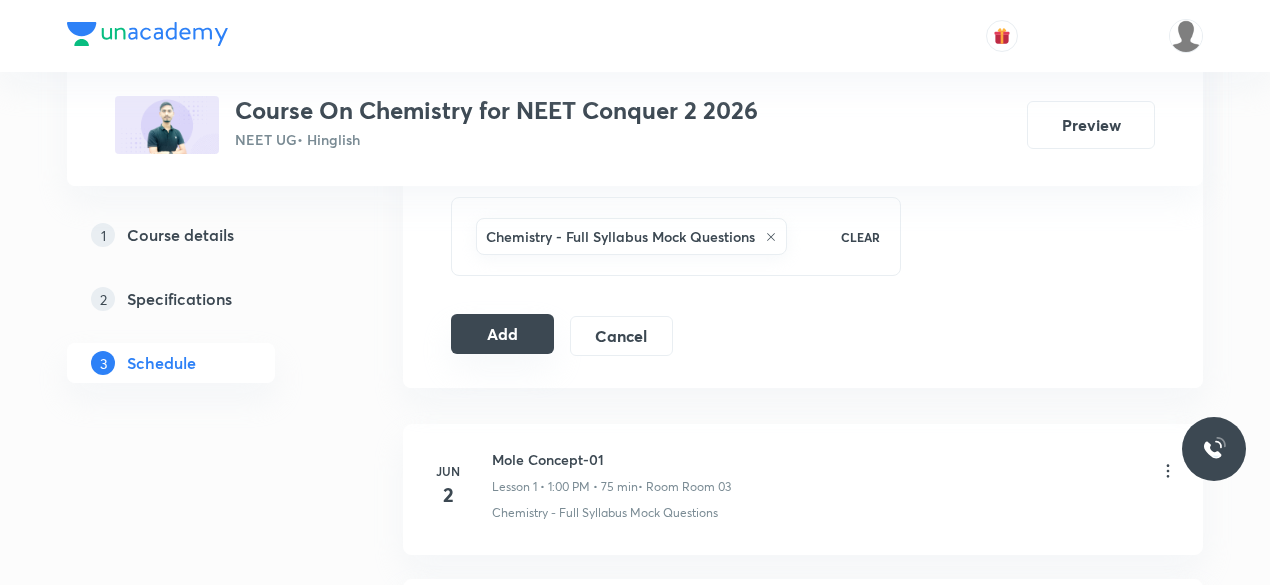 click on "Add" at bounding box center (502, 334) 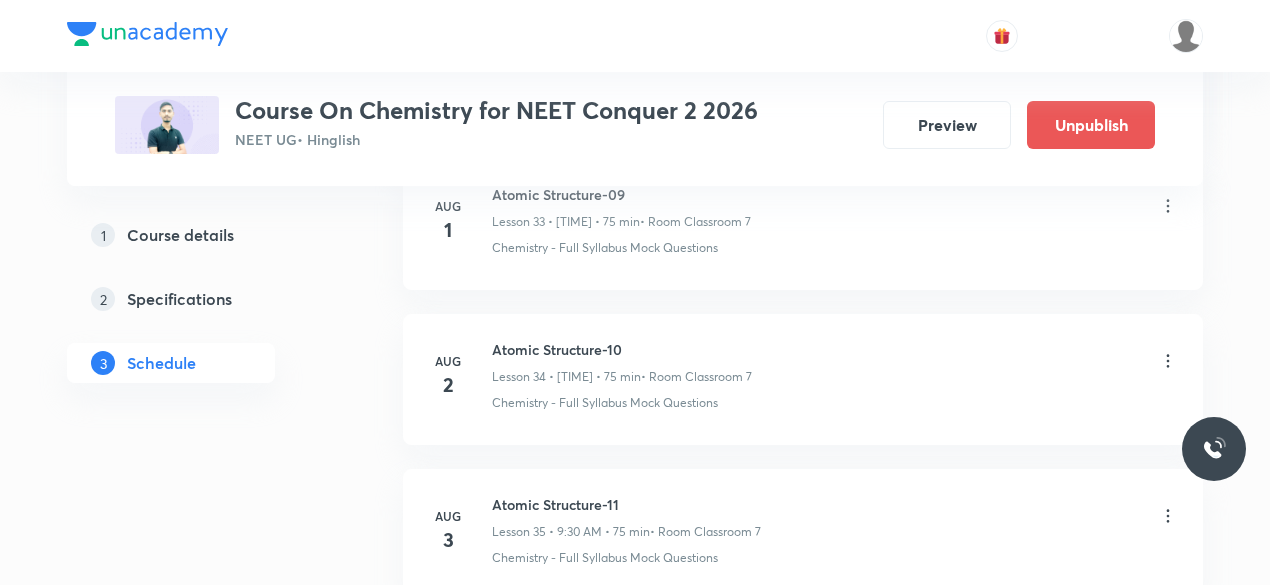 scroll, scrollTop: 5500, scrollLeft: 0, axis: vertical 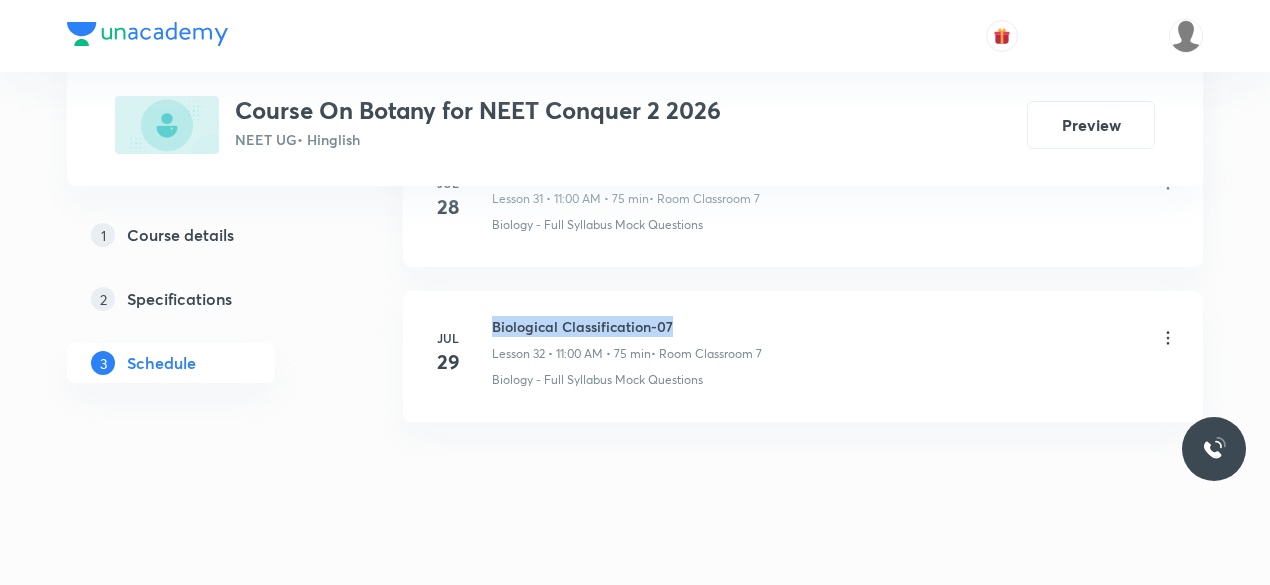 drag, startPoint x: 492, startPoint y: 300, endPoint x: 681, endPoint y: 291, distance: 189.21416 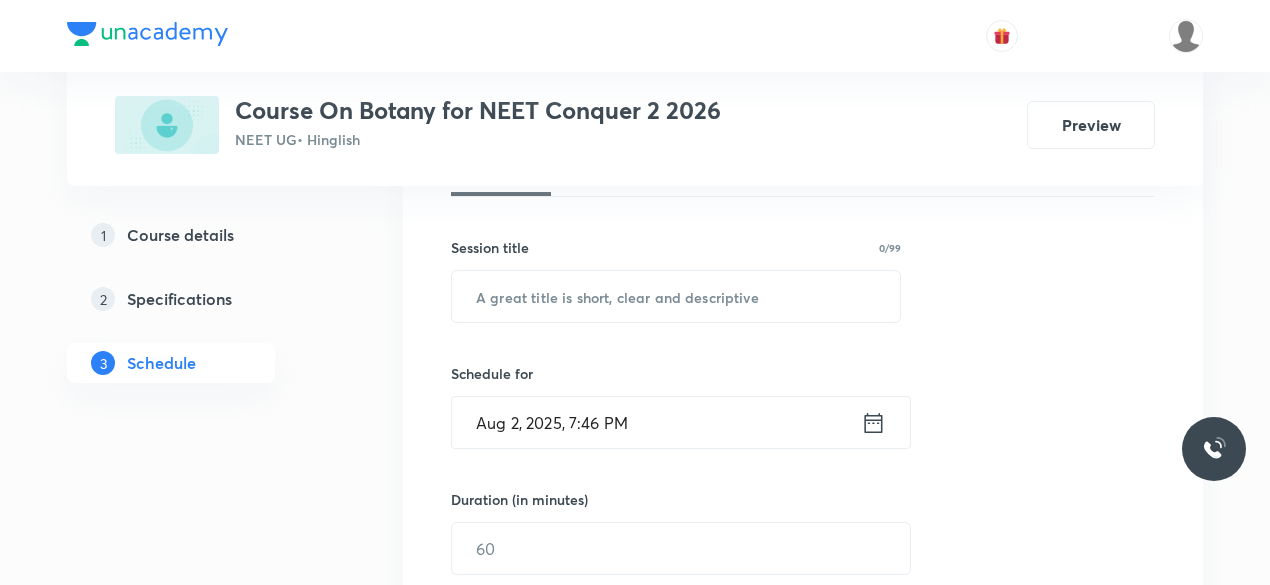 scroll, scrollTop: 377, scrollLeft: 0, axis: vertical 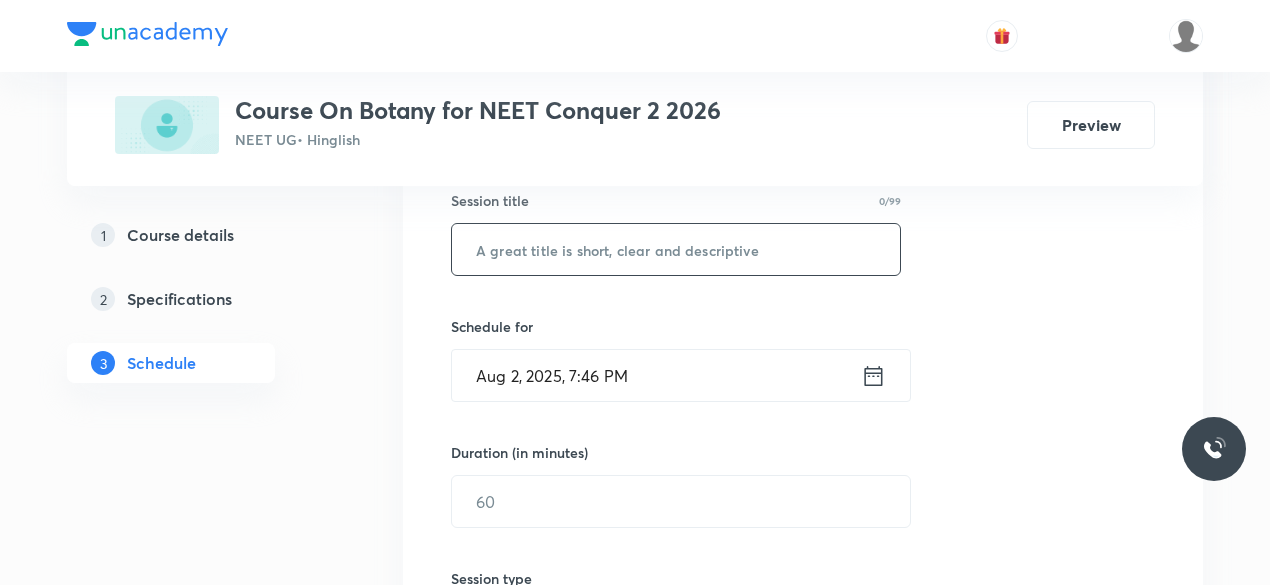 click at bounding box center [676, 249] 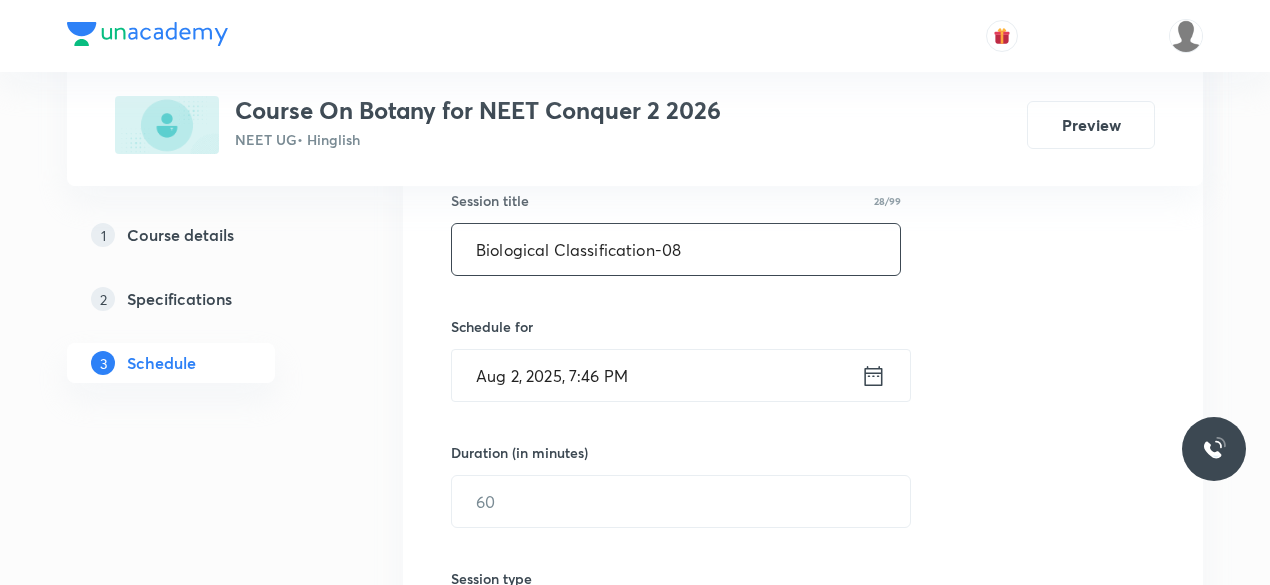 type on "Biological Classification-08" 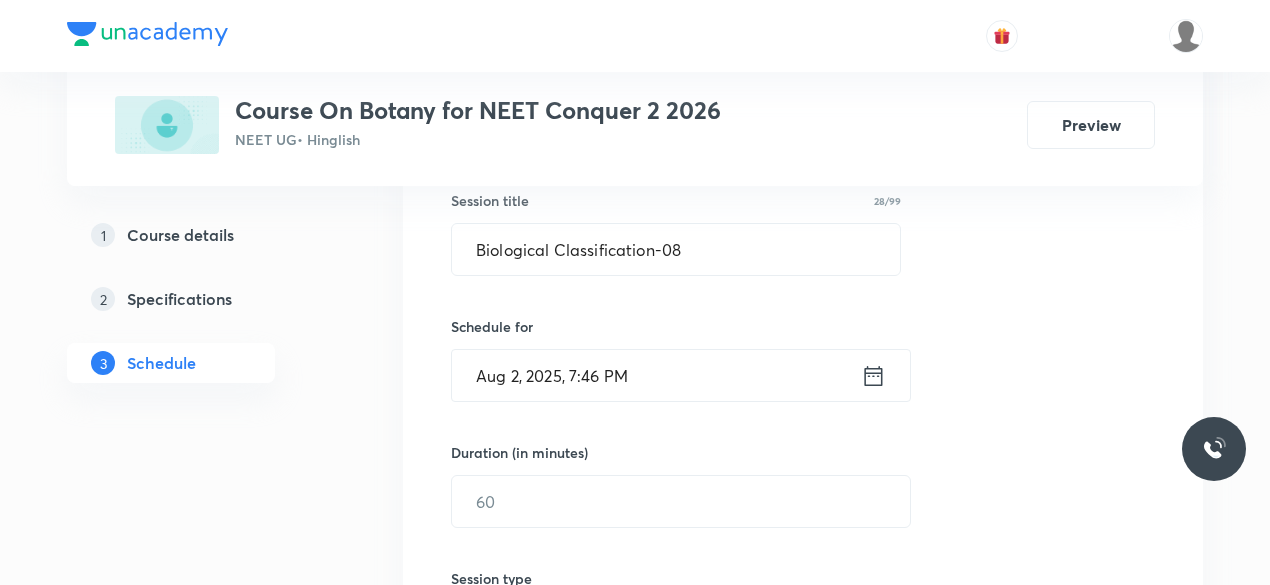 click 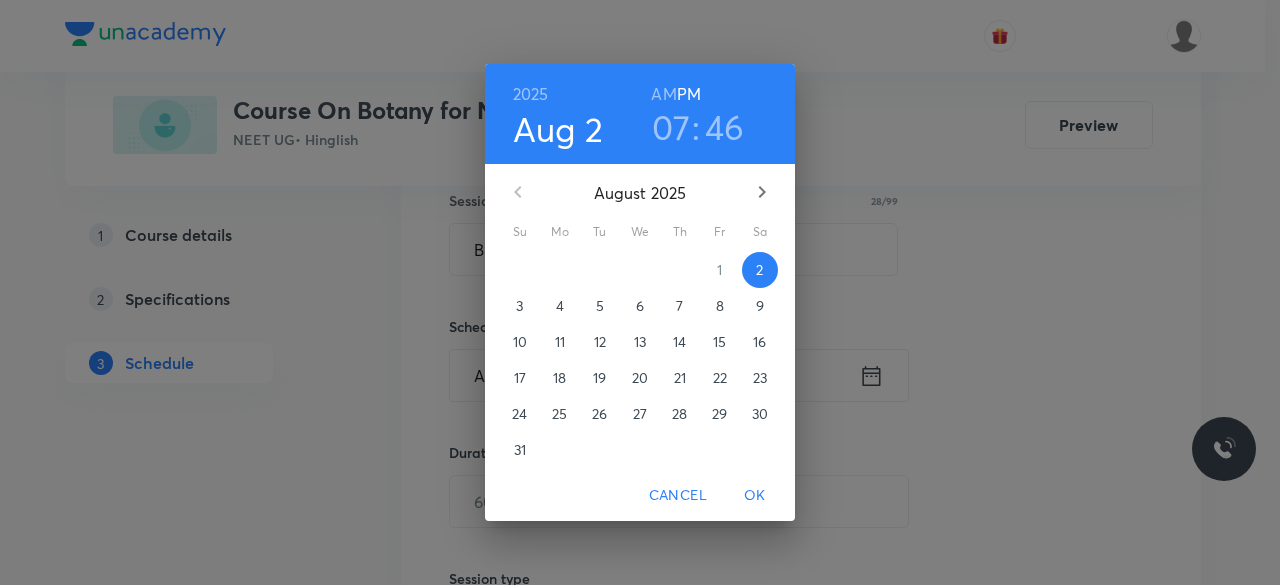 click on "3" at bounding box center (519, 306) 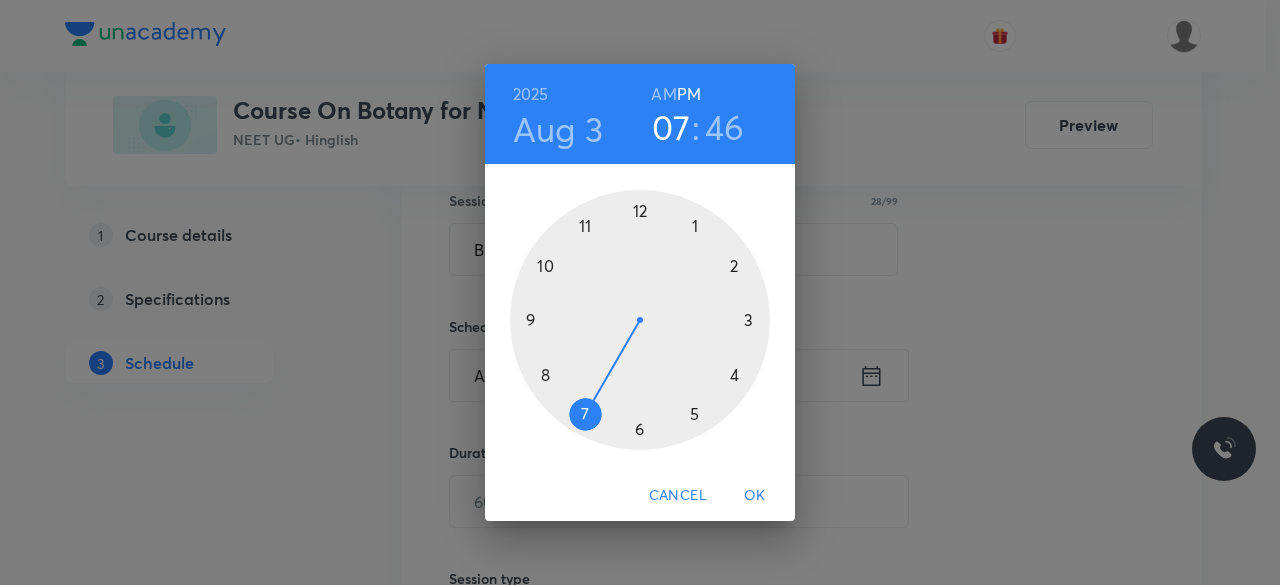 click at bounding box center (640, 320) 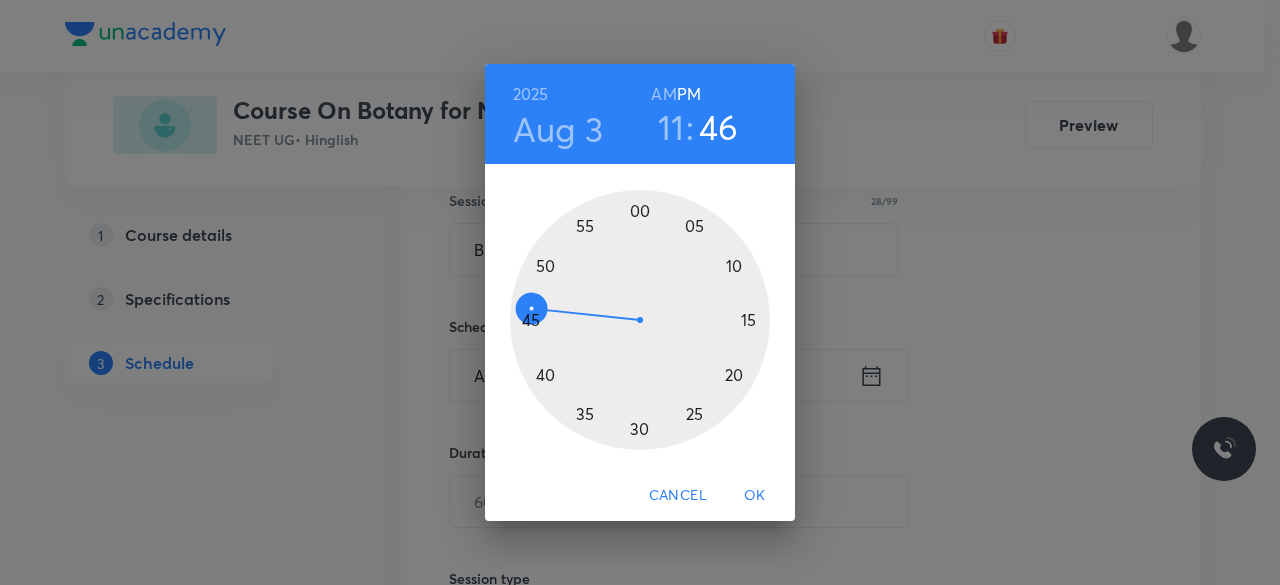 click at bounding box center (640, 320) 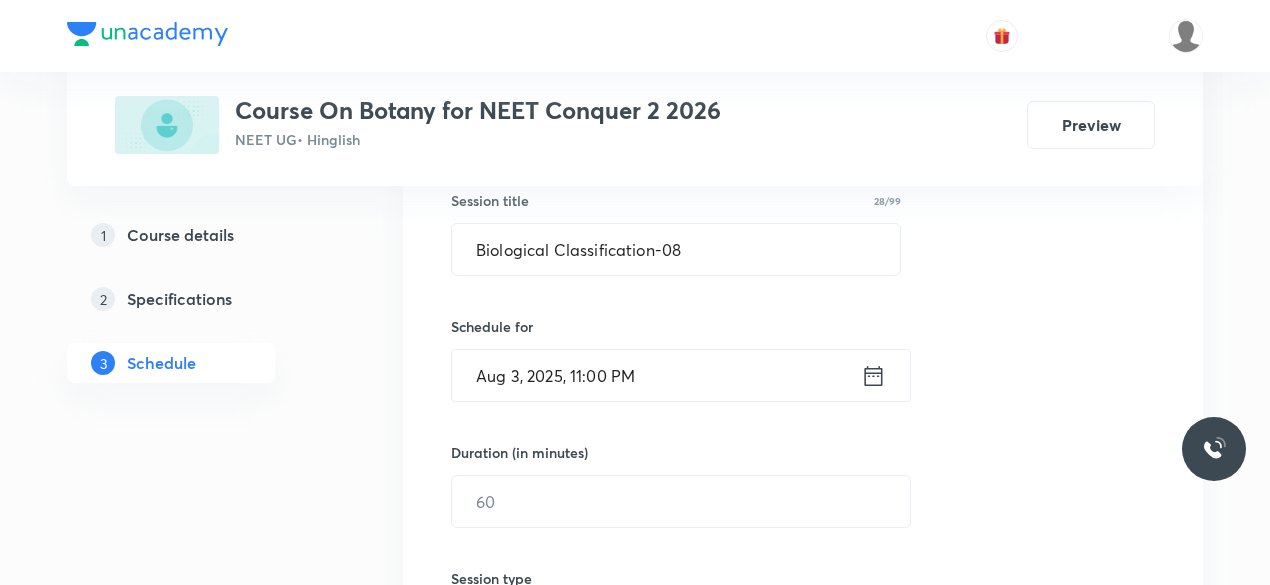 click 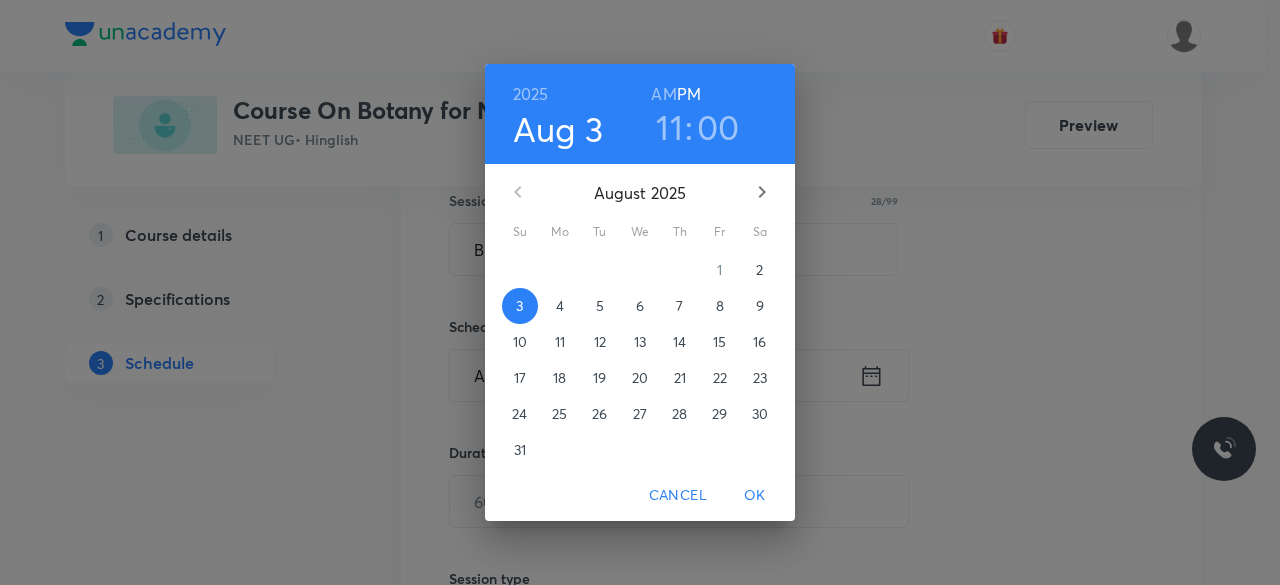 click on "AM" at bounding box center [663, 94] 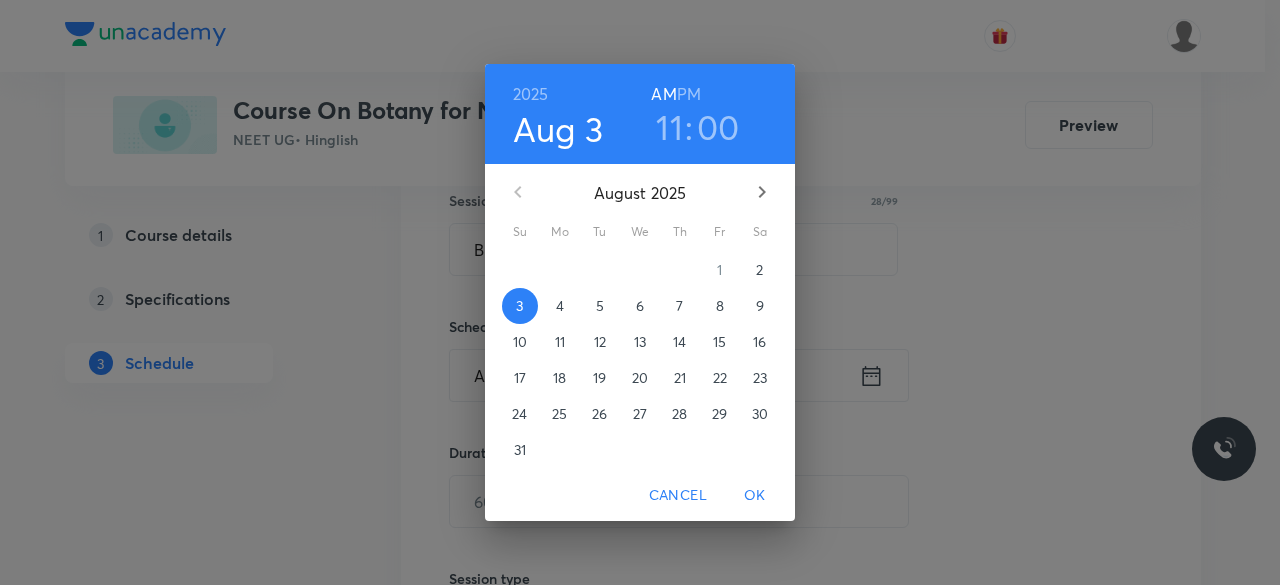 click on "OK" at bounding box center [755, 495] 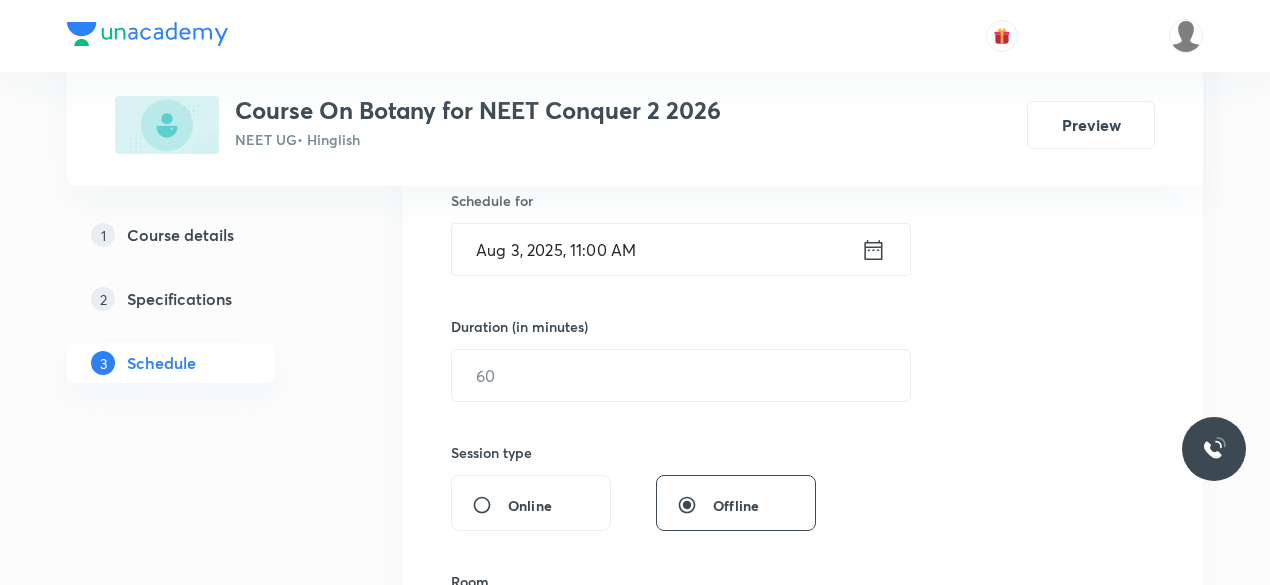 scroll, scrollTop: 507, scrollLeft: 0, axis: vertical 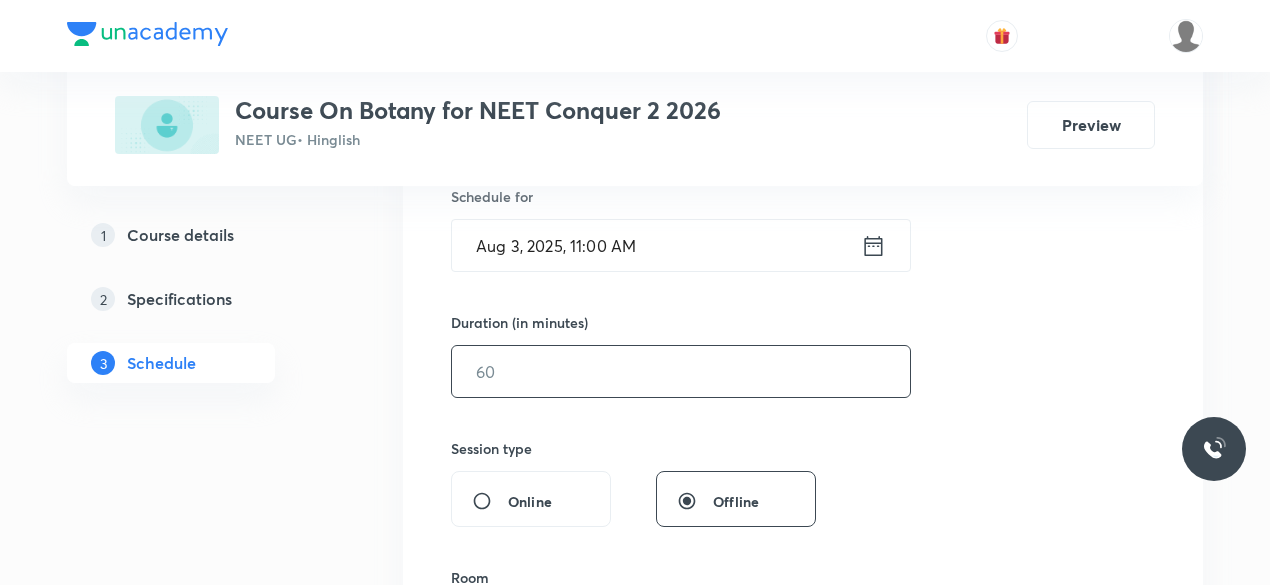 click at bounding box center (681, 371) 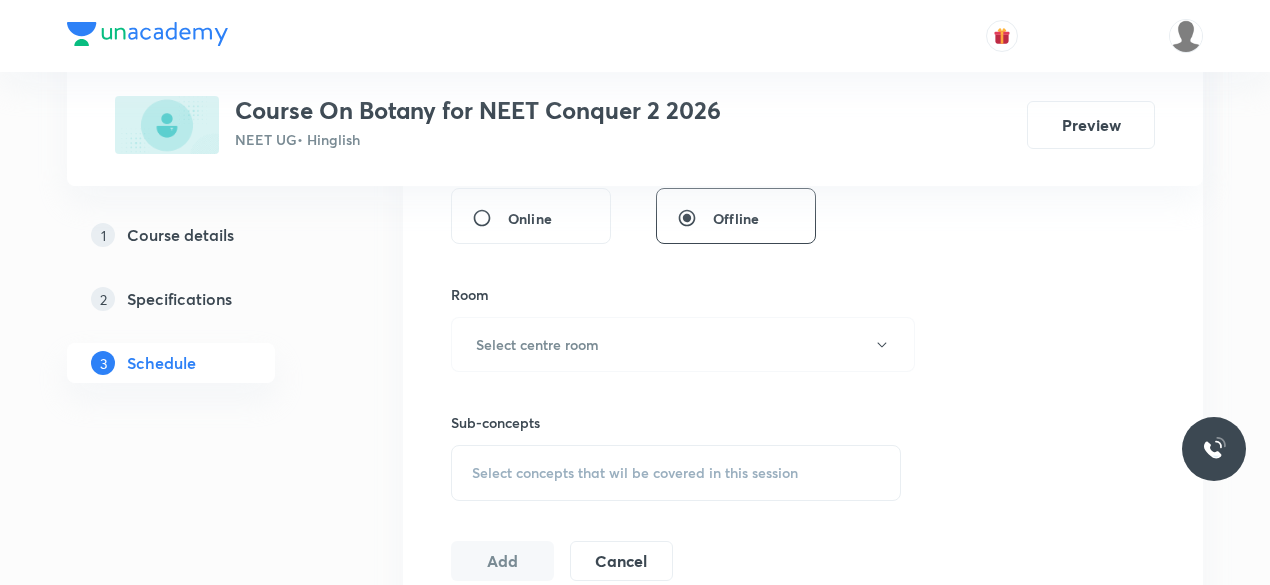 scroll, scrollTop: 805, scrollLeft: 0, axis: vertical 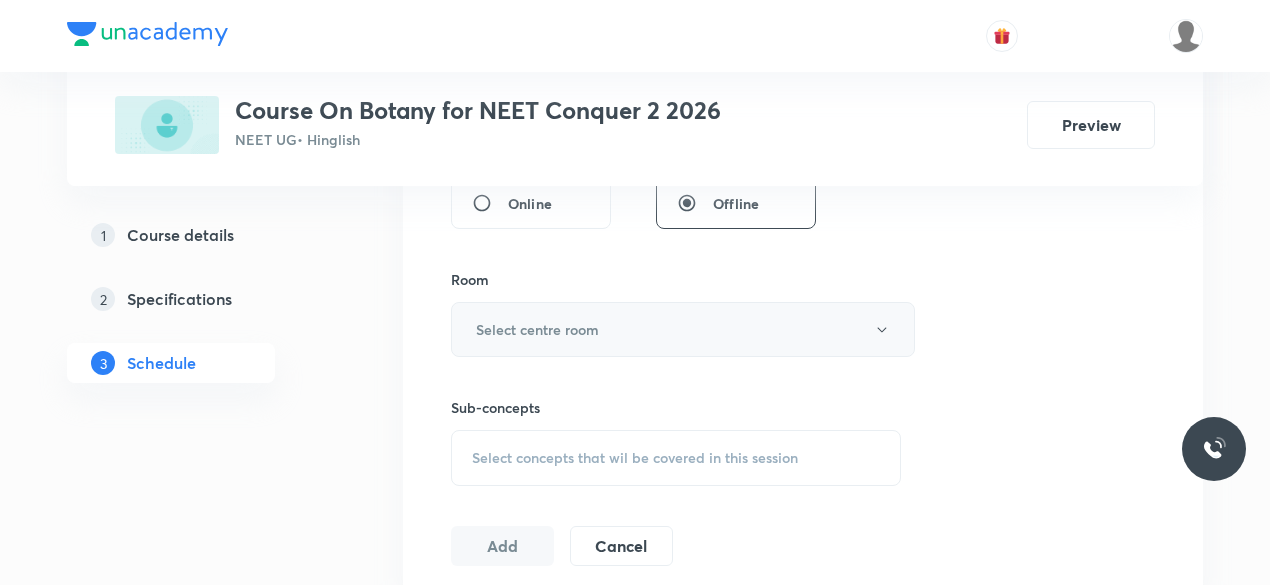 type on "75" 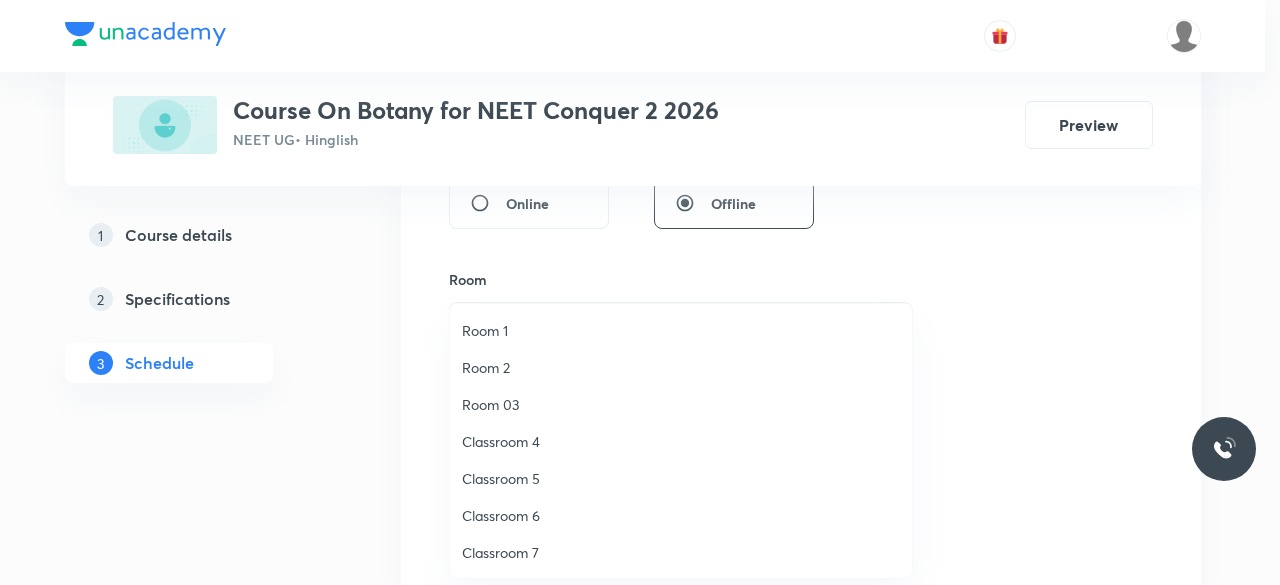 click on "Classroom 7" at bounding box center (681, 552) 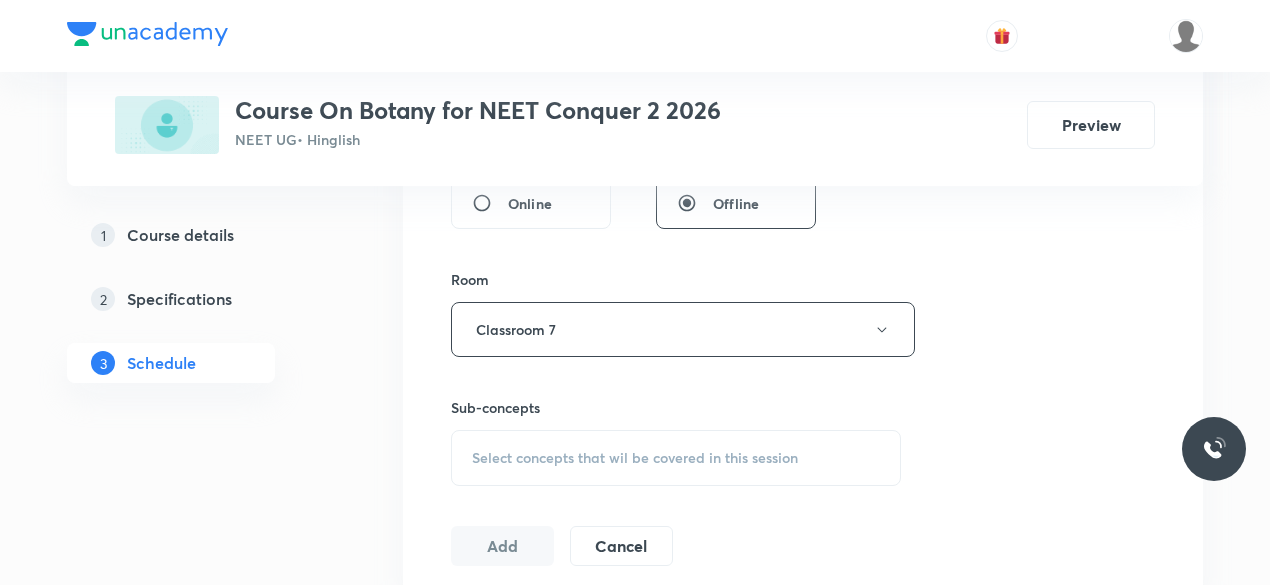 click on "Select concepts that wil be covered in this session" at bounding box center [635, 458] 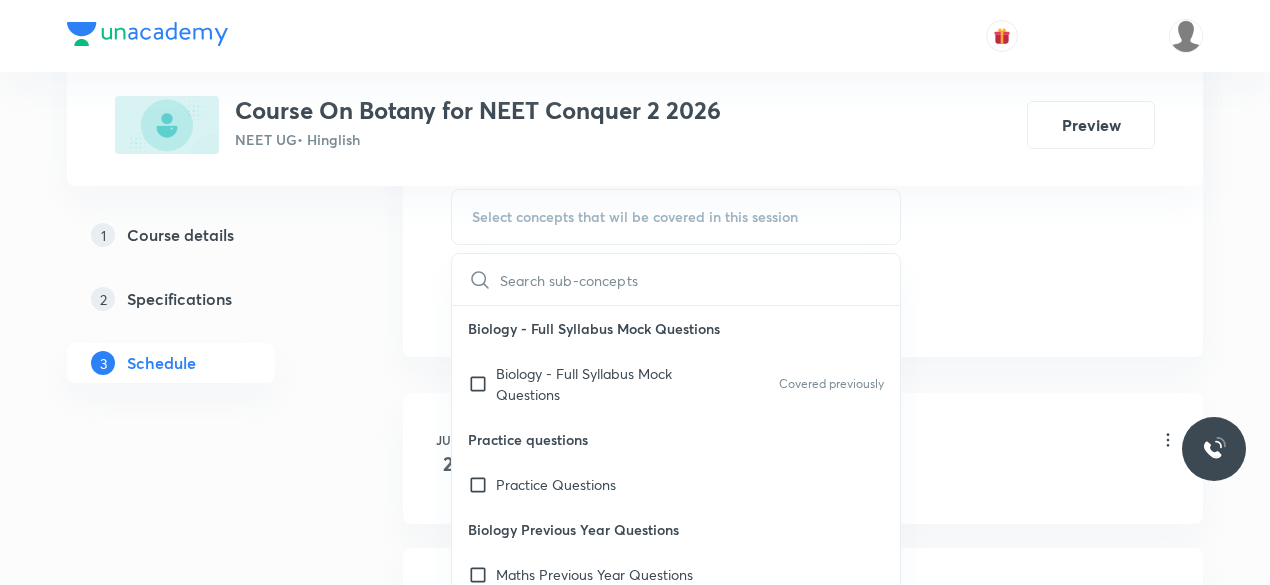 scroll, scrollTop: 1047, scrollLeft: 0, axis: vertical 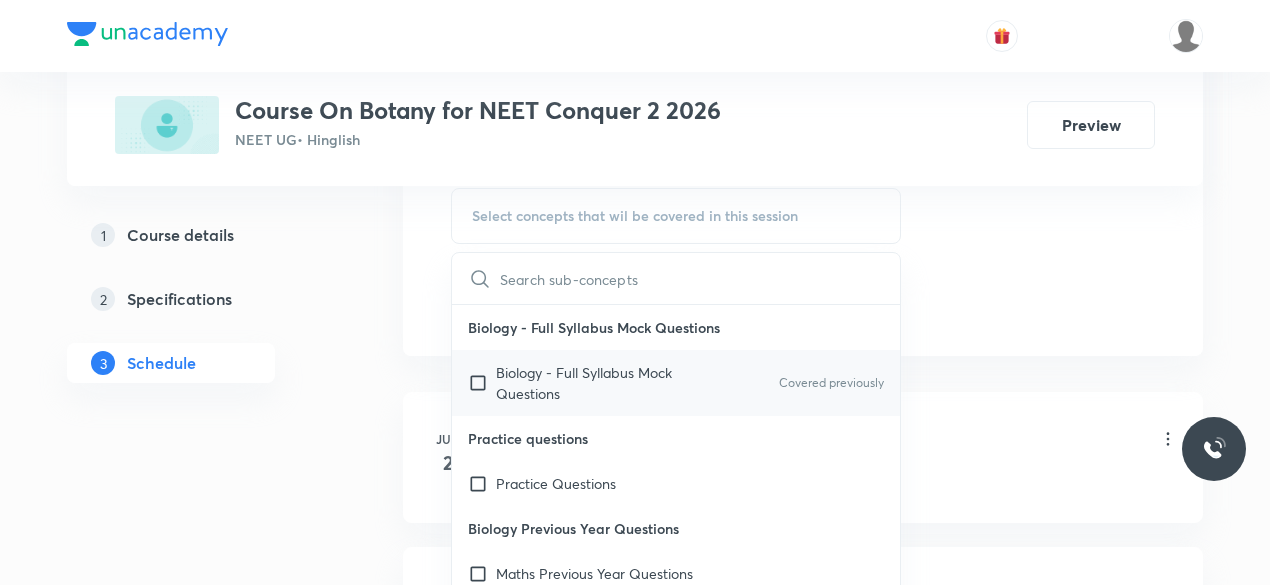 click at bounding box center (482, 383) 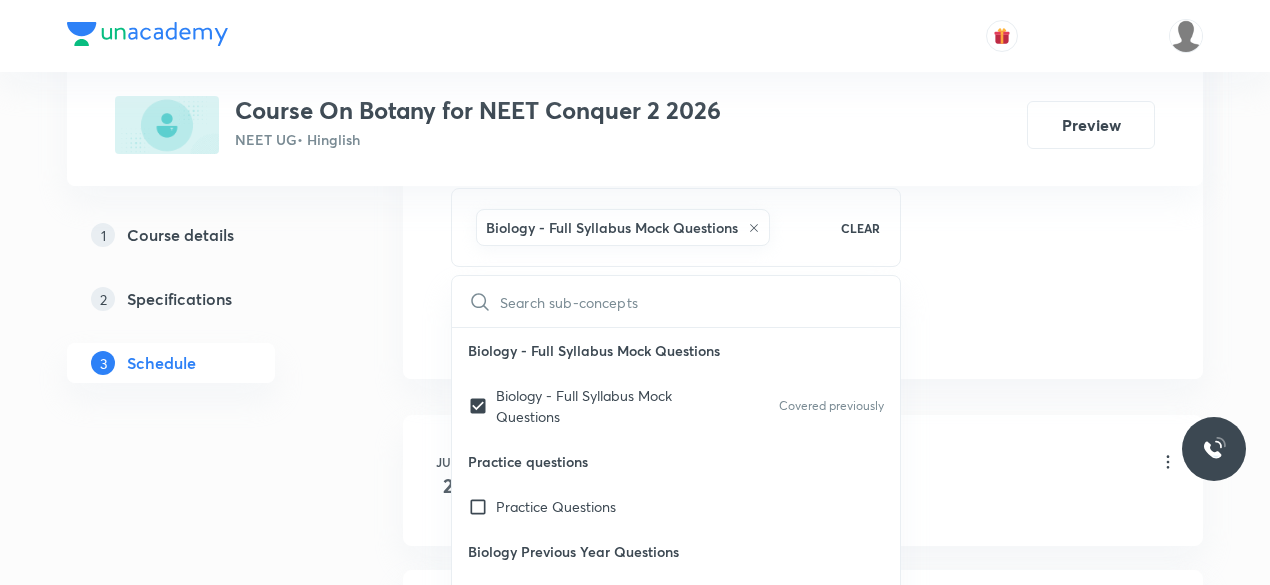 click on "Session  33 Live class Session title 28/99 Biological Classification-08 ​ Schedule for Aug 3, 2025, 11:00 AM ​ Duration (in minutes) 75 ​   Session type Online Offline Room Classroom 7 Sub-concepts Biology - Full Syllabus Mock Questions CLEAR ​ Biology - Full Syllabus Mock Questions Biology - Full Syllabus Mock Questions Covered previously Practice questions Practice Questions Biology Previous Year Questions Maths Previous Year Questions Transport in Plants Means Of Transport Plant-Water Relations Long Distance Transport Of Water Transpiration Uptake And Transport Of Mineral Nutrients Phloem Transport: Flow From Source To Sink Guttation Bleeding Phloem Transport (Food Transport) Mineral Nutrition Methods To Study The Mineral Requirements Of Plants Classification Of Mineral Nutrients Macroelements (Macronutrients) Microelements ( Micronutrients) Non-Essential Mineral Elements Essential Mineral Elements Mechanism Of Absorption Of Elements Translocation Of Solutes Soil As Reservoir Of Essential Elements" at bounding box center [803, -134] 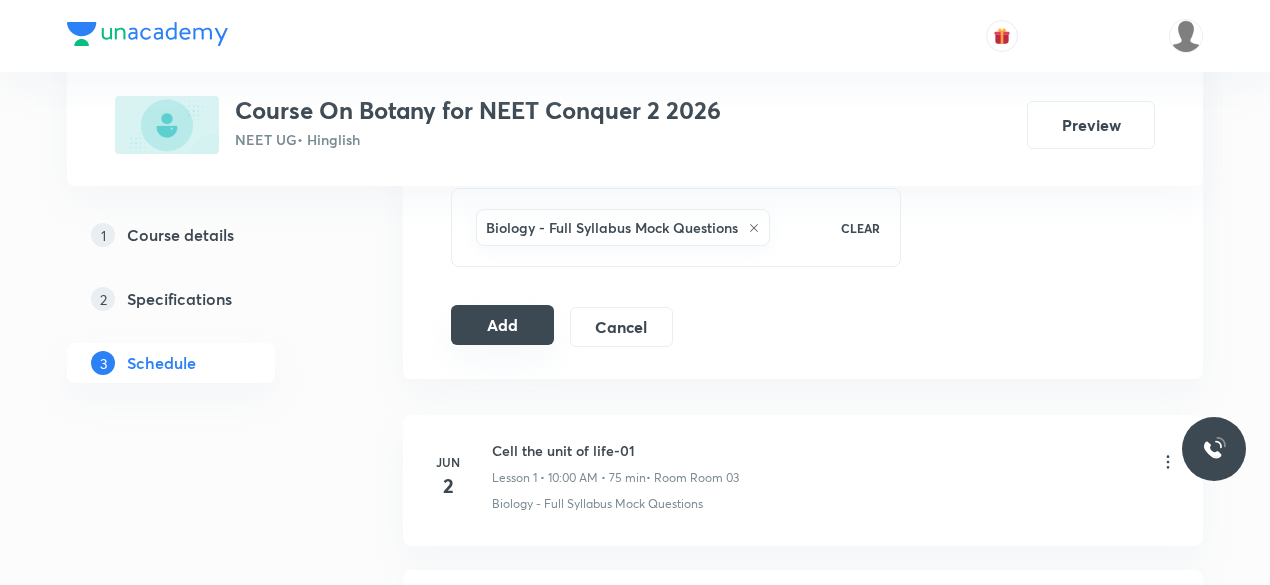 click on "Add" at bounding box center [502, 325] 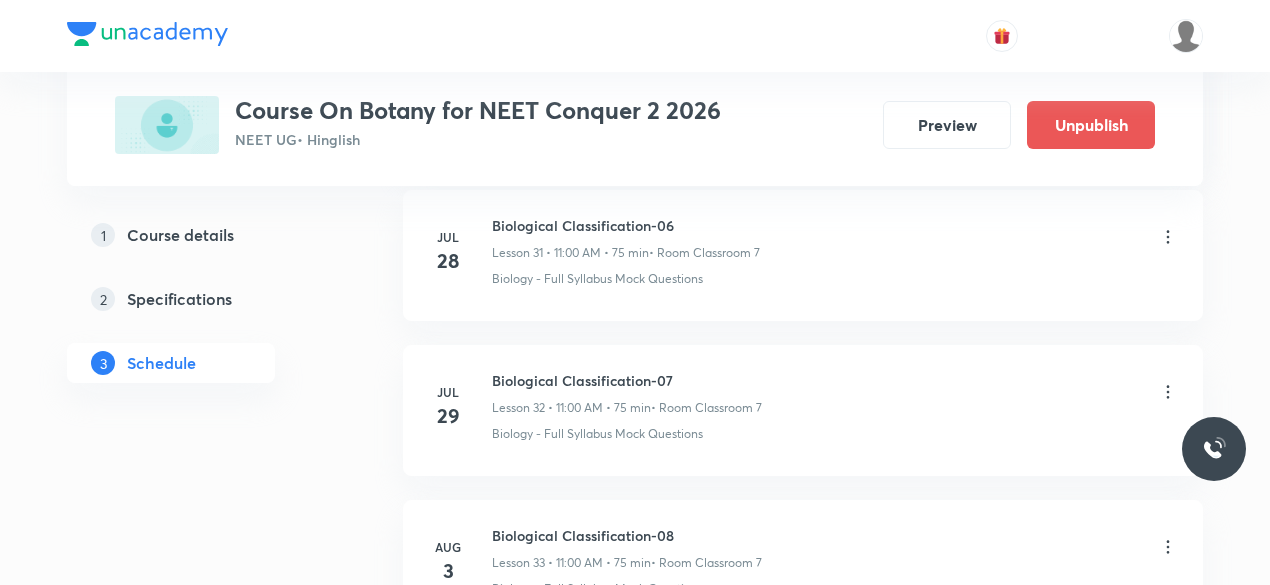 scroll, scrollTop: 5192, scrollLeft: 0, axis: vertical 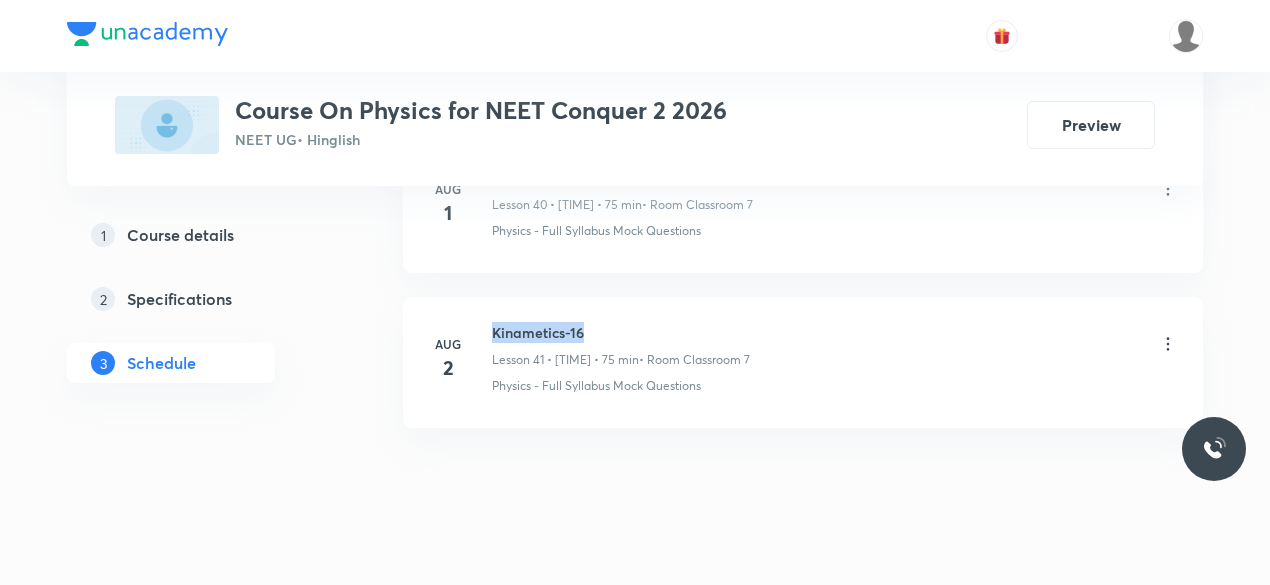 drag, startPoint x: 492, startPoint y: 304, endPoint x: 588, endPoint y: 301, distance: 96.04687 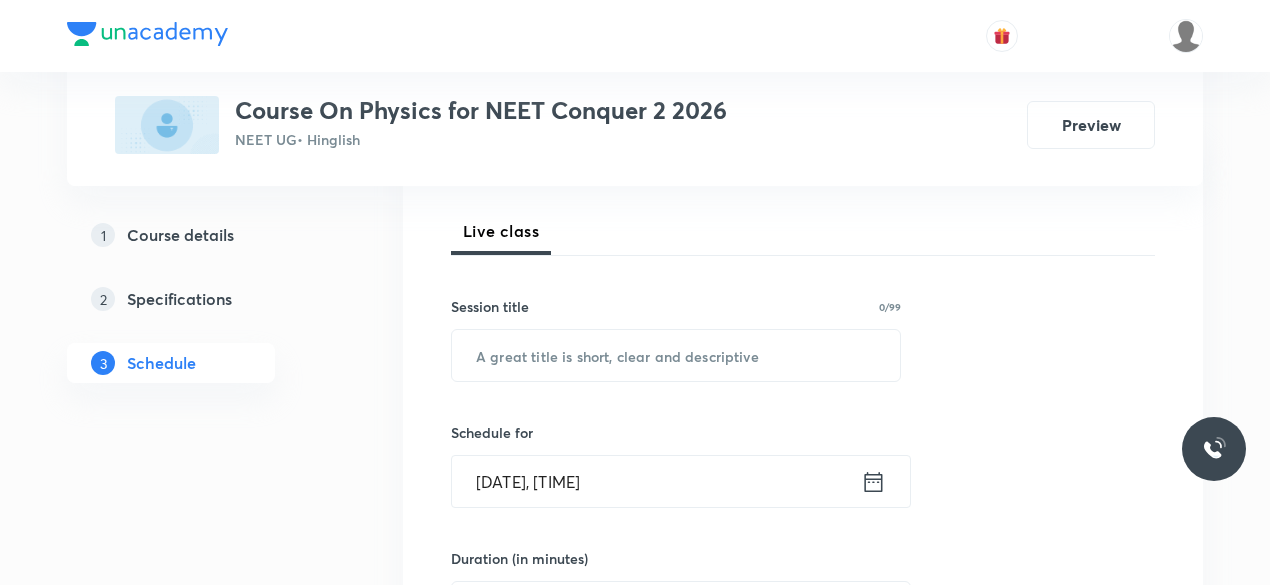 scroll, scrollTop: 275, scrollLeft: 0, axis: vertical 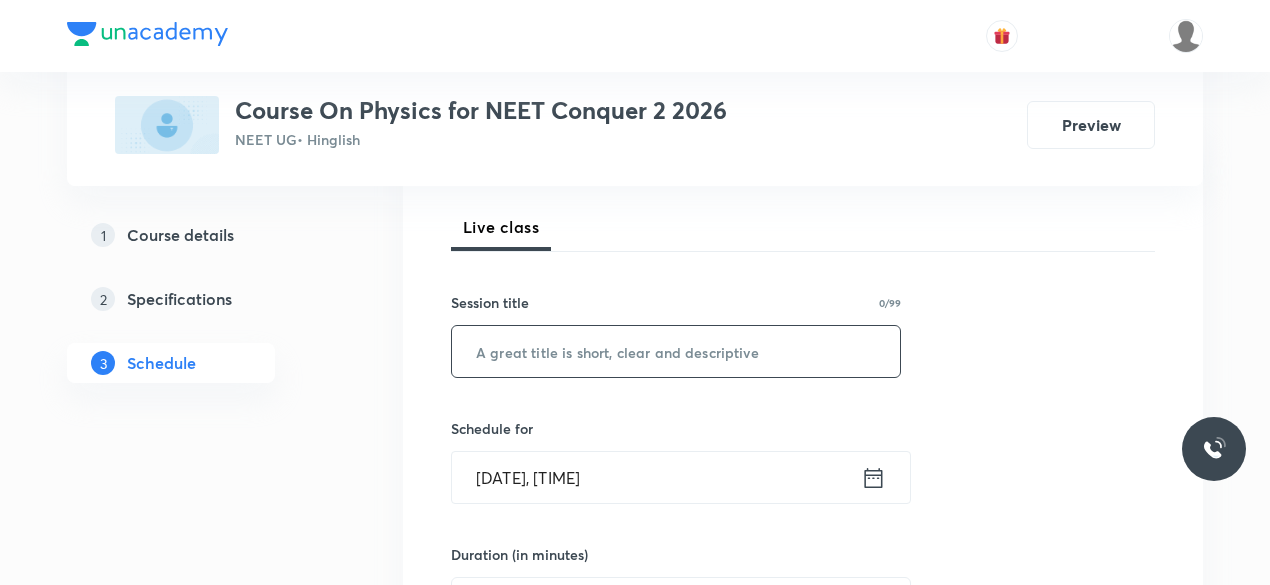 click at bounding box center (676, 351) 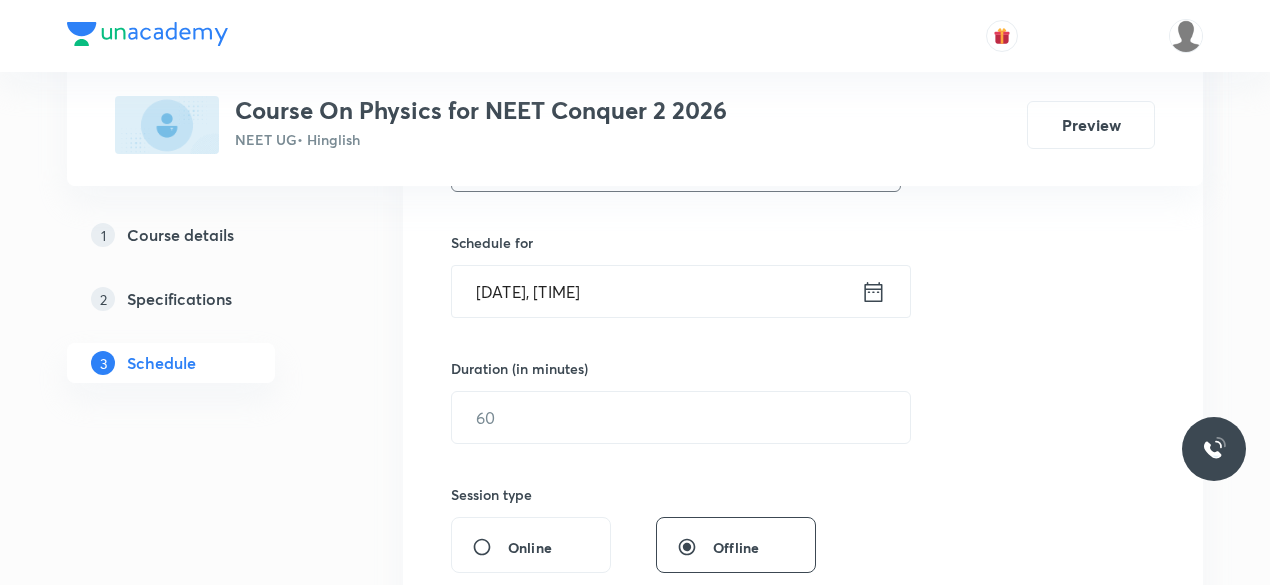 scroll, scrollTop: 463, scrollLeft: 0, axis: vertical 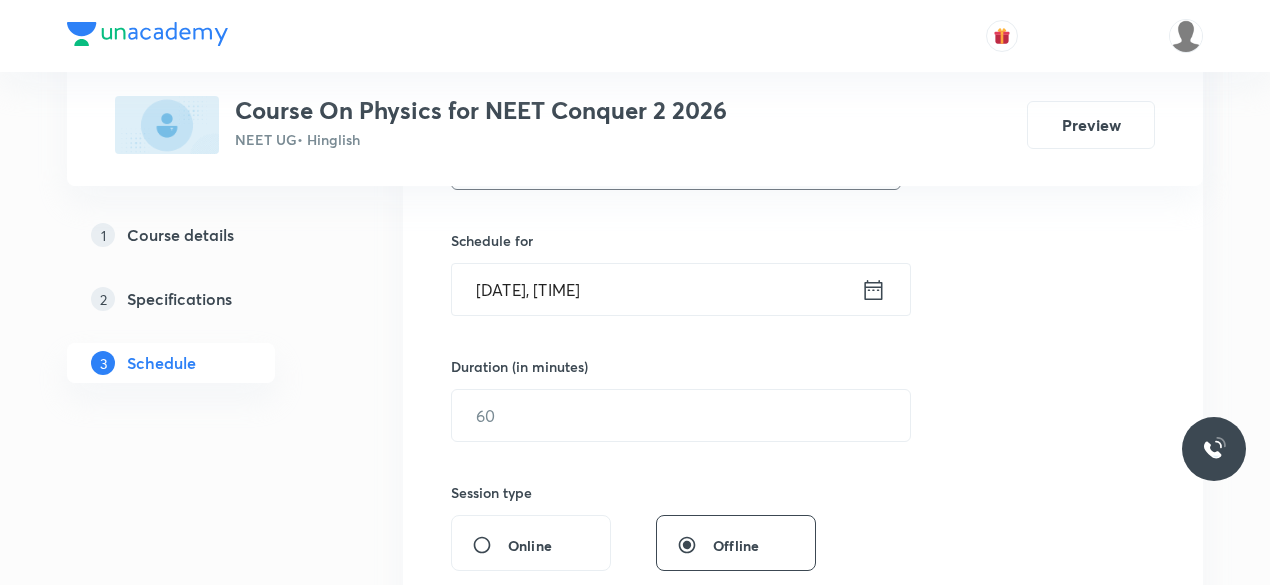 type on "Kinametics-17" 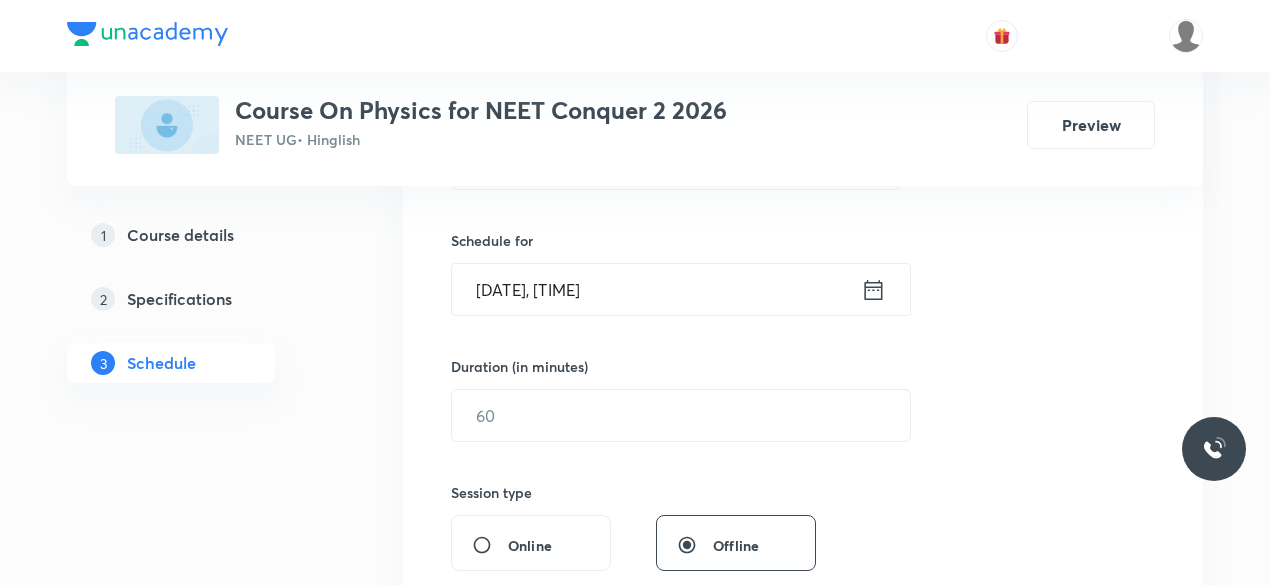 click 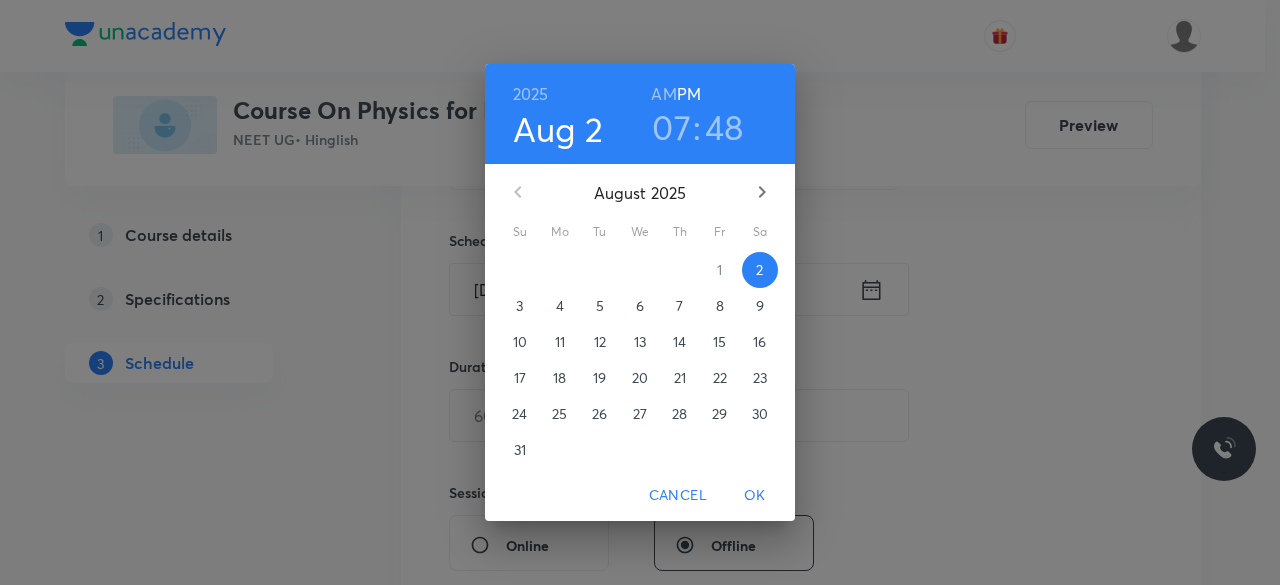 click on "3" at bounding box center (519, 306) 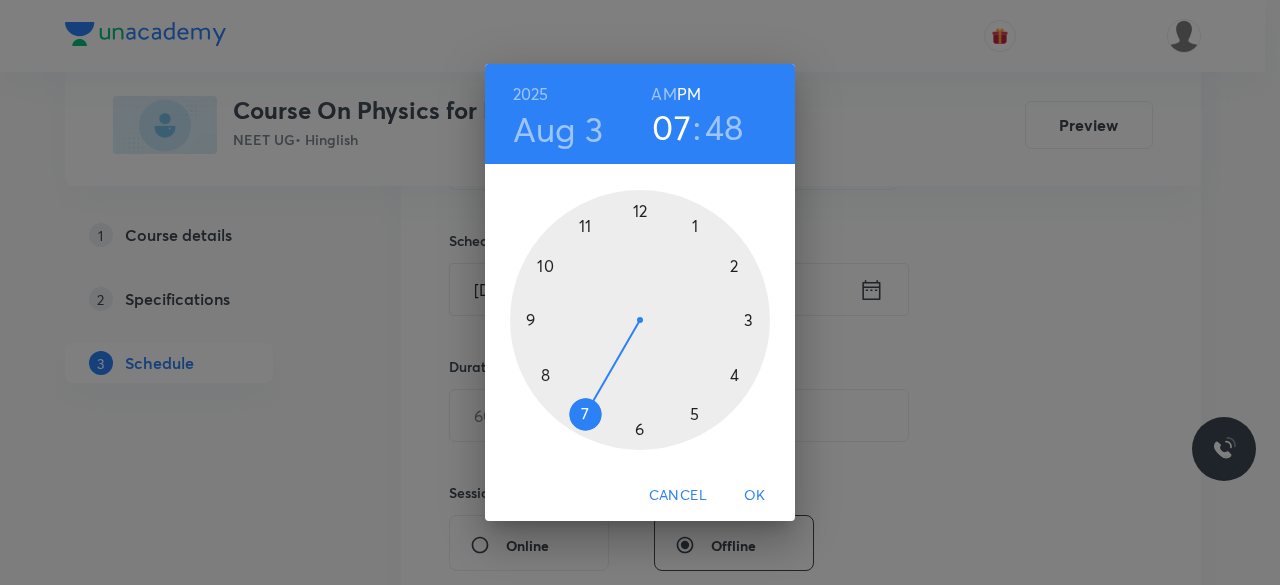 click at bounding box center [640, 320] 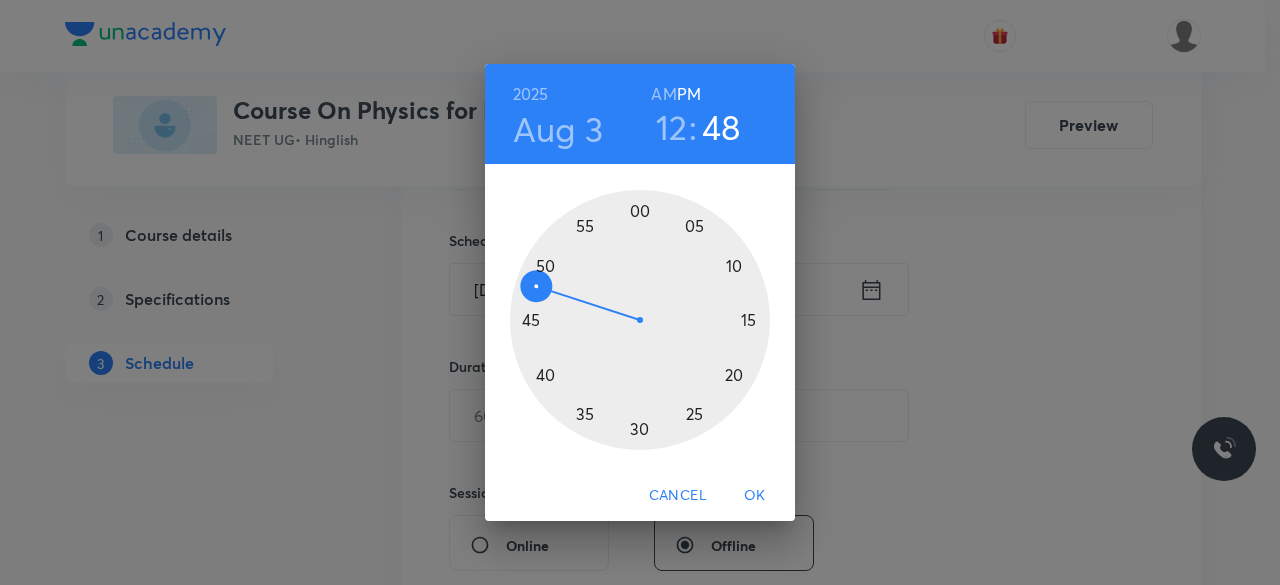 click at bounding box center [640, 320] 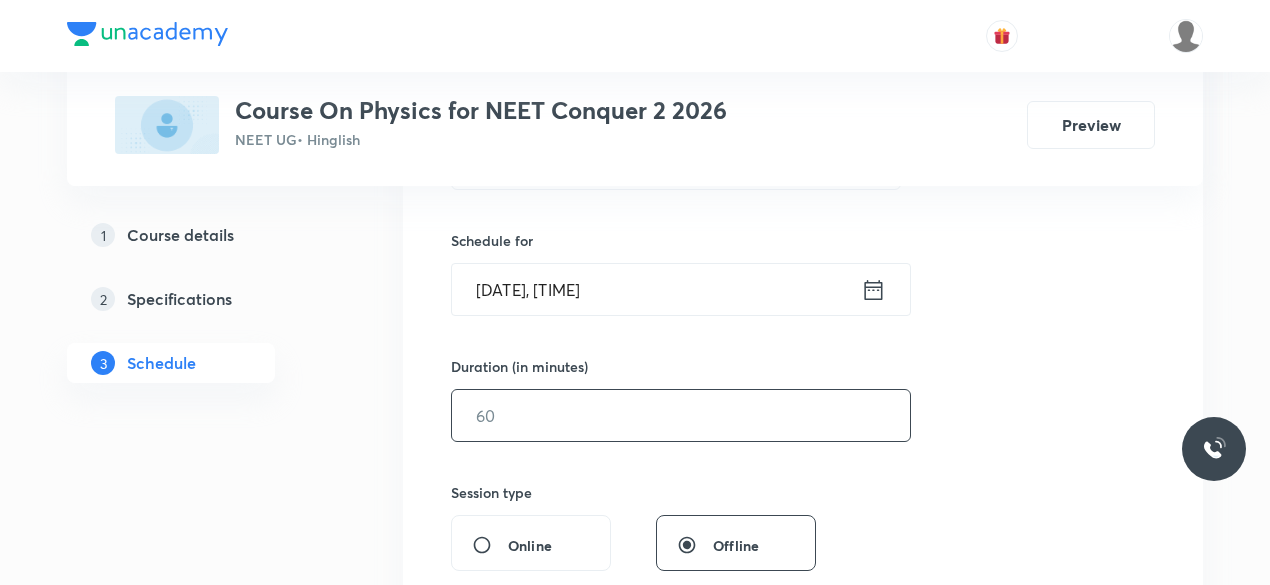 click at bounding box center (681, 415) 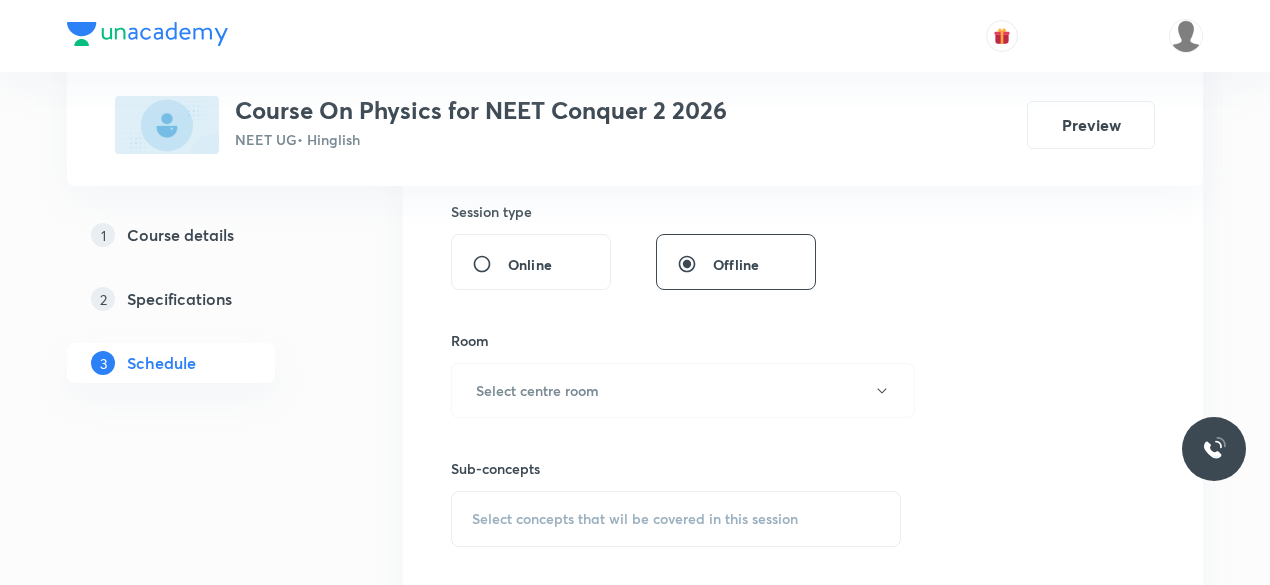 scroll, scrollTop: 745, scrollLeft: 0, axis: vertical 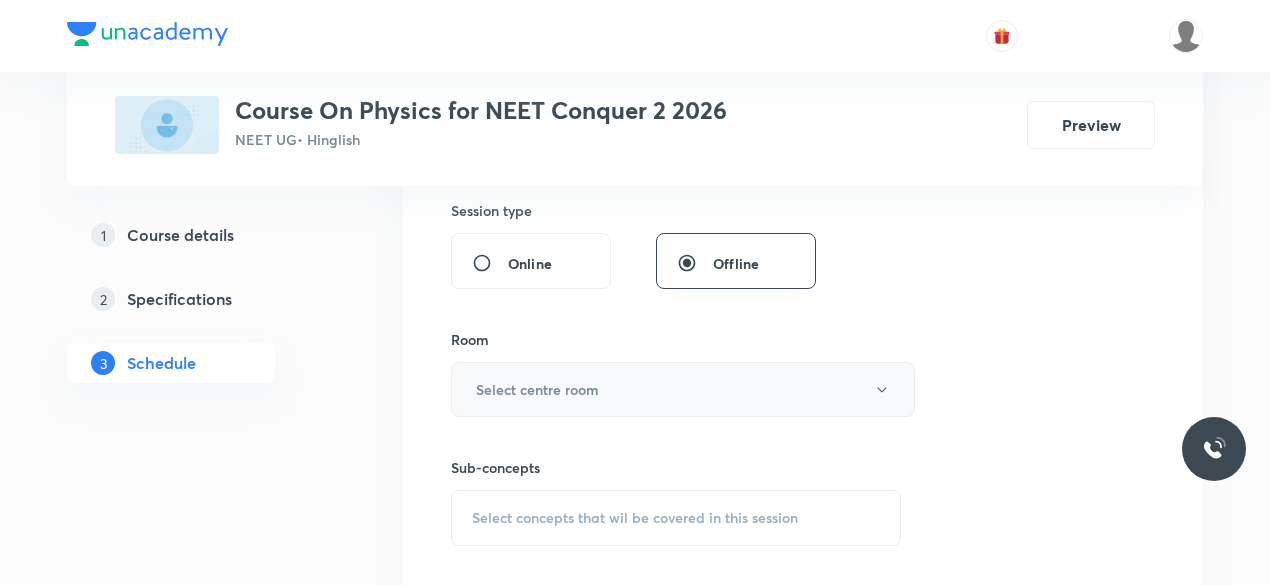 type on "75" 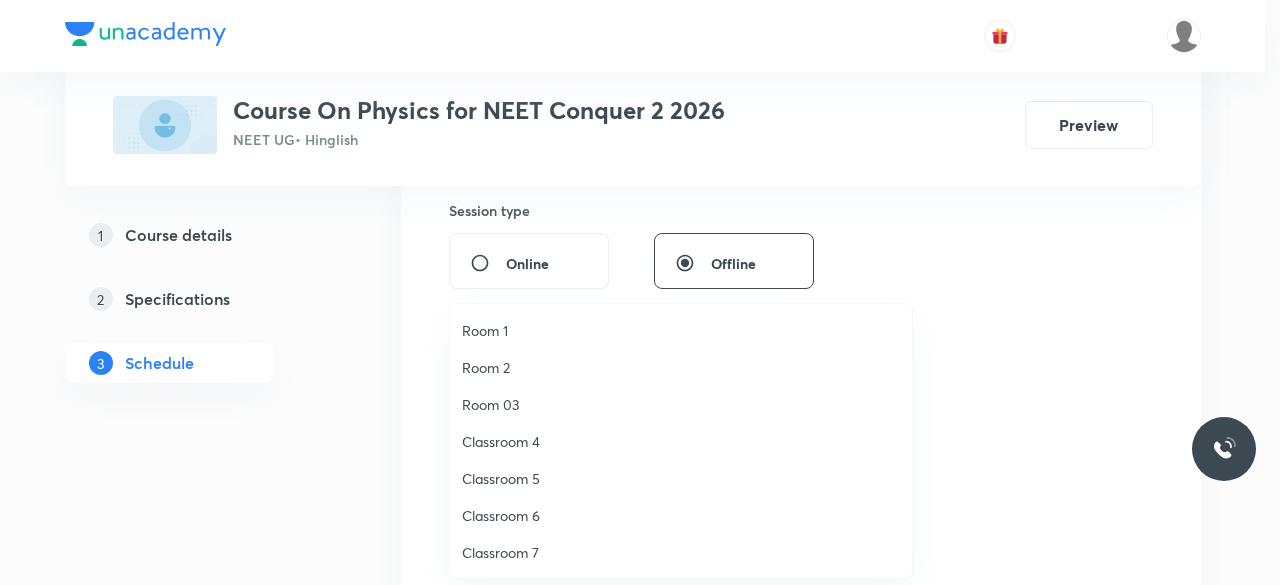 click on "Classroom 7" at bounding box center (681, 552) 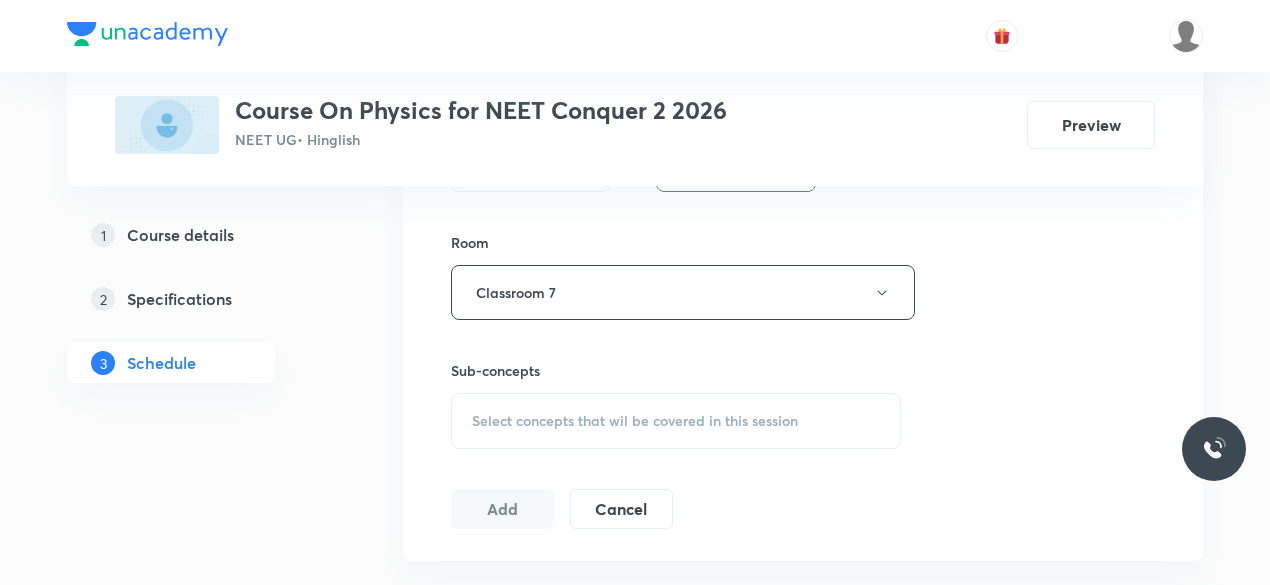 scroll, scrollTop: 850, scrollLeft: 0, axis: vertical 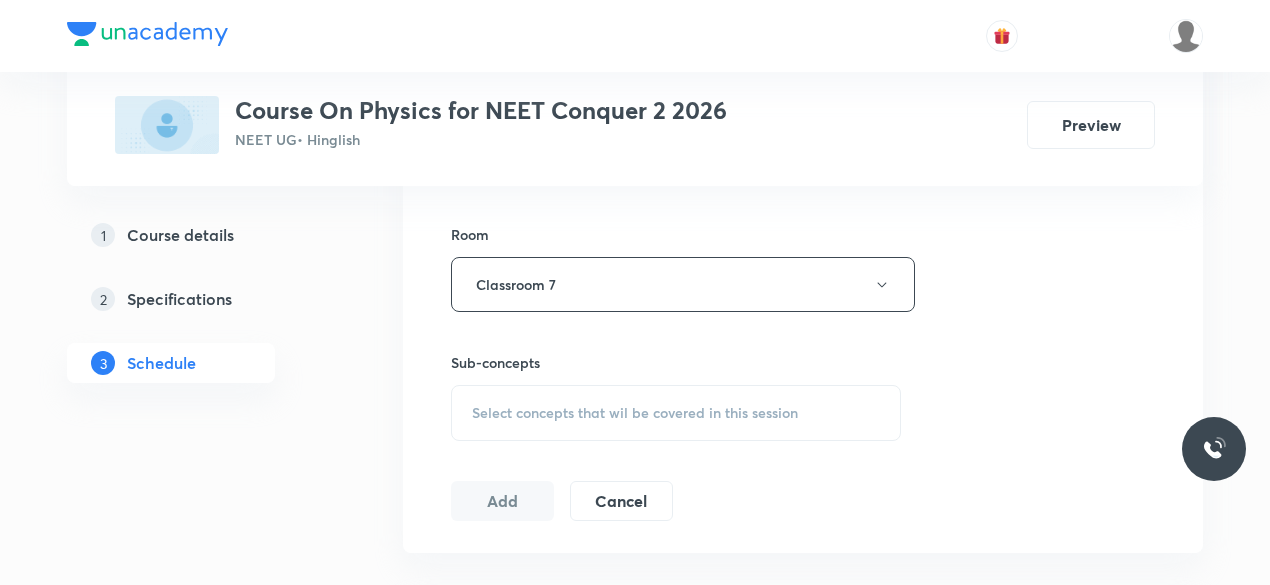 click on "Select concepts that wil be covered in this session" at bounding box center [635, 413] 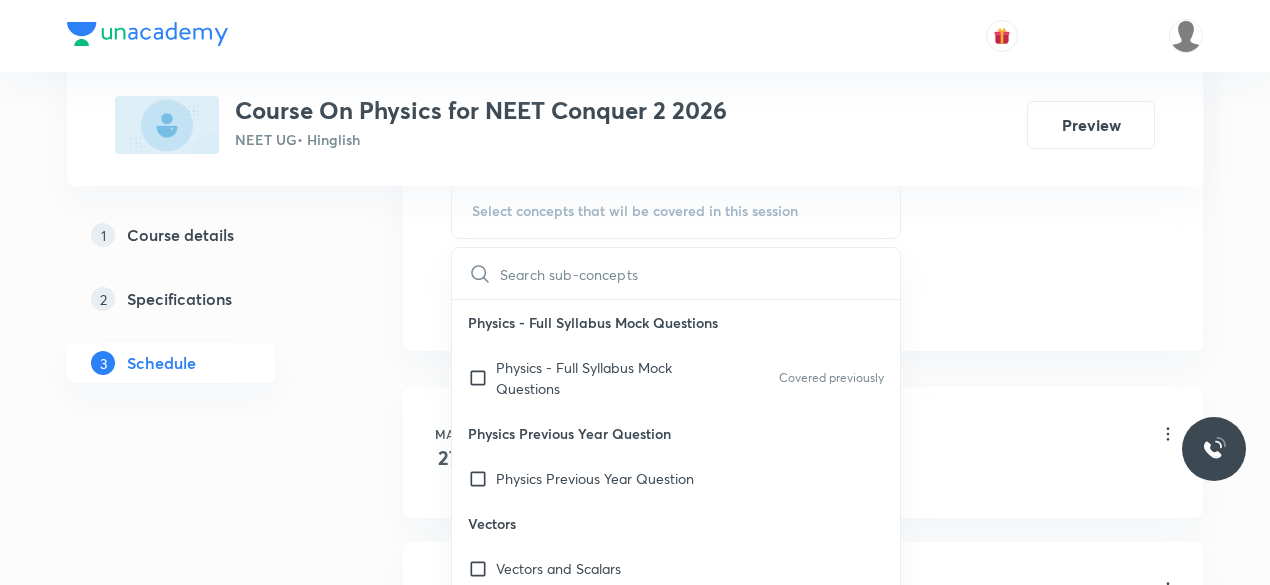 scroll, scrollTop: 1059, scrollLeft: 0, axis: vertical 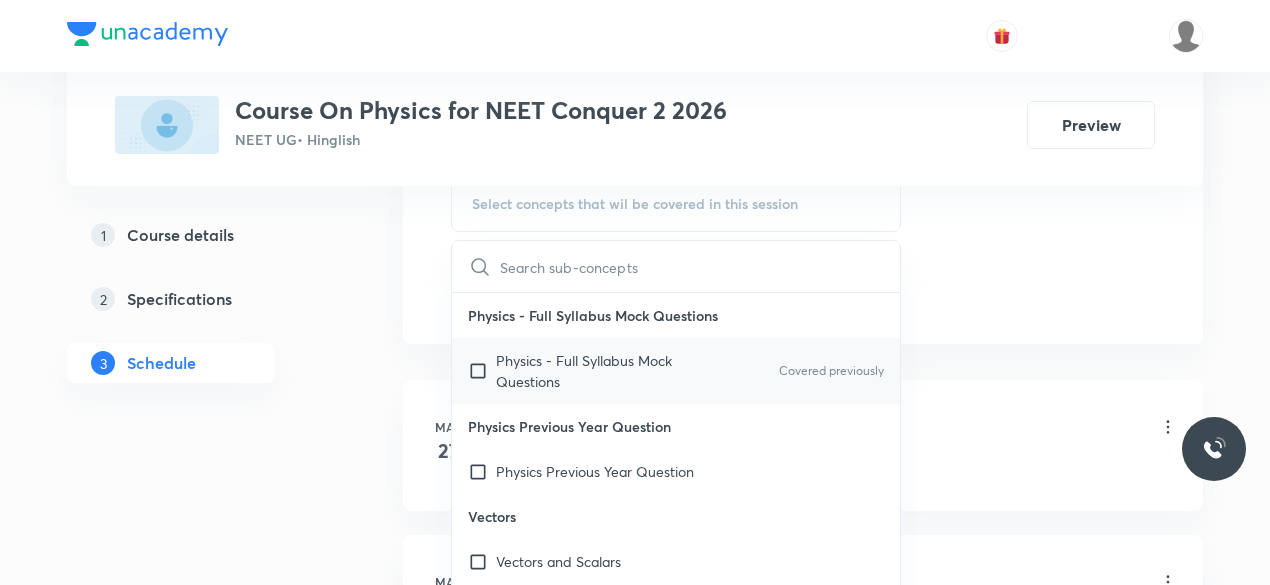 click at bounding box center [482, 371] 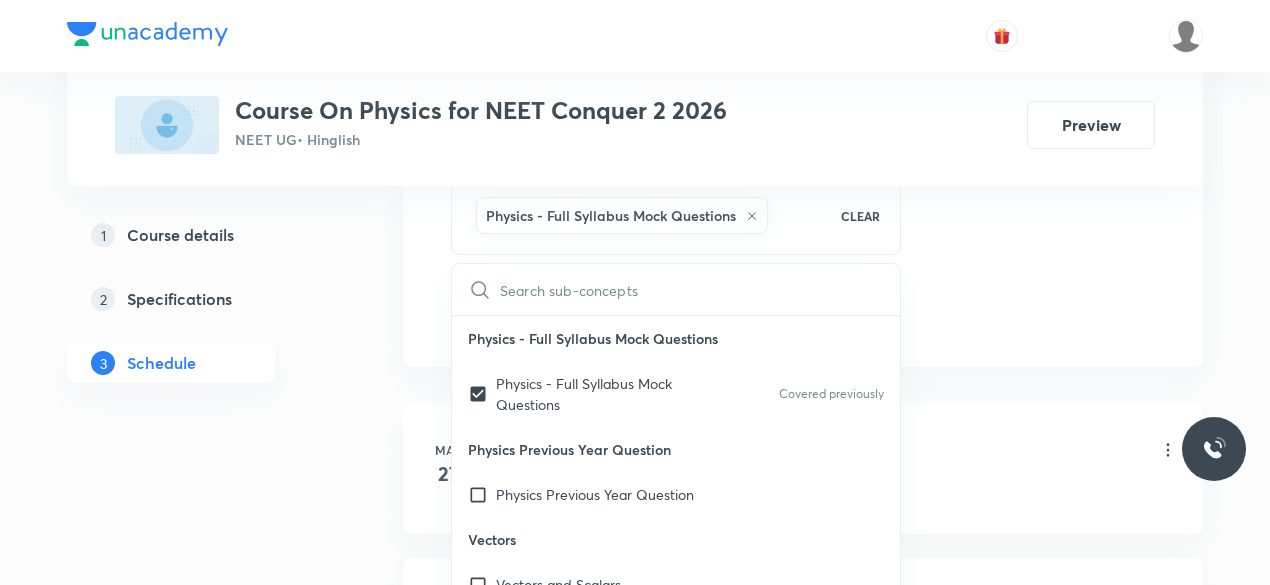 click on "Session  42 Live class Session title 13/99 Kinametics-17 ​ Schedule for Aug 3, 2025, 12:30 PM ​ Duration (in minutes) 75 ​   Session type Online Offline Room Classroom 7 Sub-concepts Physics - Full Syllabus Mock Questions CLEAR ​ Physics - Full Syllabus Mock Questions Physics - Full Syllabus Mock Questions Covered previously Physics Previous Year Question Physics Previous Year Question Vectors Vectors and Scalars  Representation of Vector  Addition of Vectors Components of a Vector Unit Vectors Rectangular Components of a Vector in Three Dimensions  Position Vector Displacement Vector Product of Two Vectors Change in Velocity Projectile Motion Minimum Velocity & Angle to Hit a Given Point Motion in a Straight Line Translatory Motion  Frame of Reference  Trajectory  Displacement and Distance  Velocity and Speed  Acceleration  Motion in a Straight Line  One- Dimensional Motion in a Vertical Line  Motion Upon an Inclined Plane  Relative Motion in One dimension Graphs in Motion in One Dimension Impulse" at bounding box center [803, -146] 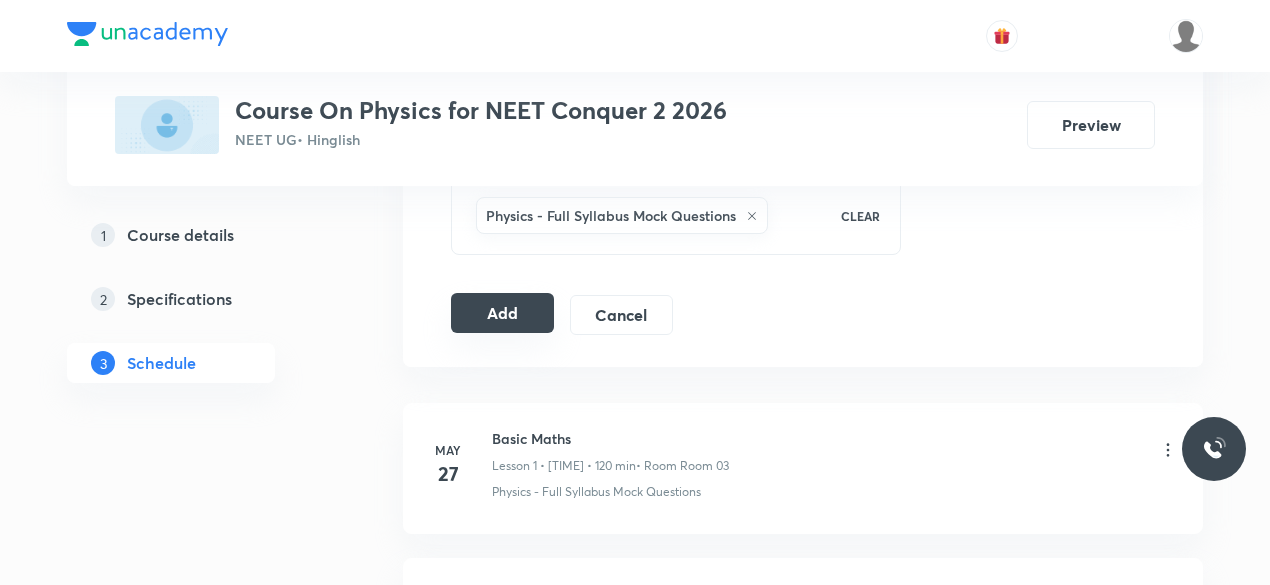 click on "Add" at bounding box center (502, 313) 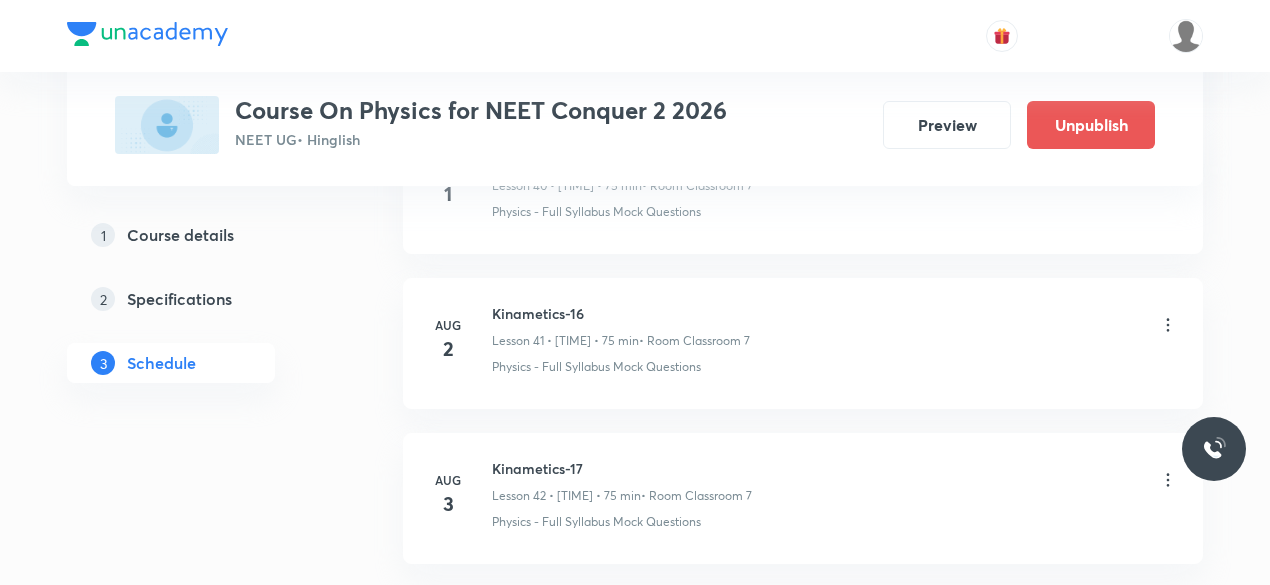 scroll, scrollTop: 6580, scrollLeft: 0, axis: vertical 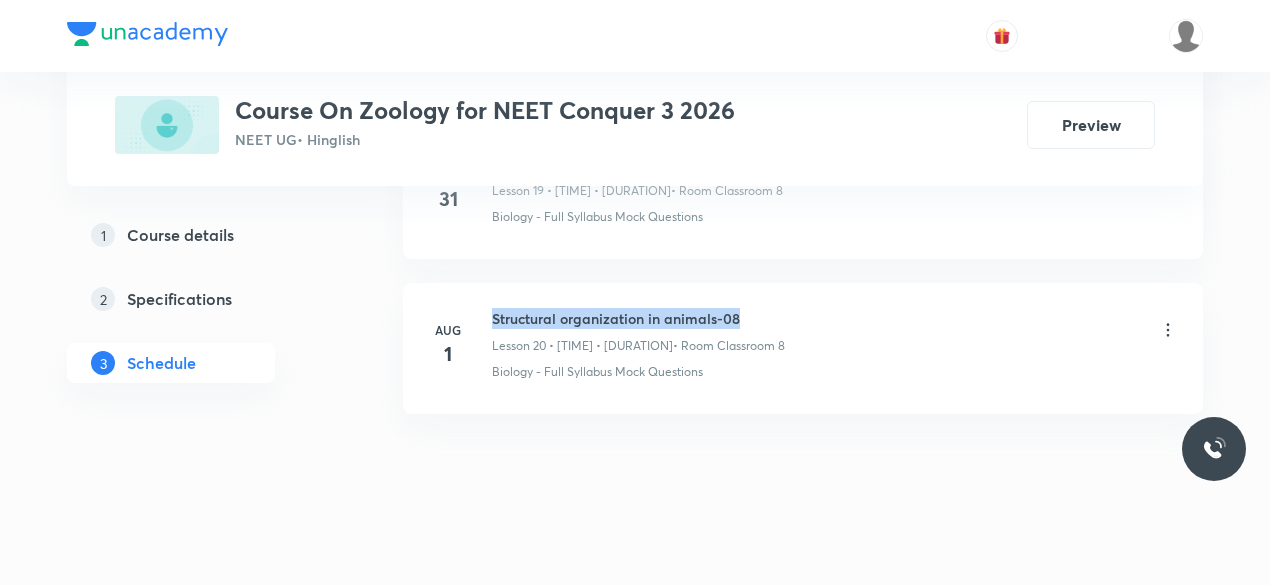 drag, startPoint x: 495, startPoint y: 303, endPoint x: 740, endPoint y: 295, distance: 245.13058 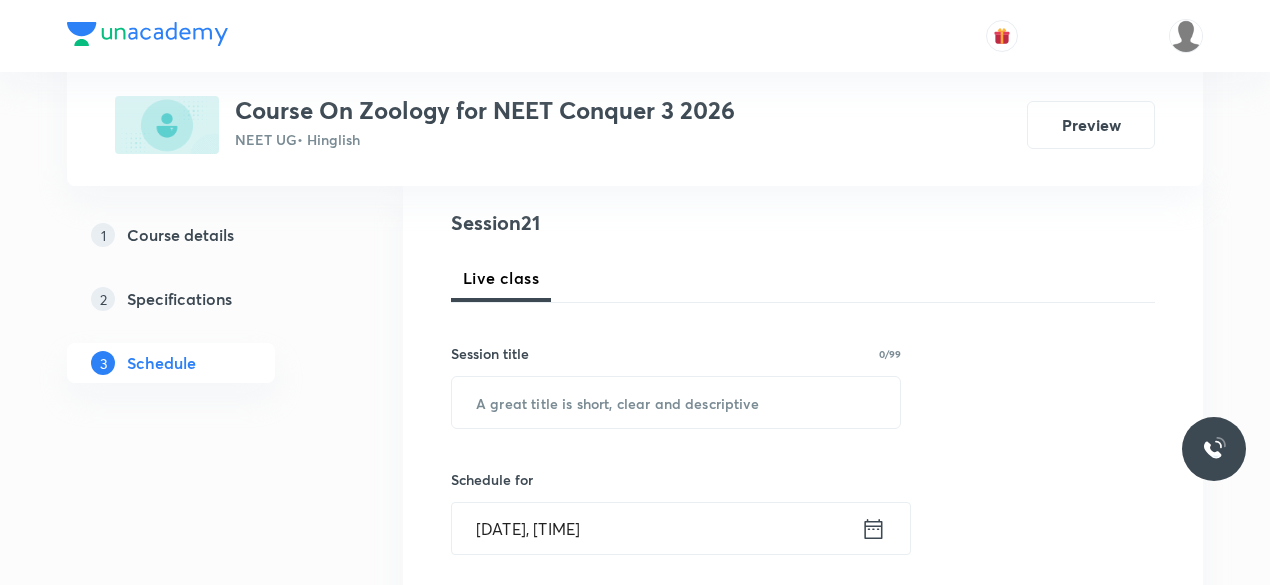 scroll, scrollTop: 241, scrollLeft: 0, axis: vertical 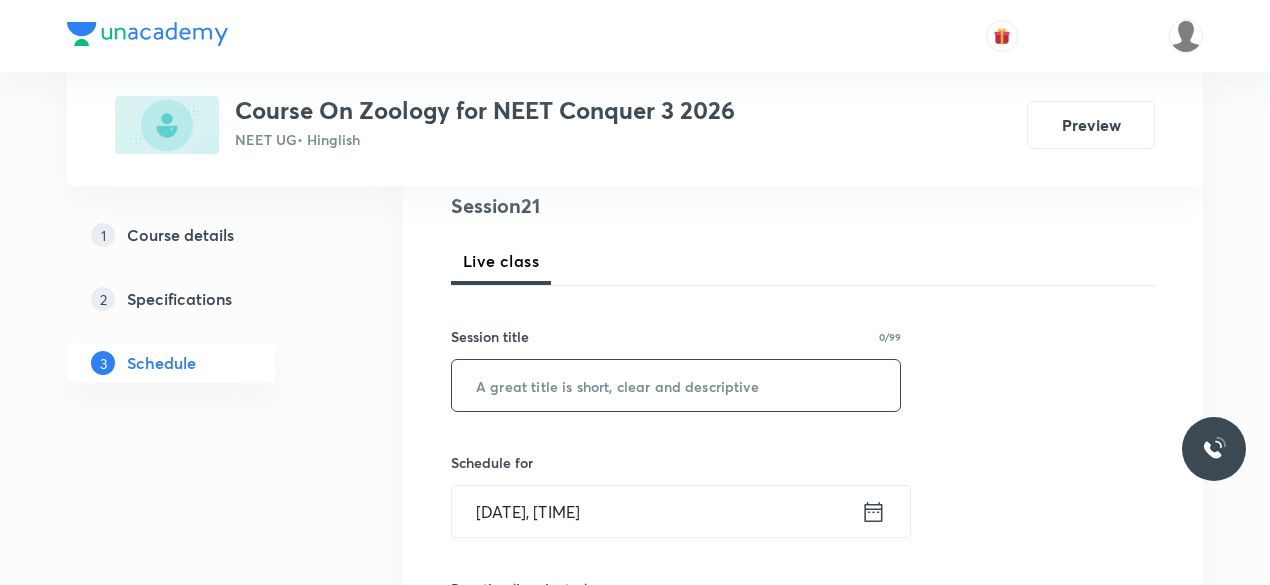 click at bounding box center [676, 385] 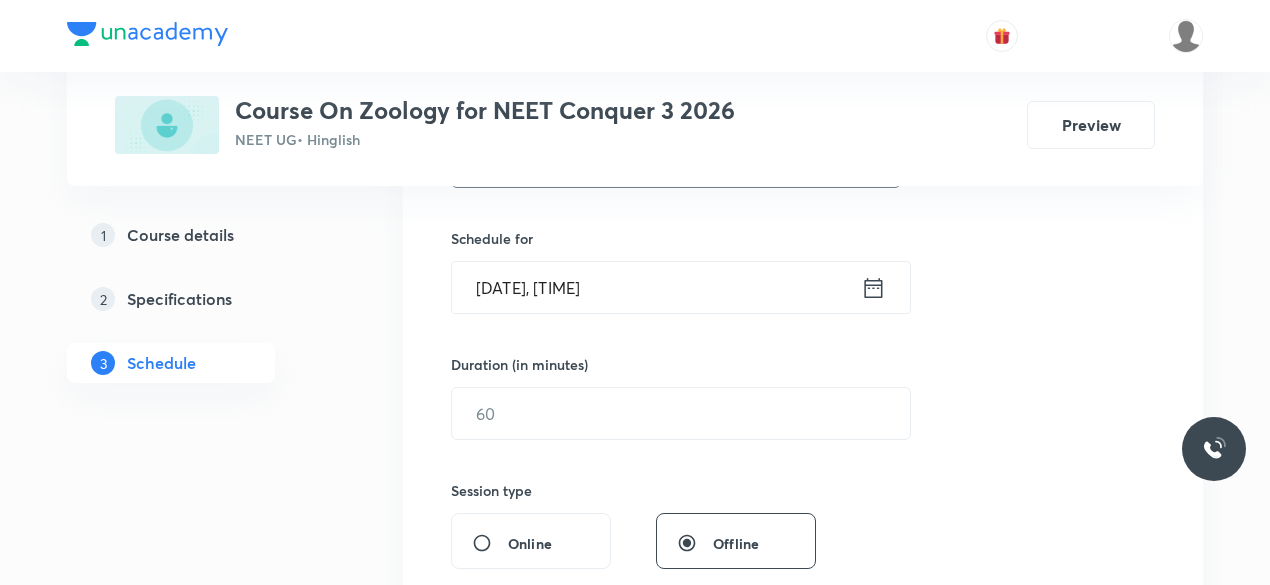 scroll, scrollTop: 466, scrollLeft: 0, axis: vertical 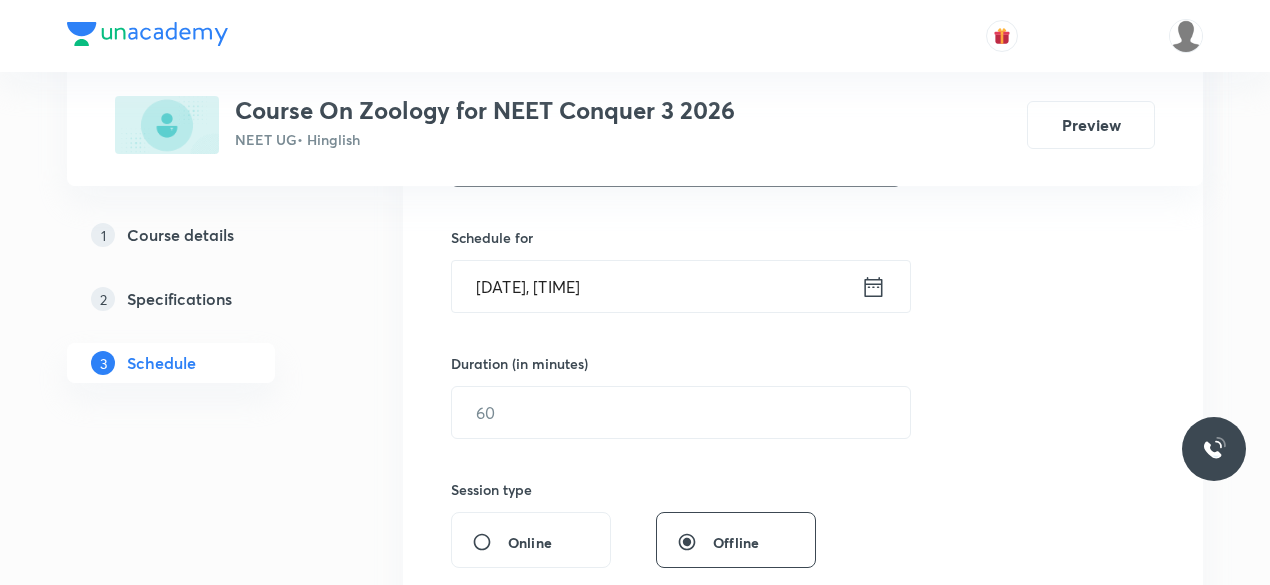 type on "Structural organization in animals-09" 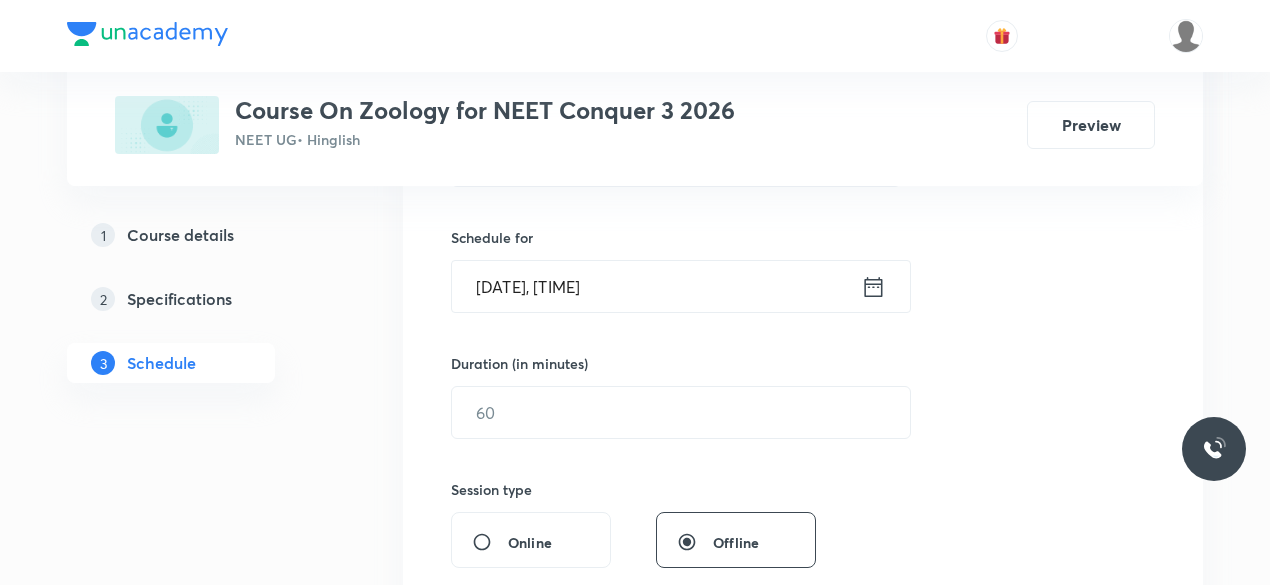 click 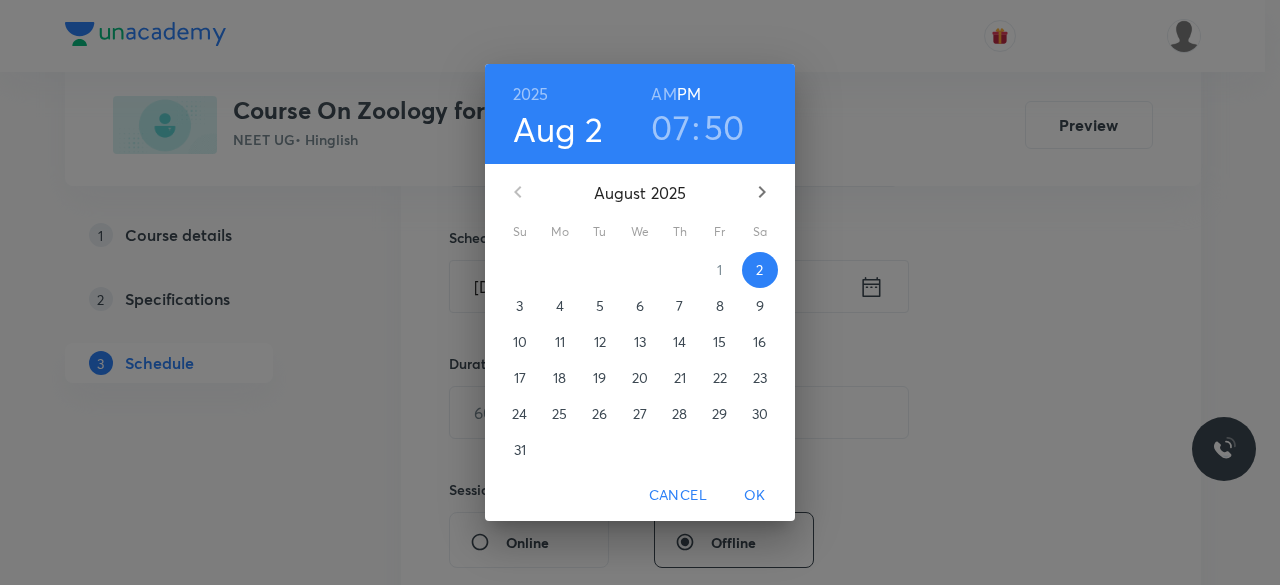 click on "3" at bounding box center (519, 306) 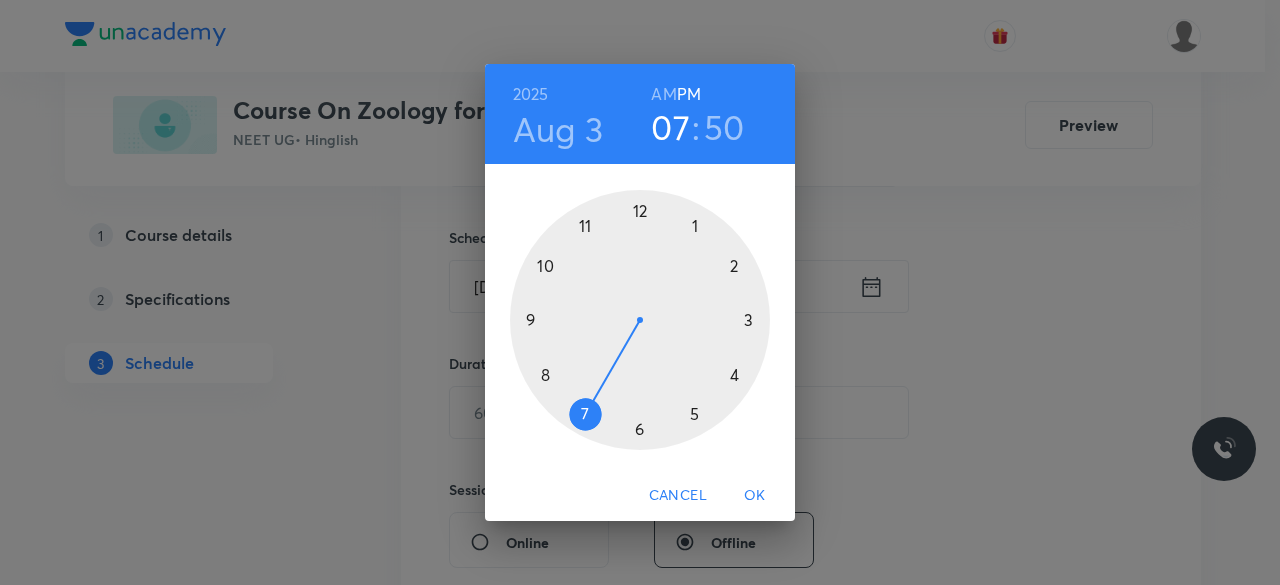 click at bounding box center (640, 320) 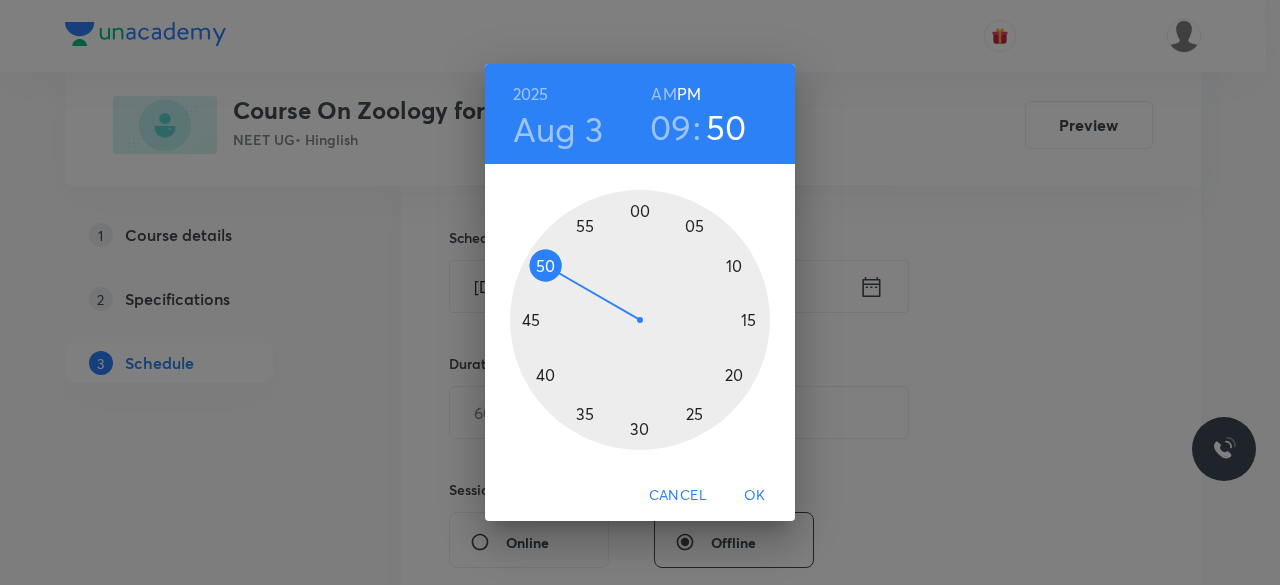 click at bounding box center [640, 320] 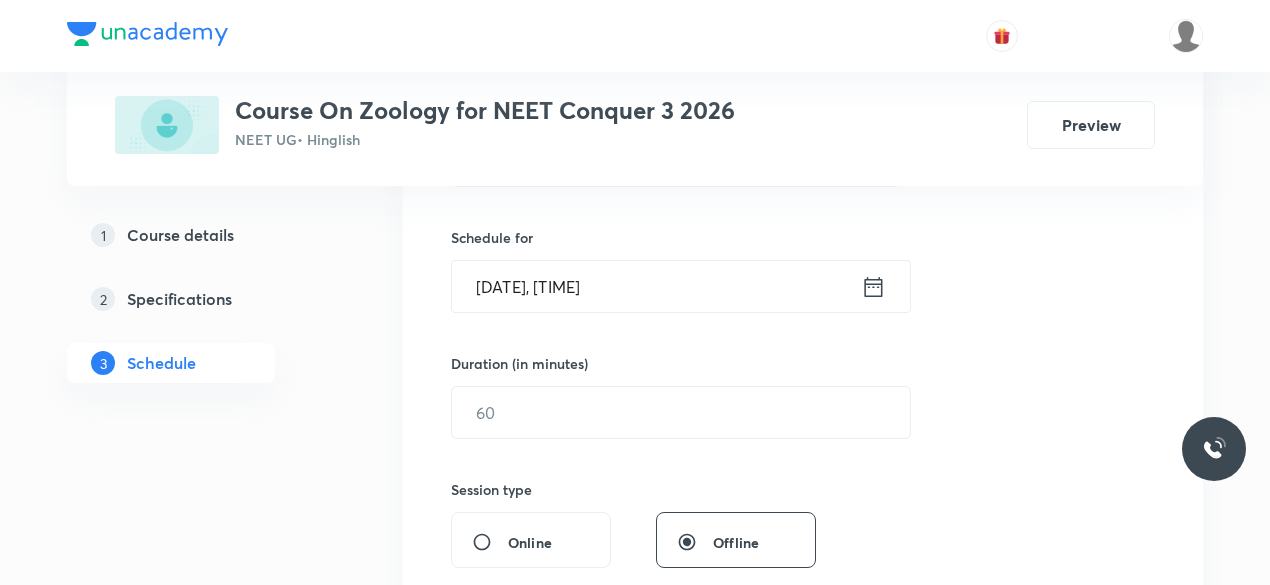 click 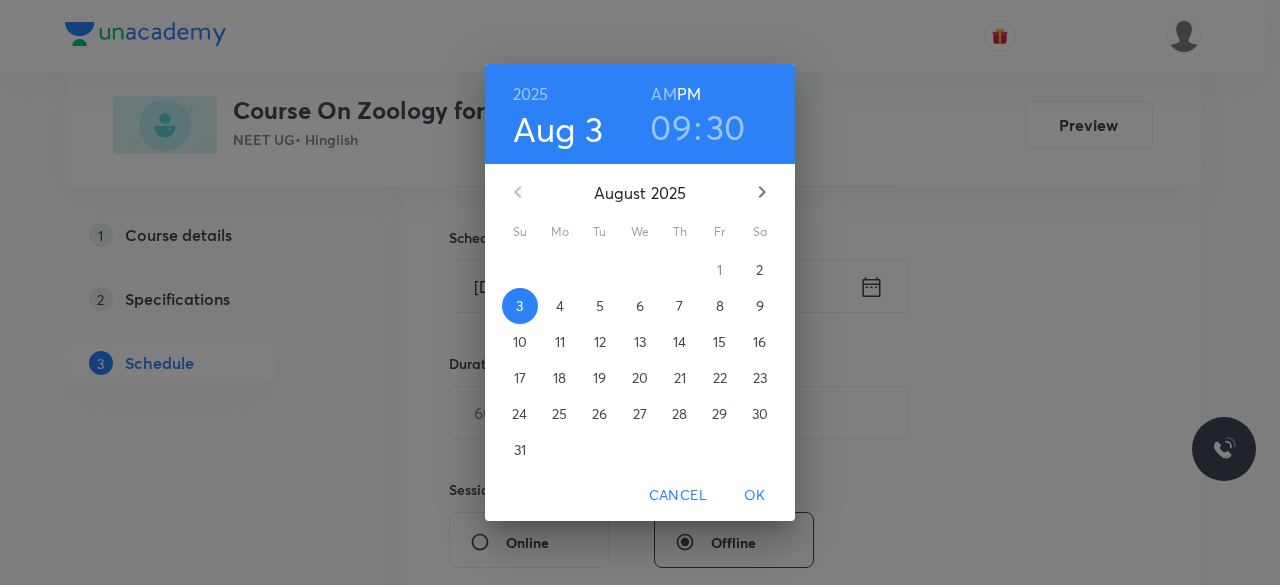 click on "AM" at bounding box center [663, 94] 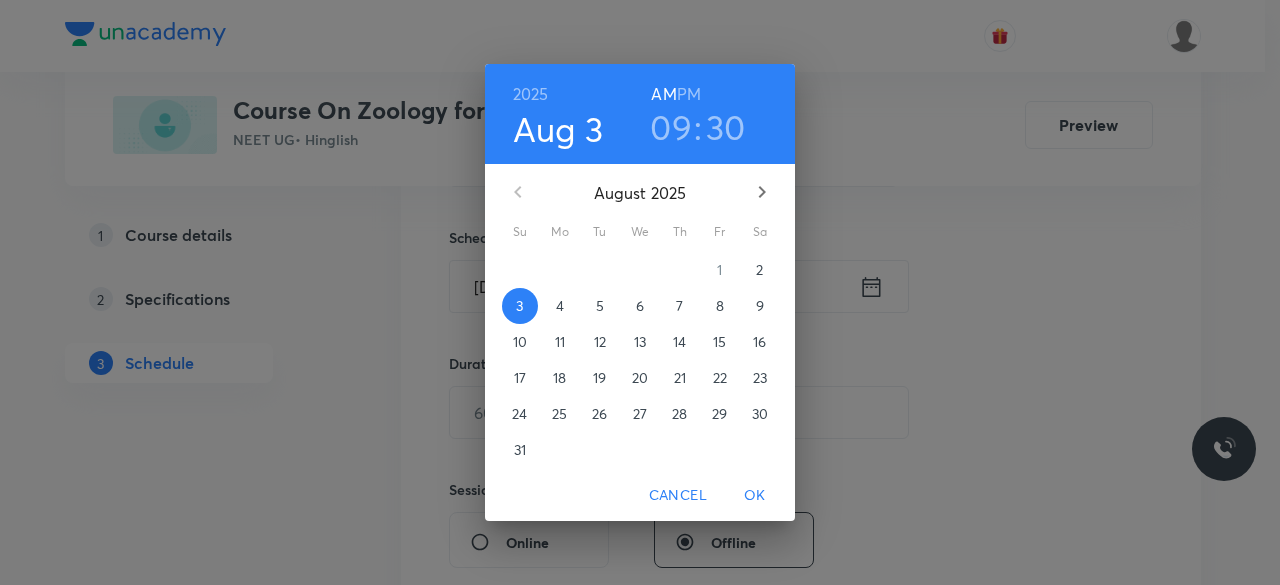 click on "OK" at bounding box center [755, 495] 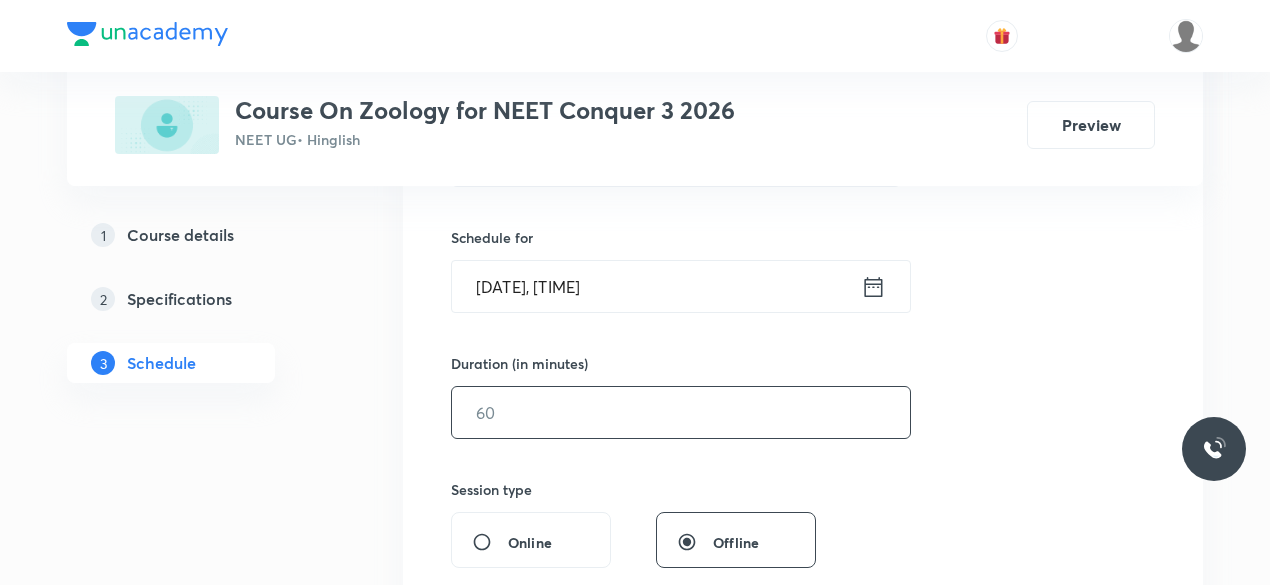 click at bounding box center [681, 412] 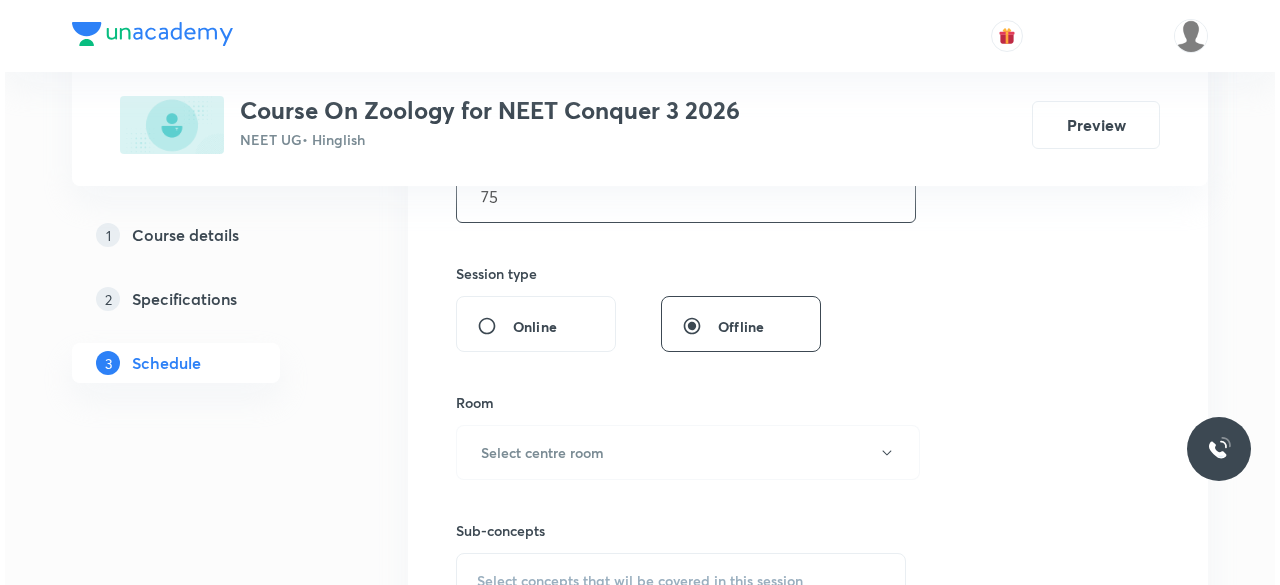 scroll, scrollTop: 688, scrollLeft: 0, axis: vertical 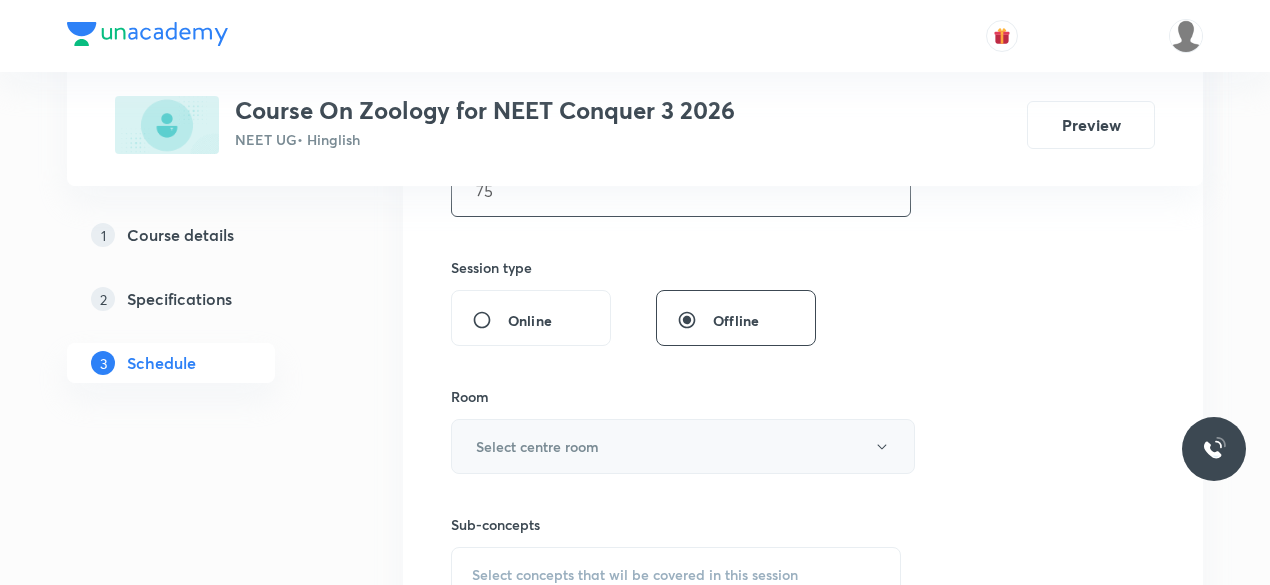 type on "75" 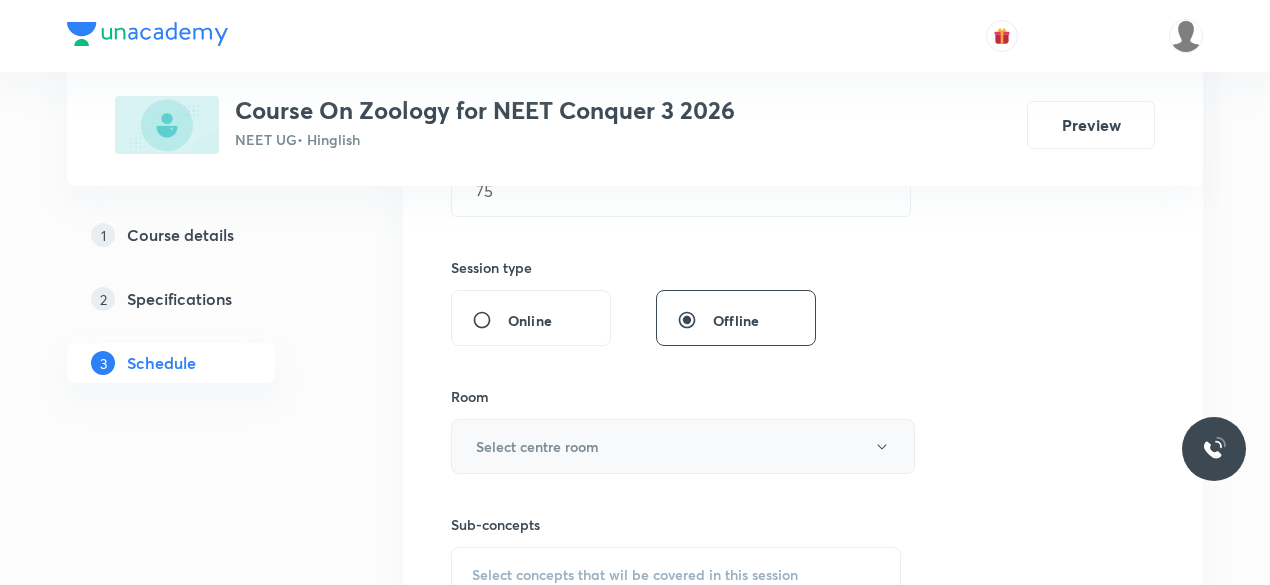 click on "Select centre room" at bounding box center [683, 446] 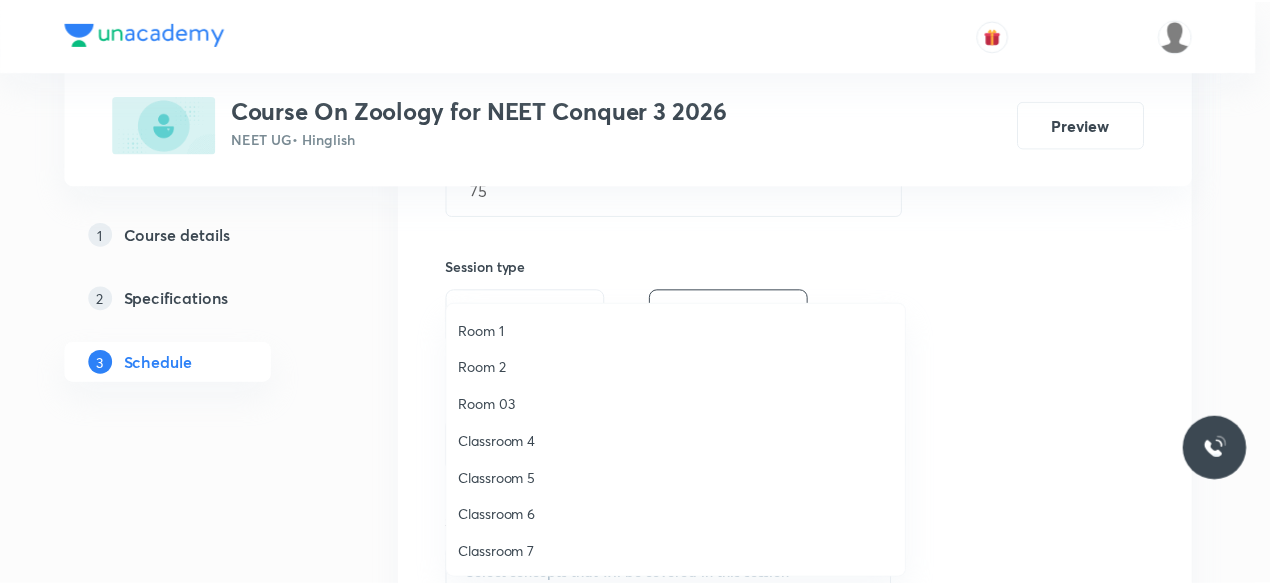 scroll, scrollTop: 37, scrollLeft: 0, axis: vertical 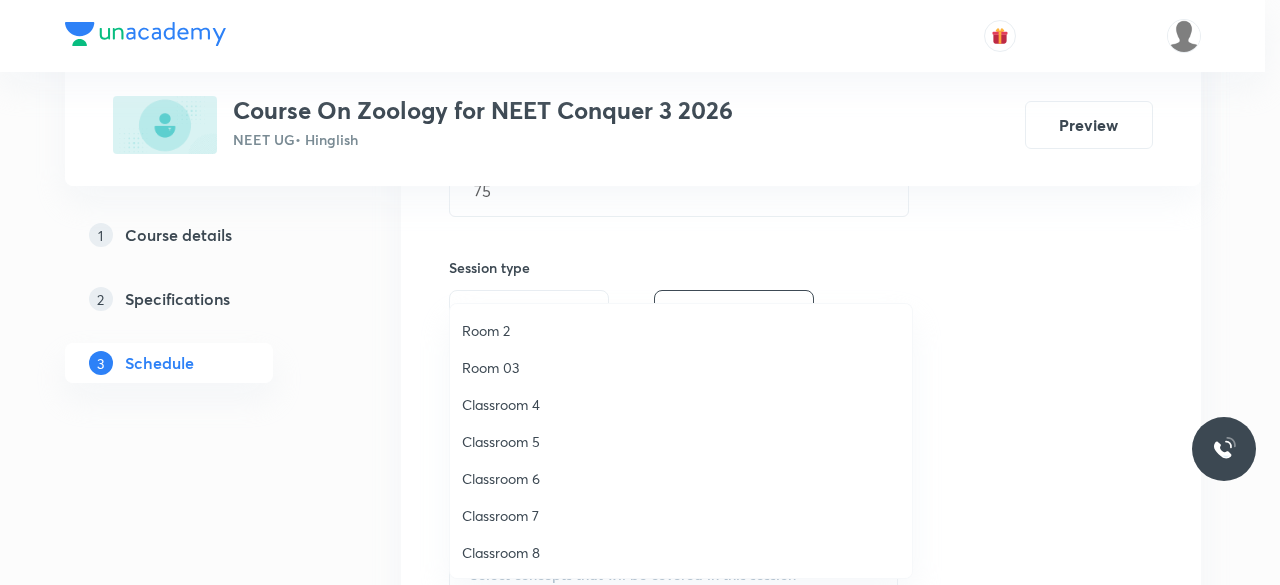 click on "Classroom 8" at bounding box center [681, 552] 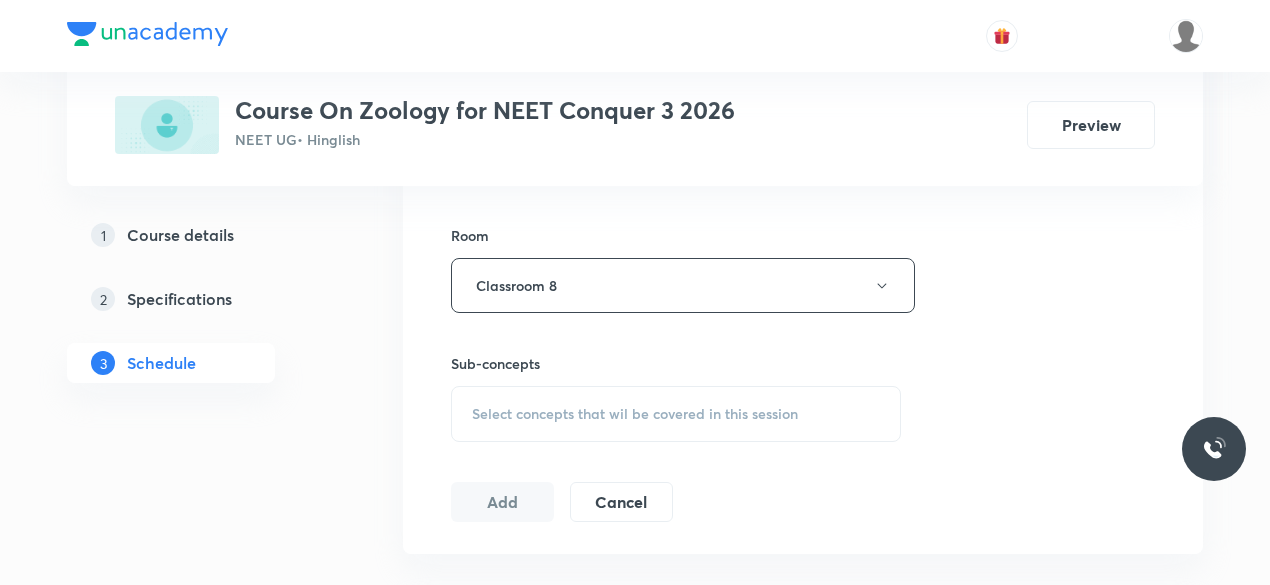 scroll, scrollTop: 881, scrollLeft: 0, axis: vertical 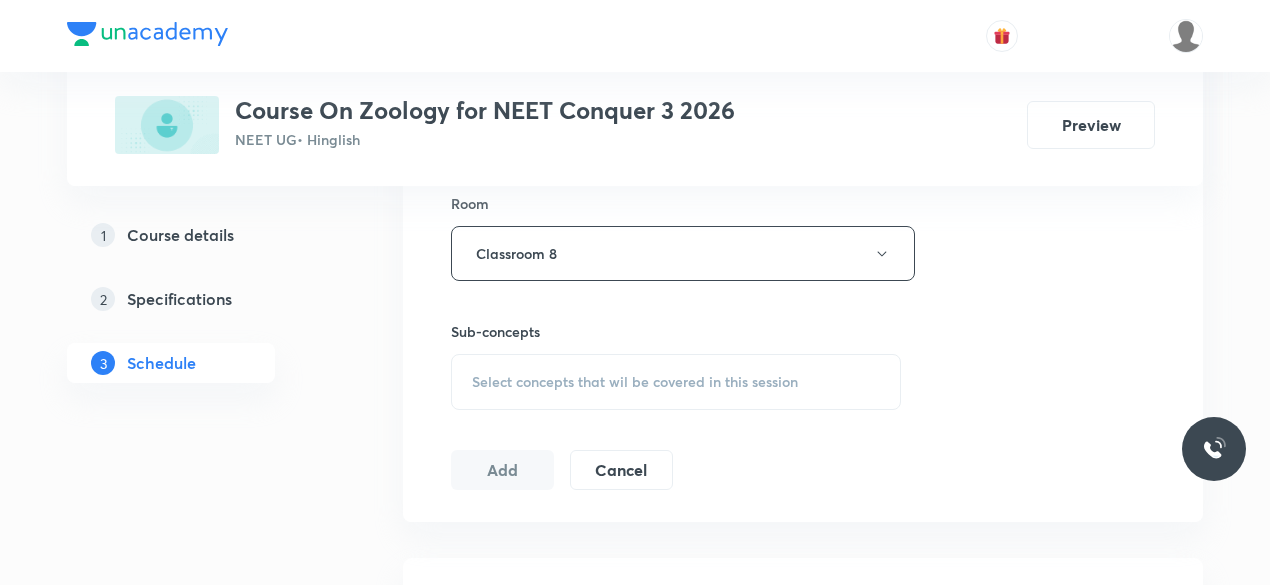 click on "Select concepts that wil be covered in this session" at bounding box center (635, 382) 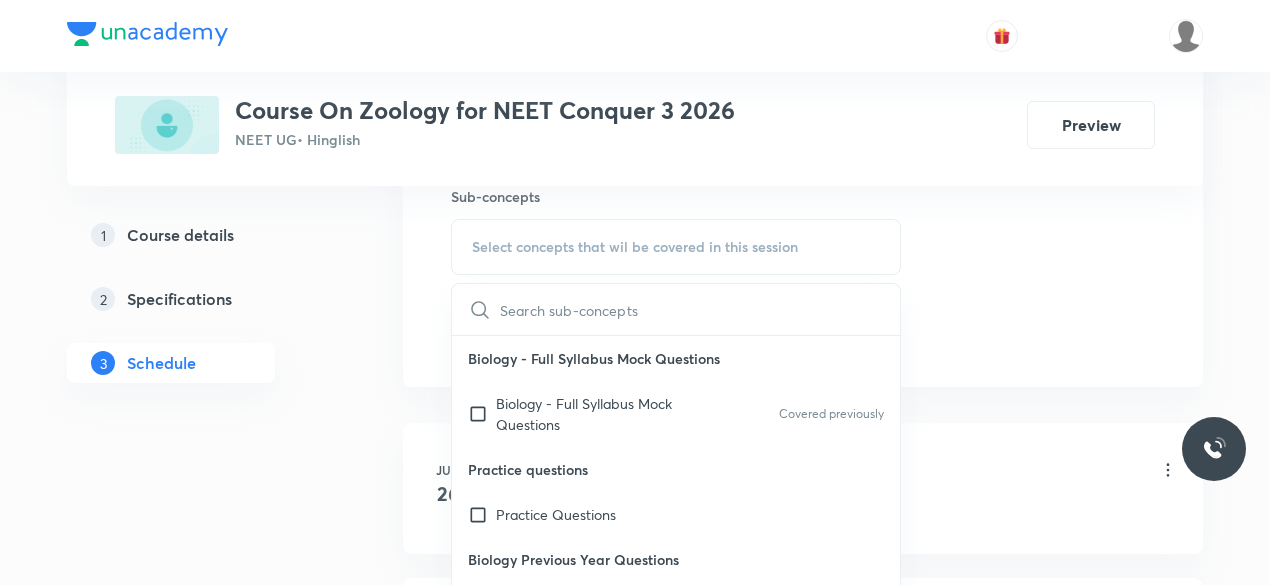 scroll, scrollTop: 1024, scrollLeft: 0, axis: vertical 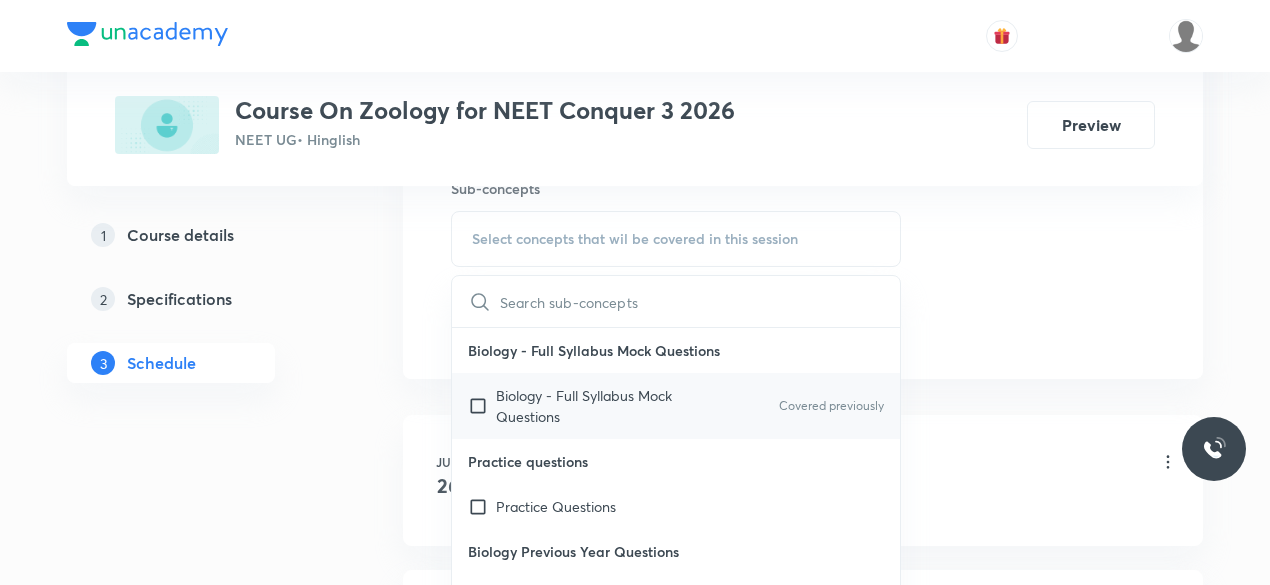 click at bounding box center (482, 406) 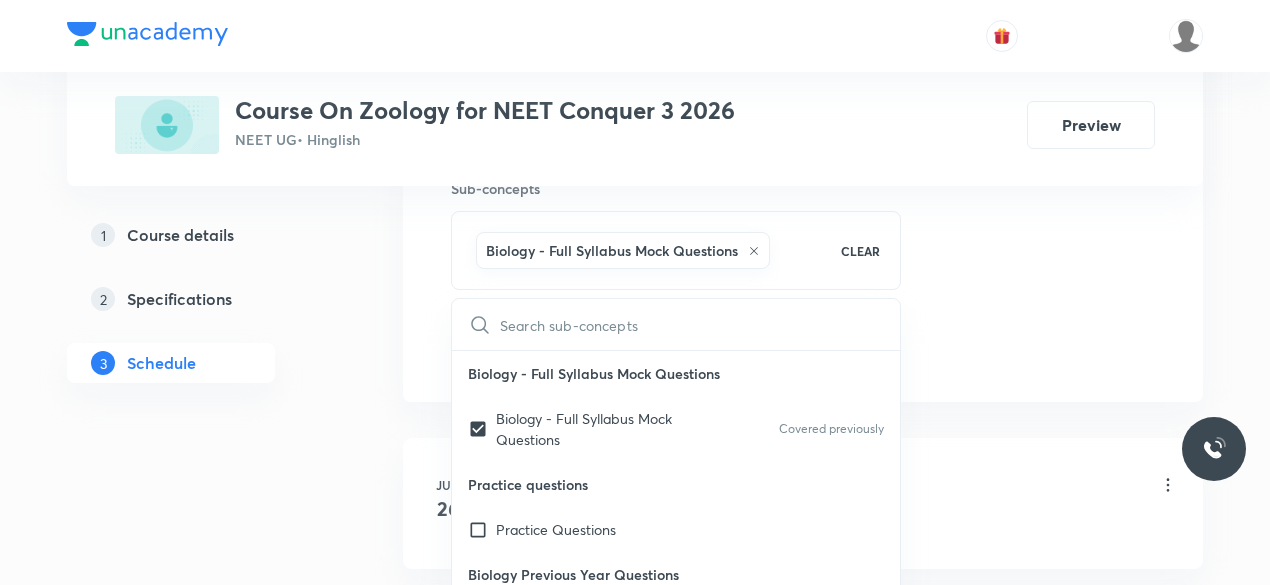 click on "Session  21 Live class Session title 37/99 Structural organization in animals-09 ​ Schedule for Aug 3, 2025, 9:30 AM ​ Duration (in minutes) 75 ​   Session type Online Offline Room Classroom 8 Sub-concepts Biology - Full Syllabus Mock Questions CLEAR ​ Biology - Full Syllabus Mock Questions Biology - Full Syllabus Mock Questions Covered previously Practice questions Practice Questions Biology Previous Year Questions Maths Previous Year Questions Digestion & Absorption Alimentary Canal Digestive Glands Digestion Of Food Hormonal Control Of Digestion Absorption Of Digested Products Disorders Of Digestive System Process Of Nutrition Ingestion Assimilation Egestion (Defecation) Breathing & Exchange of Gases Respiratory Organs Mechanism Of Breathing Exchange Of Gases Transport Of Gases Regulation Of Respiration Disorders Of Respiratory System Body Fluids & Circulation Blood Lymph (Tissue Fluid) Lymphatic System Circulatory Pathways Double Circulation Regulation Of Cardiac Activity Blood Vessels Heart Brain" at bounding box center (803, -111) 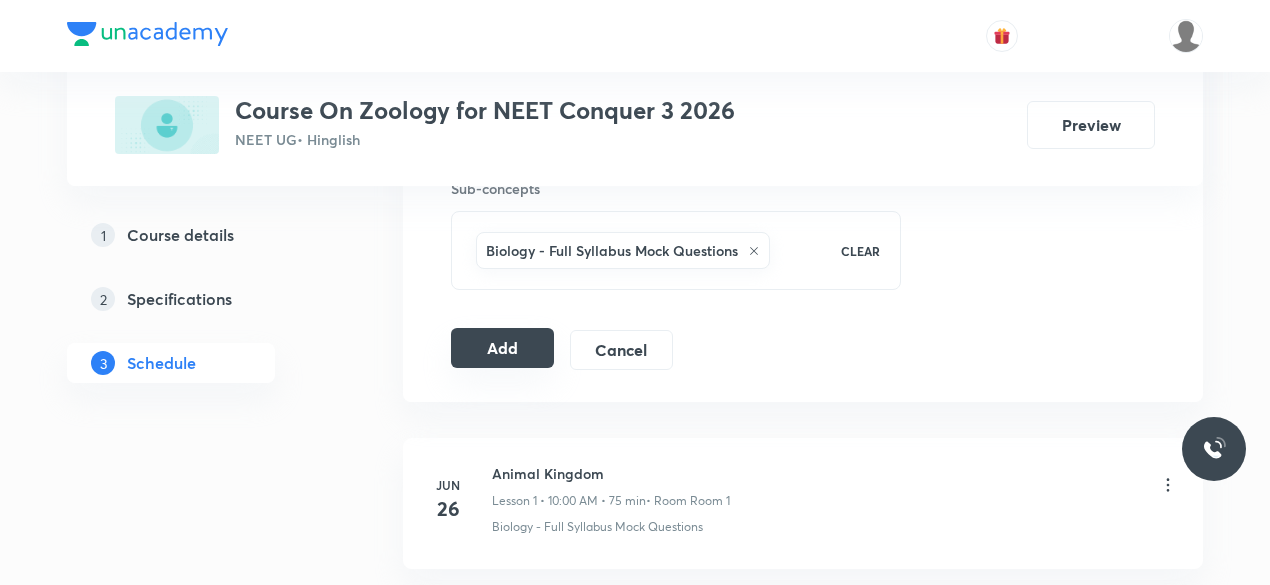 click on "Add" at bounding box center [502, 348] 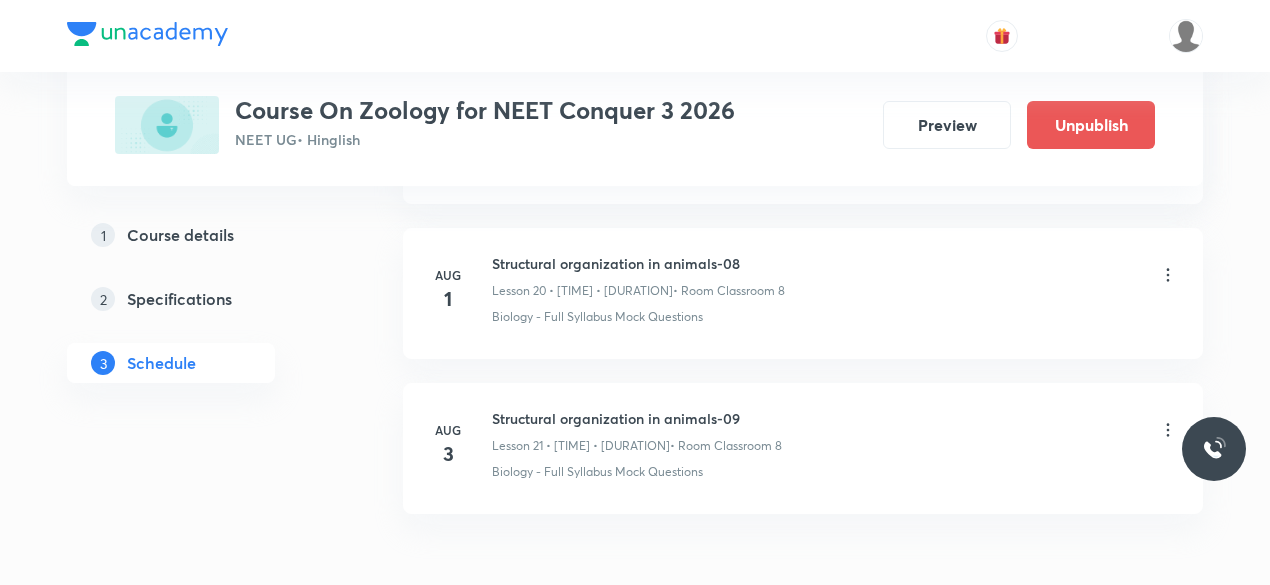 scroll, scrollTop: 3340, scrollLeft: 0, axis: vertical 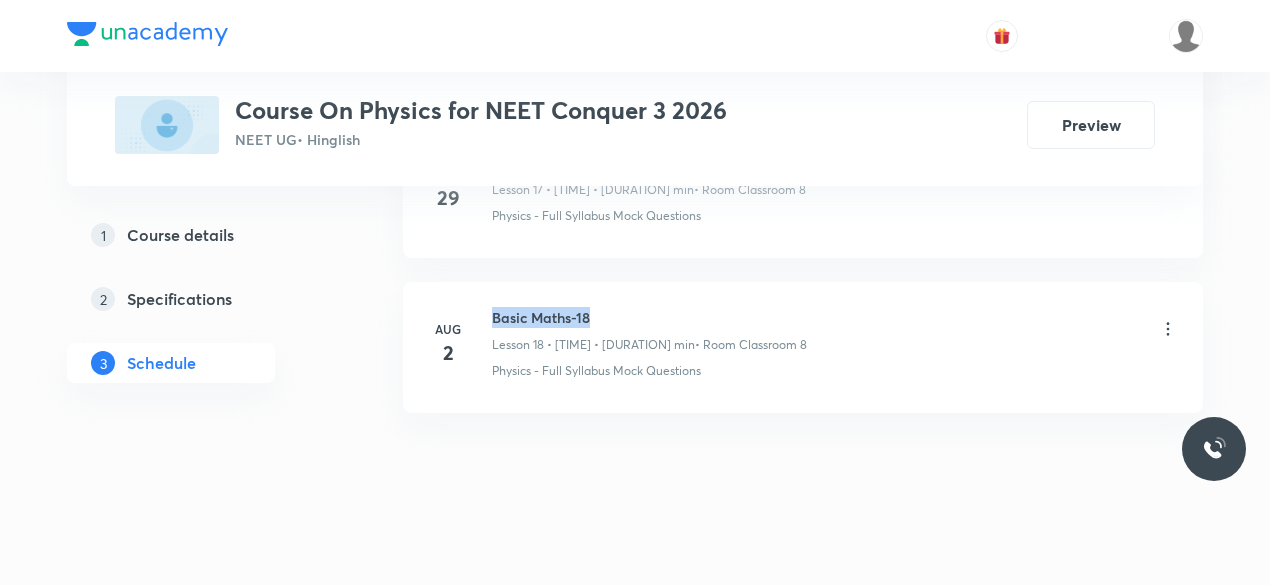 drag, startPoint x: 495, startPoint y: 301, endPoint x: 595, endPoint y: 303, distance: 100.02 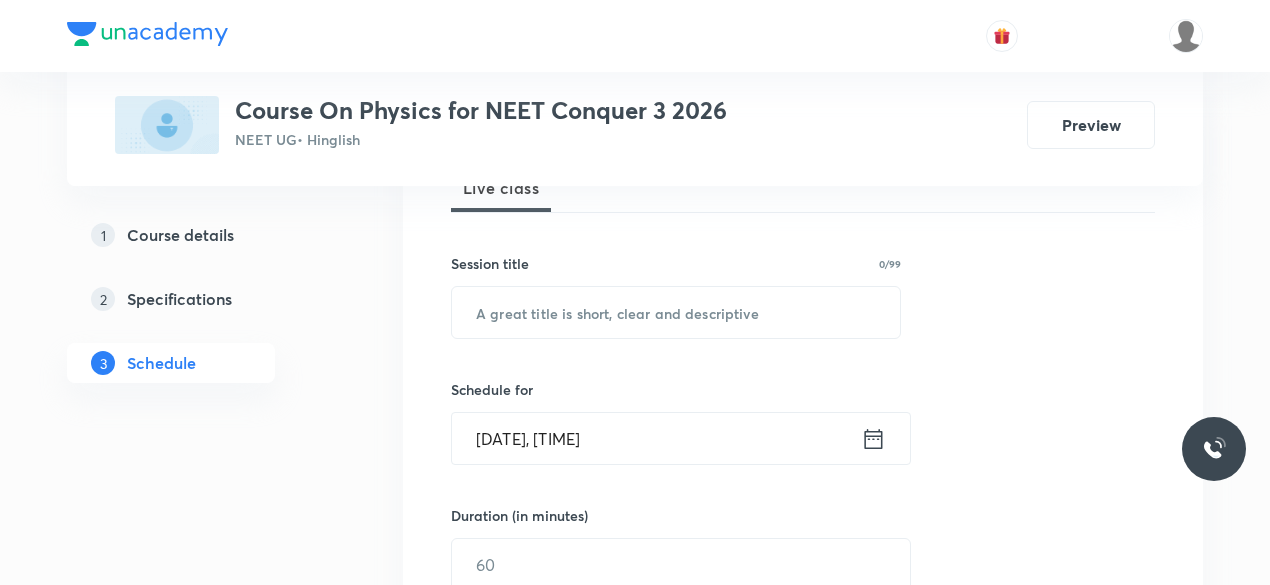 scroll, scrollTop: 316, scrollLeft: 0, axis: vertical 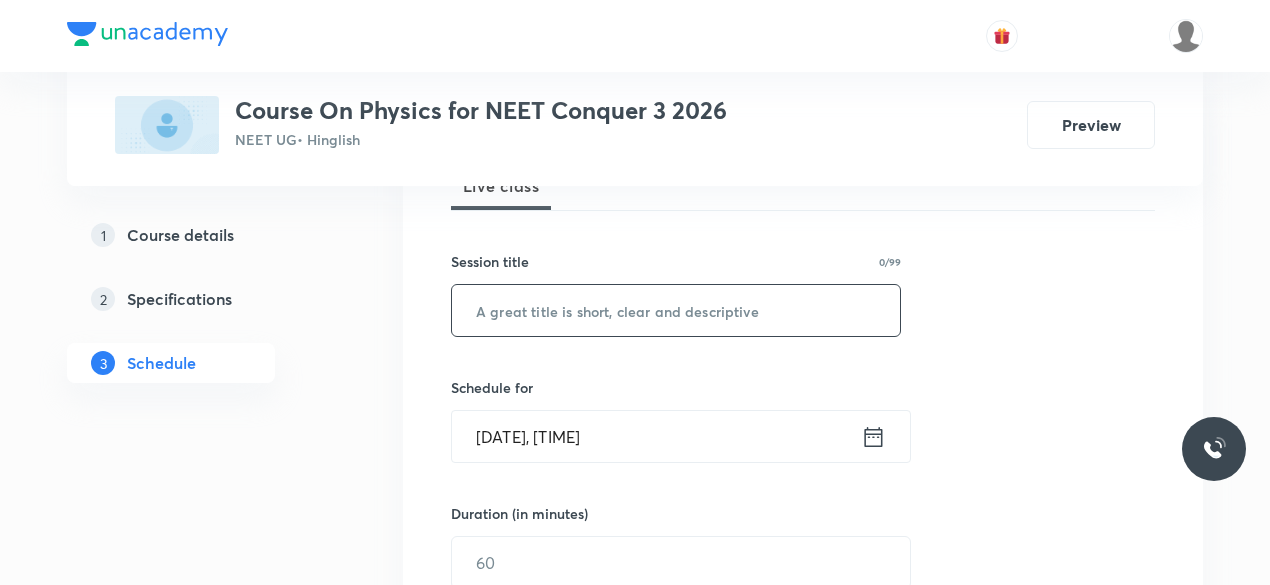 click at bounding box center [676, 310] 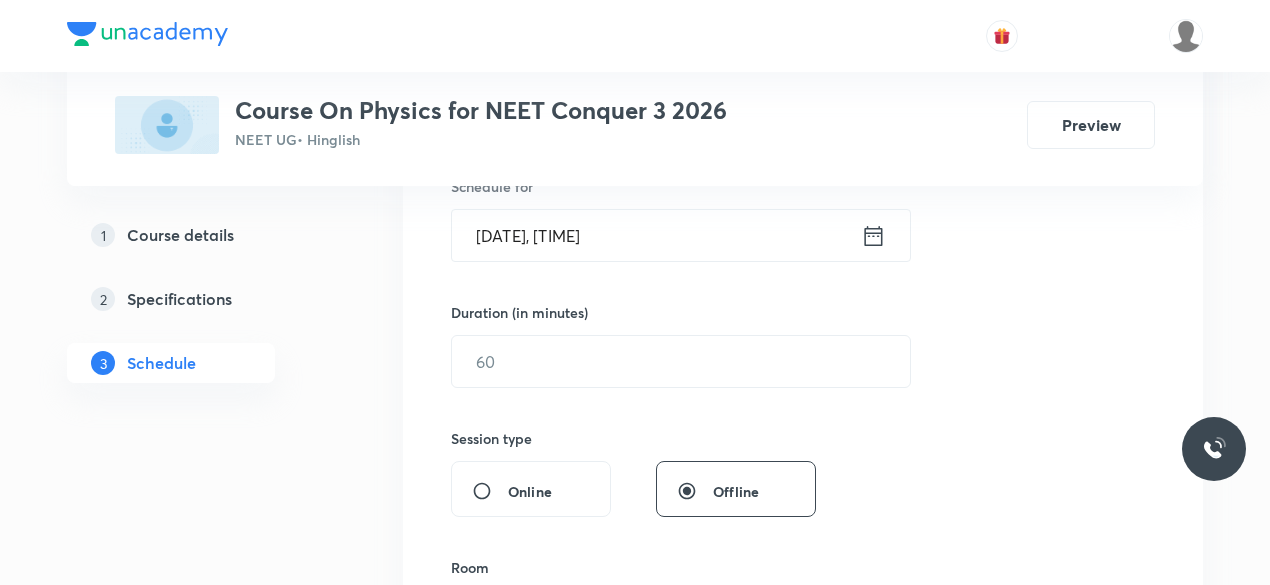 scroll, scrollTop: 518, scrollLeft: 0, axis: vertical 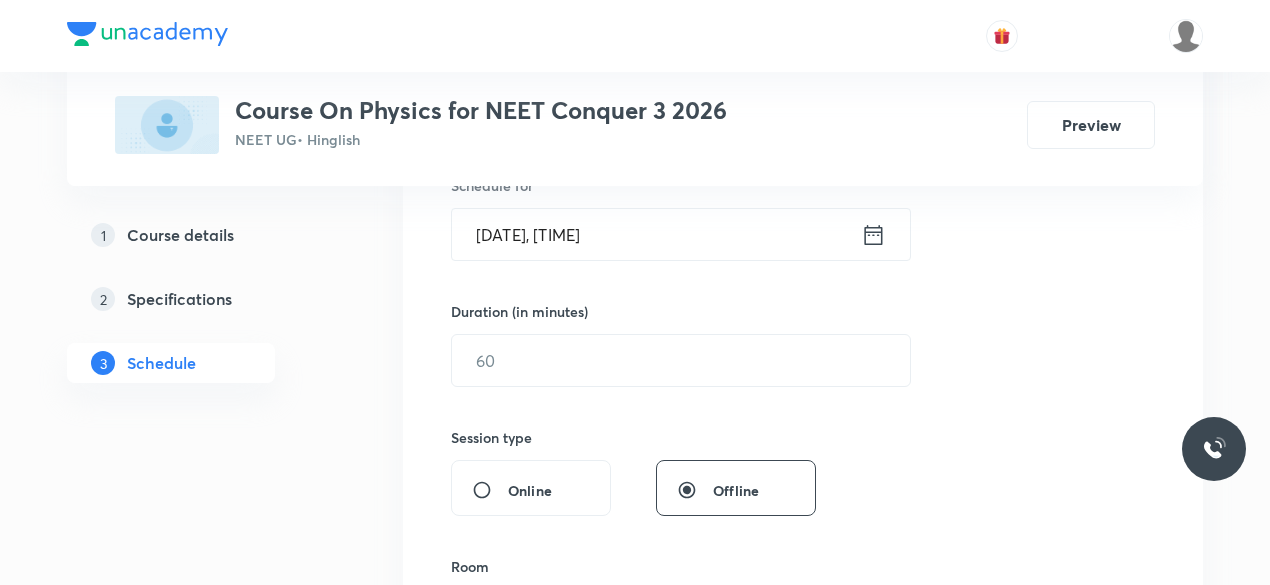type on "Basic Maths-19" 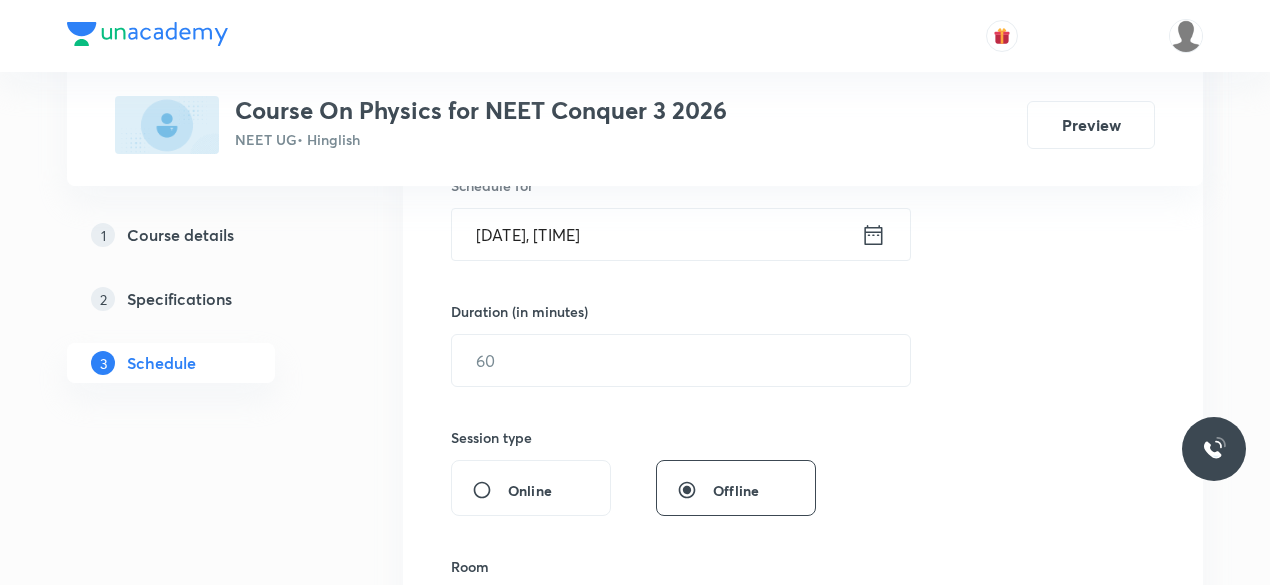 click 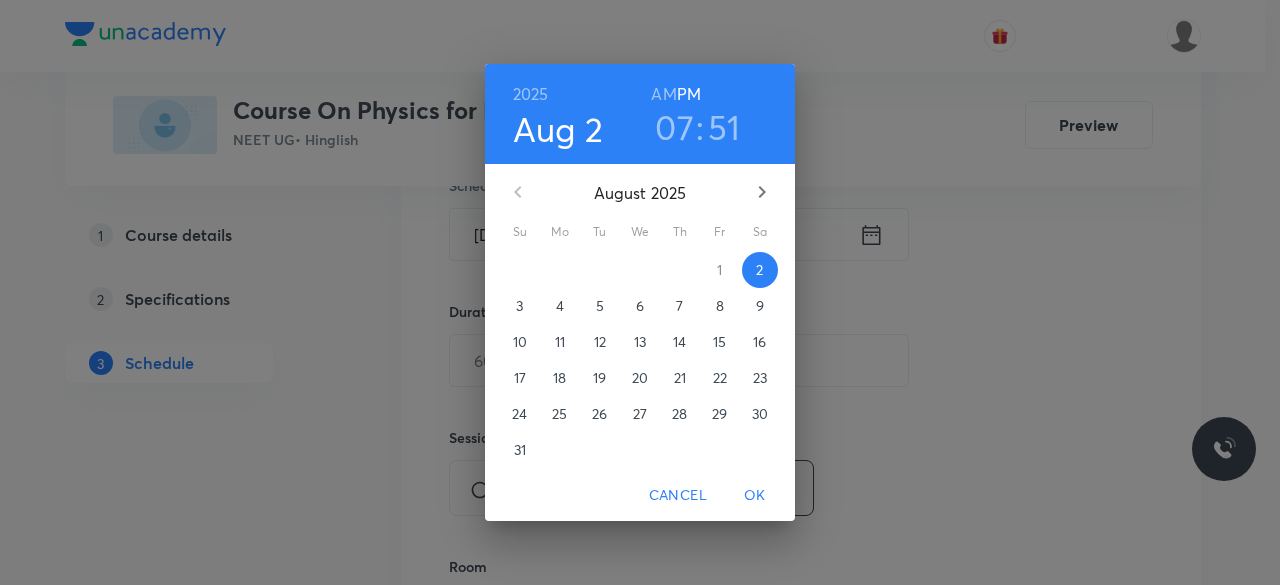 click on "3" at bounding box center (519, 306) 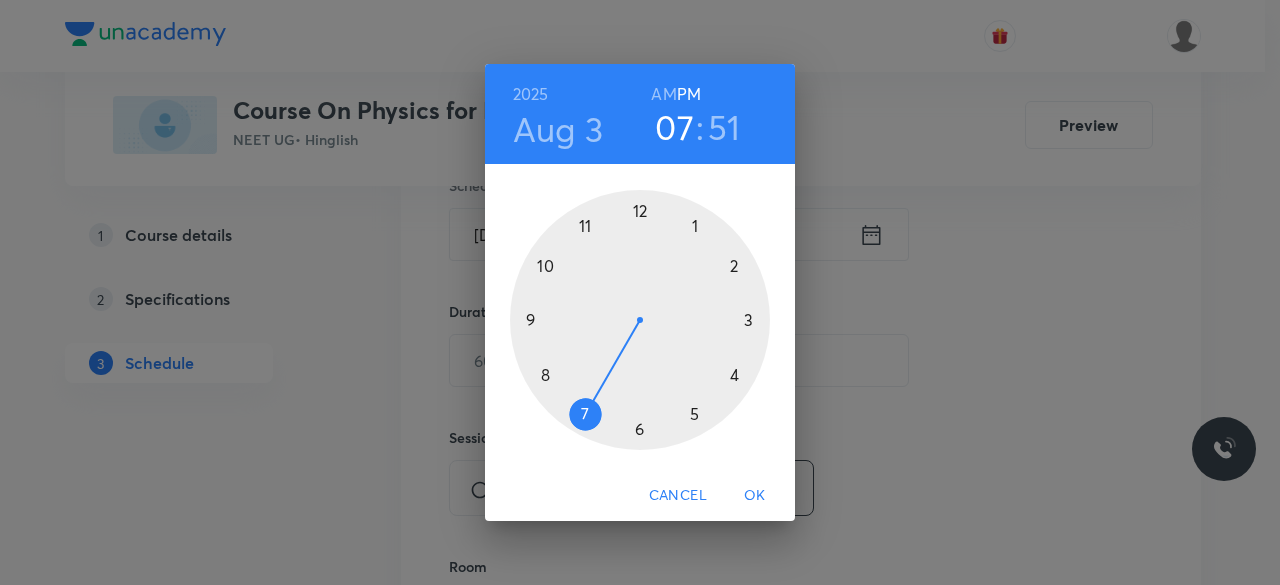 click at bounding box center (640, 320) 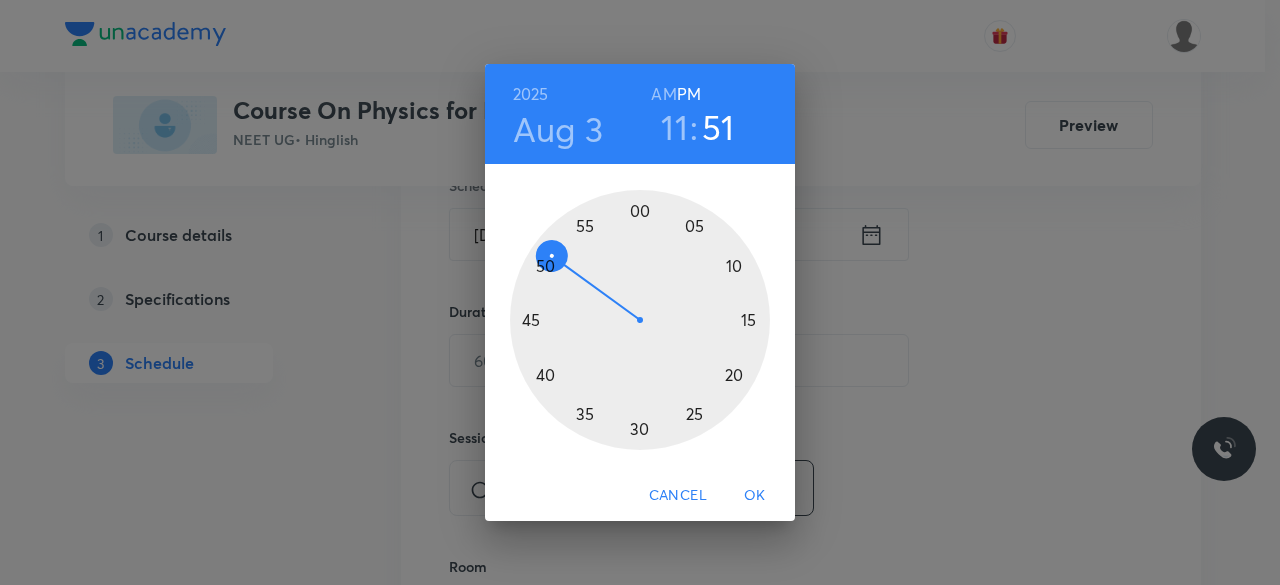 click at bounding box center [640, 320] 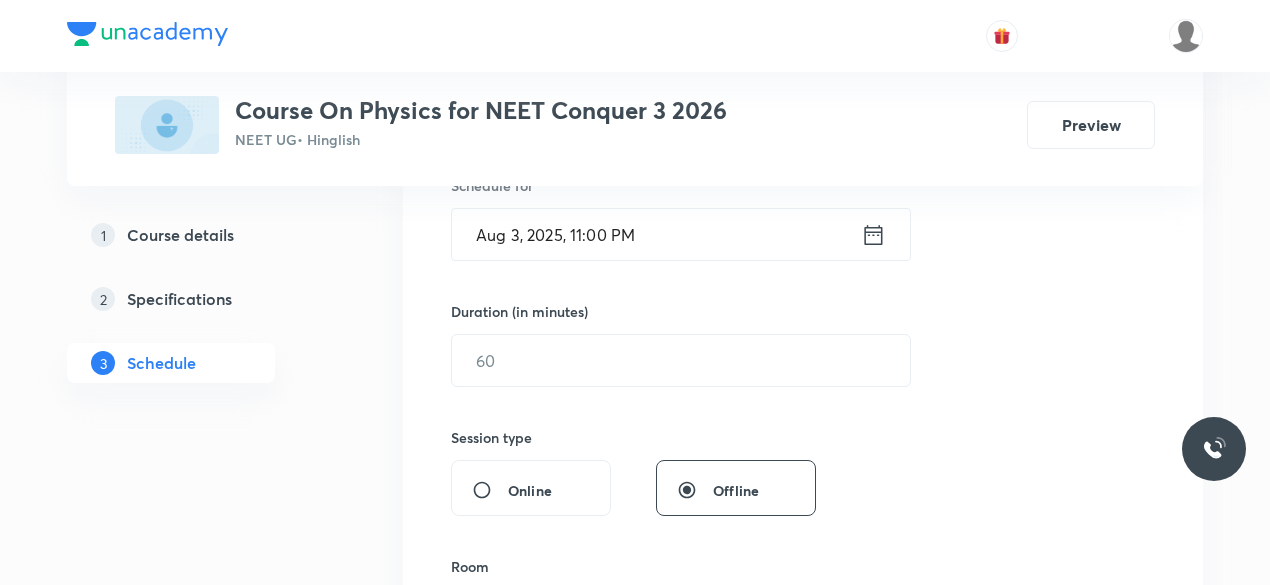 click 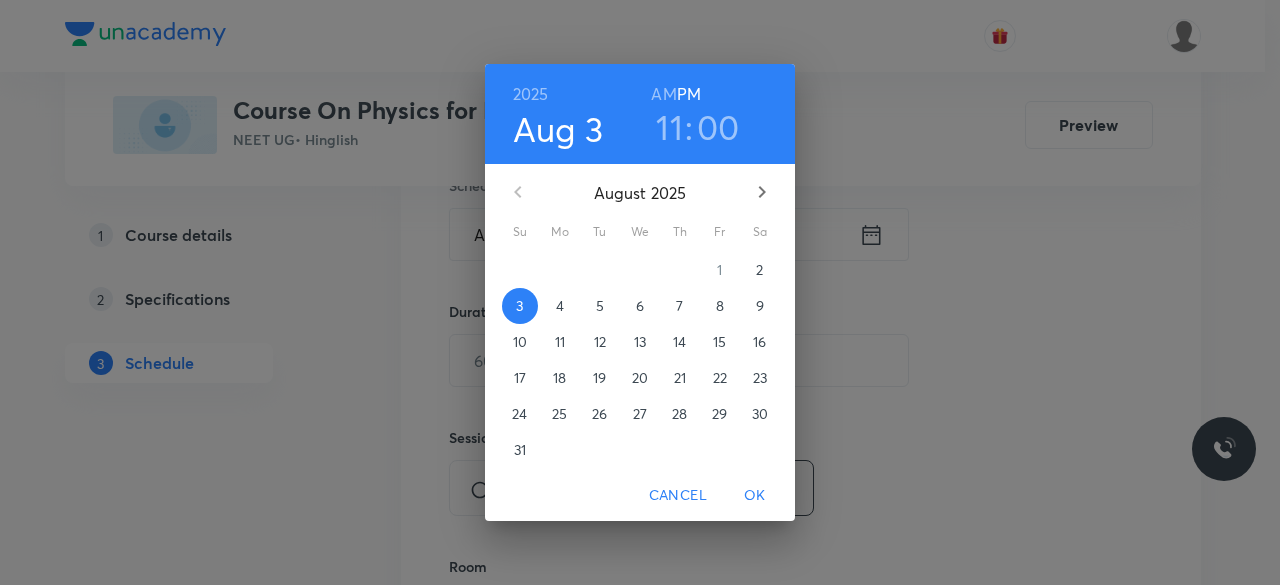 click on "AM" at bounding box center [663, 94] 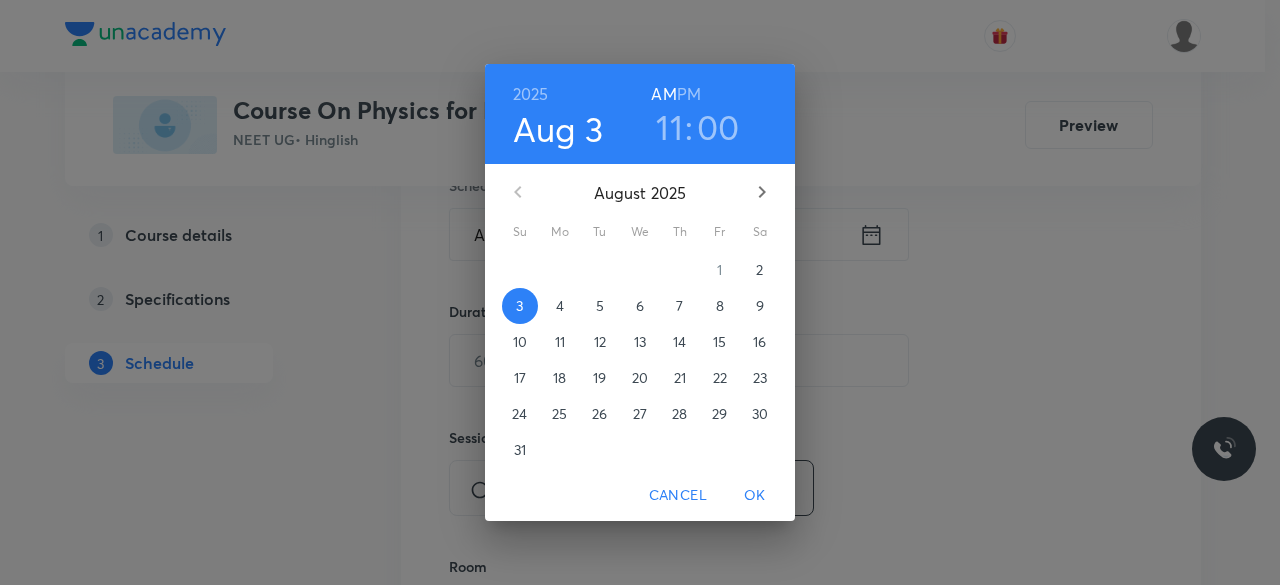 click on "OK" at bounding box center [755, 495] 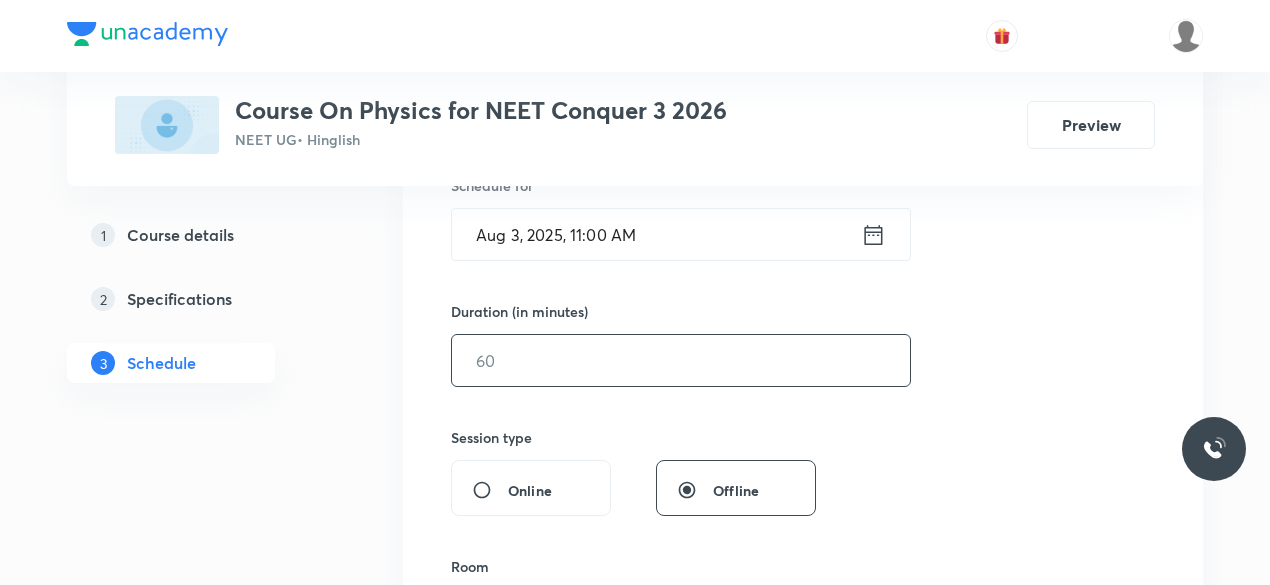 click at bounding box center [681, 360] 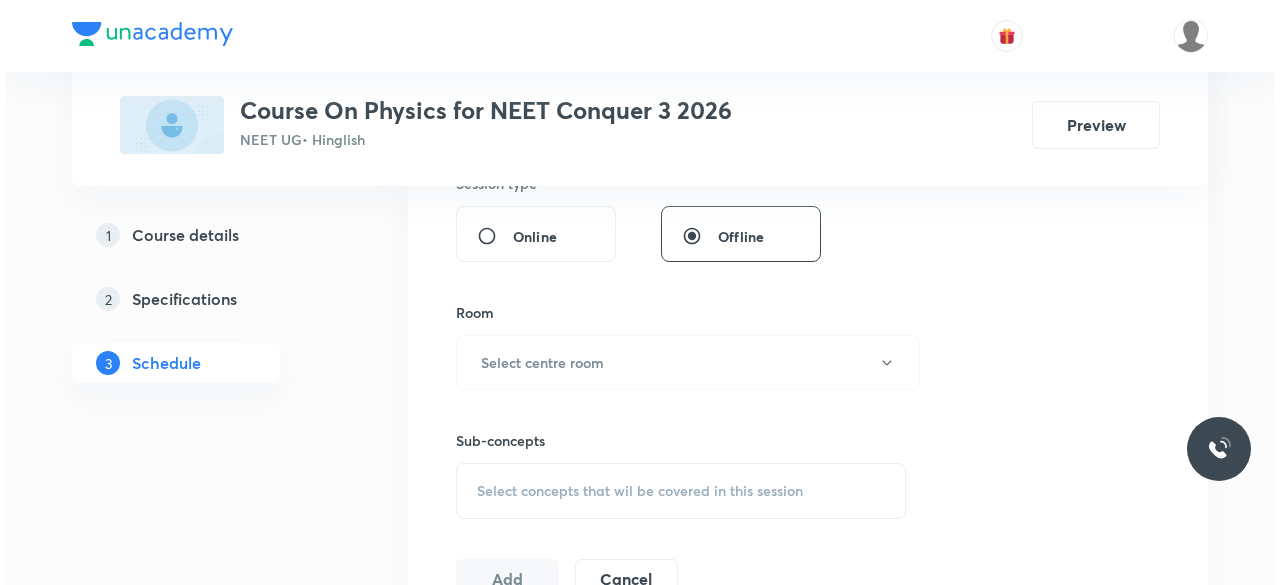 scroll, scrollTop: 777, scrollLeft: 0, axis: vertical 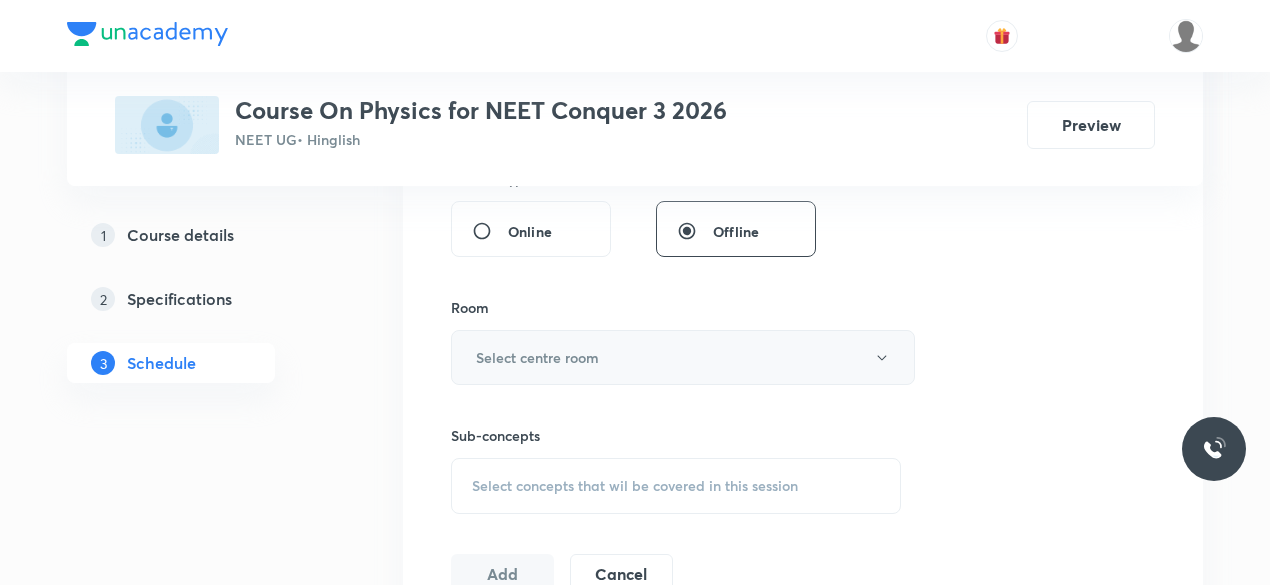type on "75" 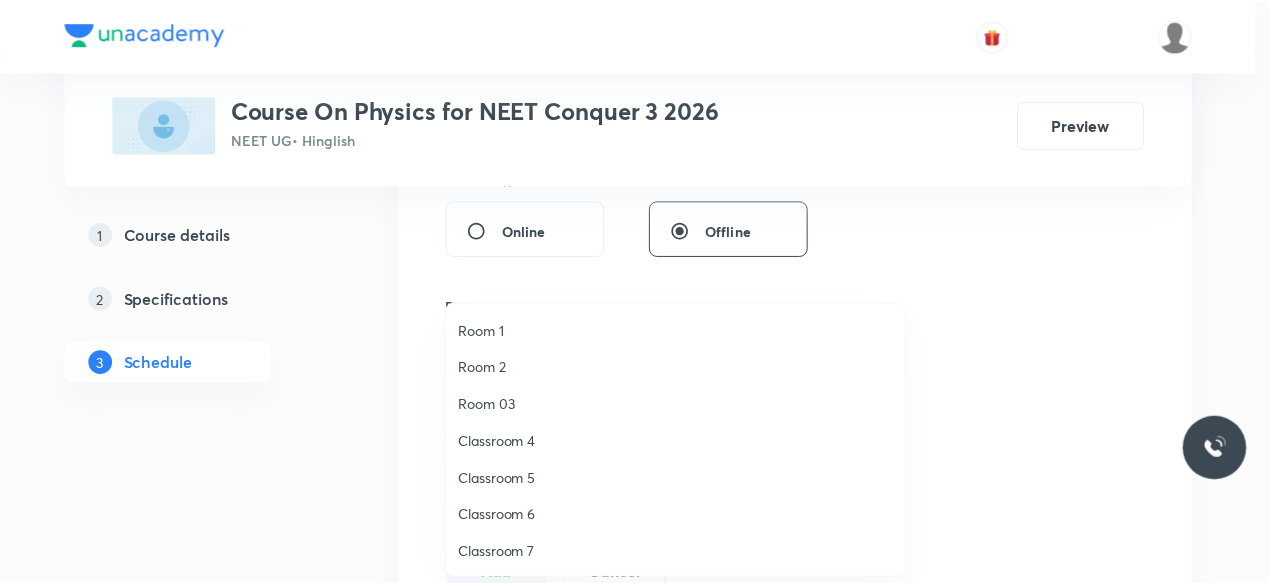 scroll, scrollTop: 37, scrollLeft: 0, axis: vertical 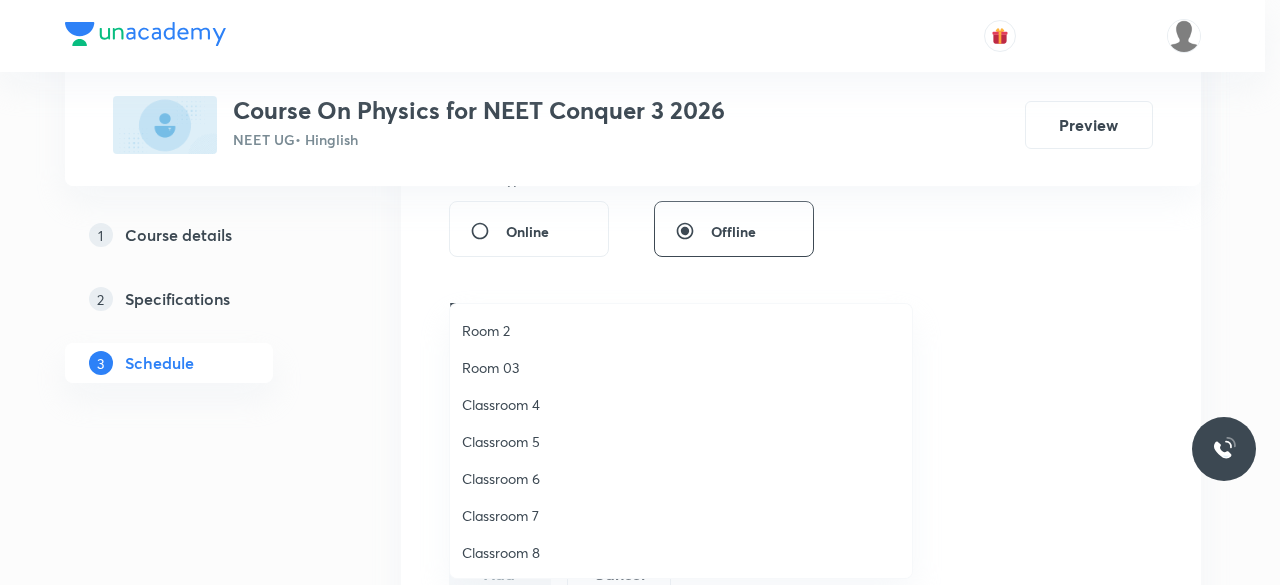 click on "Classroom 8" at bounding box center (681, 552) 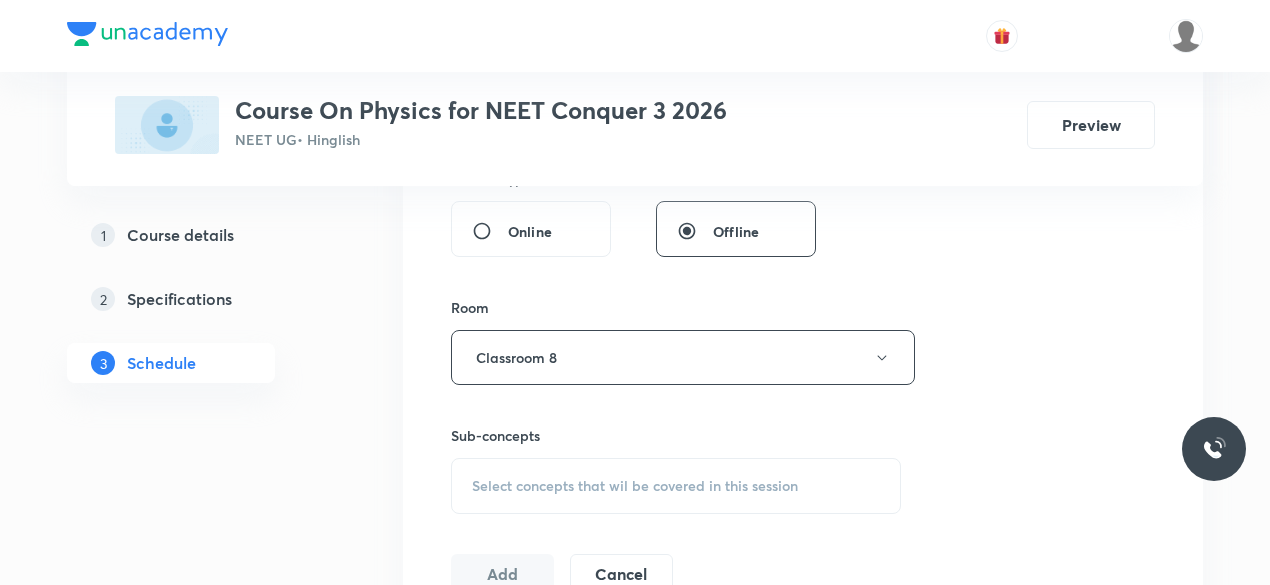 click on "Select concepts that wil be covered in this session" at bounding box center [635, 486] 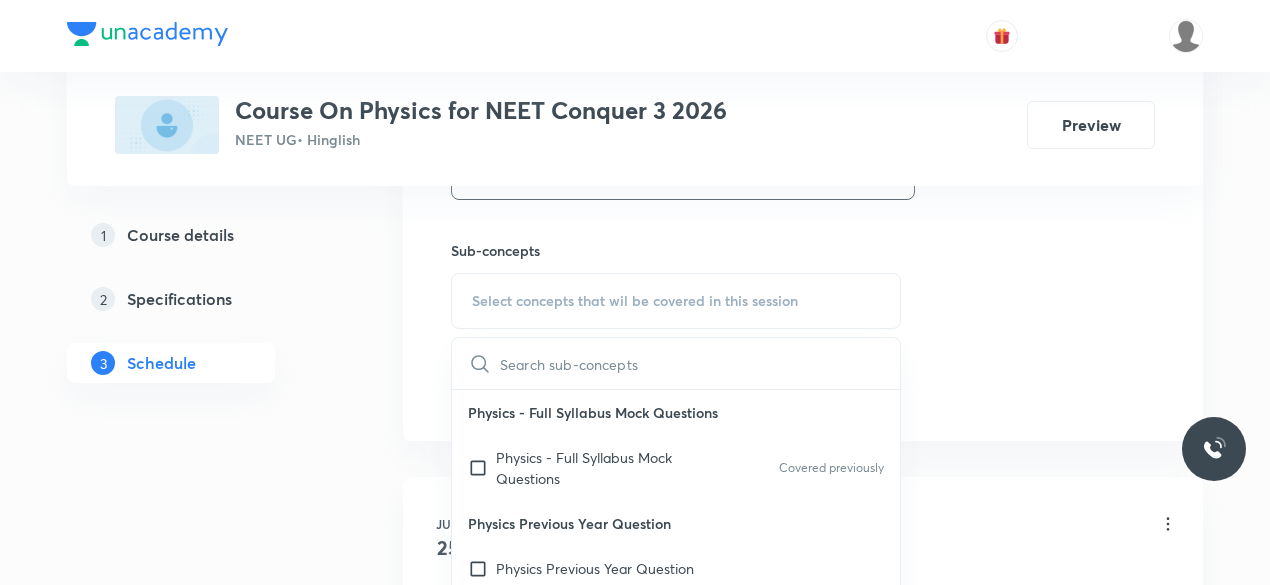 scroll, scrollTop: 965, scrollLeft: 0, axis: vertical 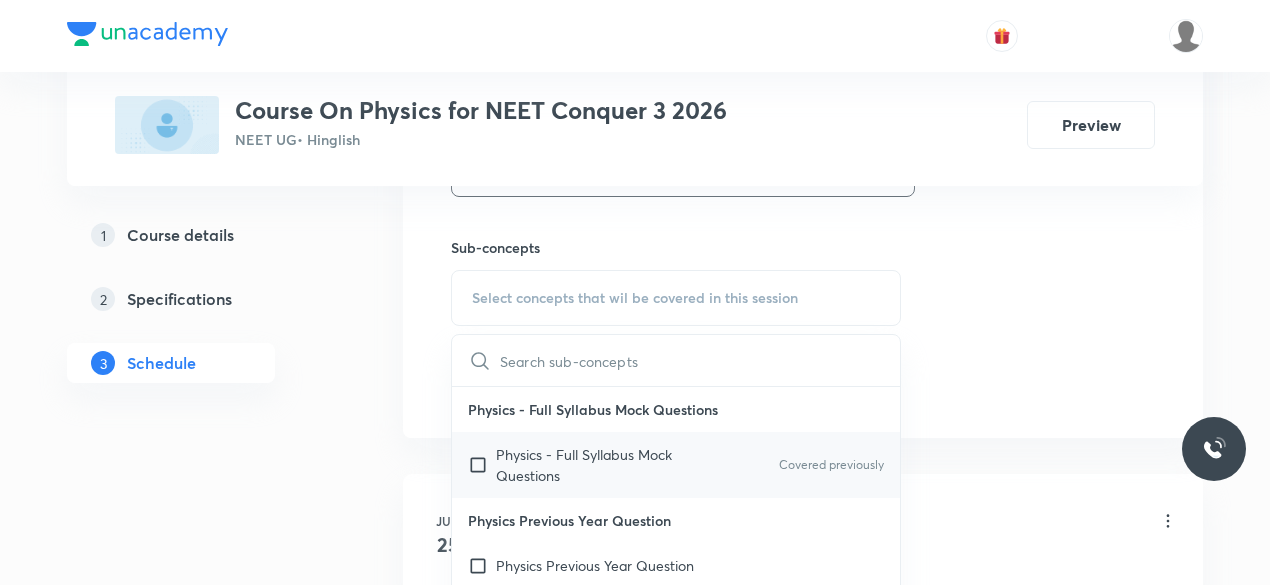 click at bounding box center [482, 465] 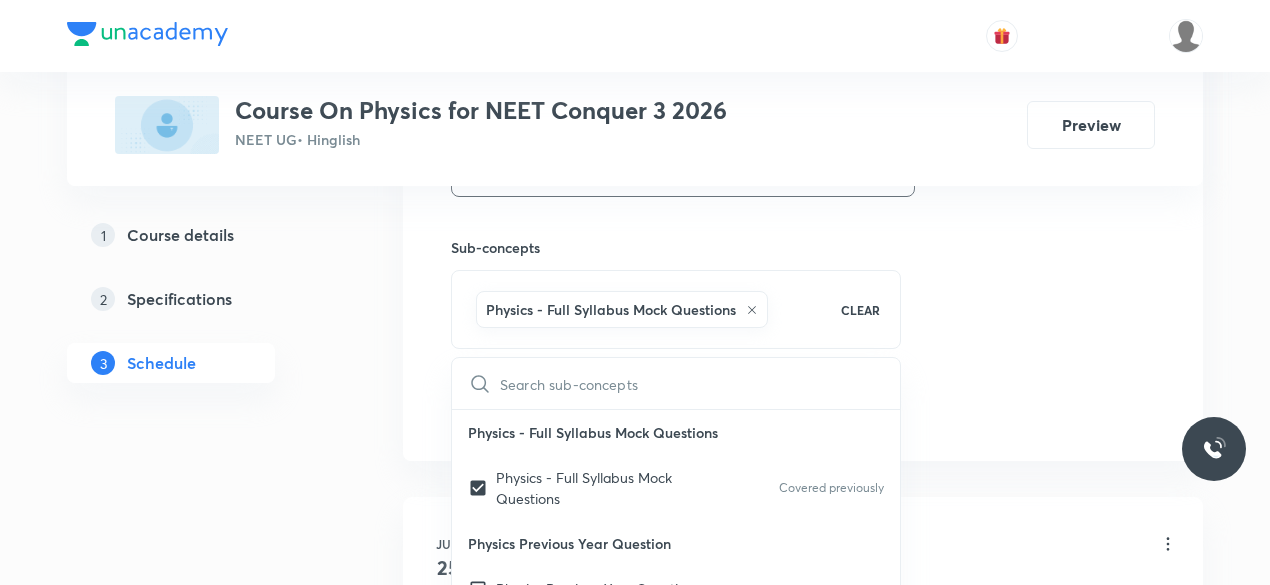 click on "Session  19 Live class Session title 14/99 Basic Maths-19 ​ Schedule for Aug 3, 2025, 11:00 AM ​ Duration (in minutes) 75 ​   Session type Online Offline Room Classroom 8 Sub-concepts Physics - Full Syllabus Mock Questions CLEAR ​ Physics - Full Syllabus Mock Questions Physics - Full Syllabus Mock Questions Covered previously Physics Previous Year Question Physics Previous Year Question Units & Dimensions Physical quantity Applications of Dimensional Analysis Significant Figures Units of Physical Quantities System of Units Dimensions of Some Mathematical Functions Unit and Dimension Product of Two Vectors Subtraction of Vectors Cross Product Least Count Analysis Errors of Measurement Vernier Callipers Screw Gauge Zero Error Basic Mathematics Elementary Algebra Elementary Trigonometry Basic Coordinate Geometry Functions Differentiation Integral of a Function Use of Differentiation & Integration in One Dimensional Motion Derivatives of Equations of Motion by Calculus Basic Mathematics Unit Vectors Error" at bounding box center [803, -52] 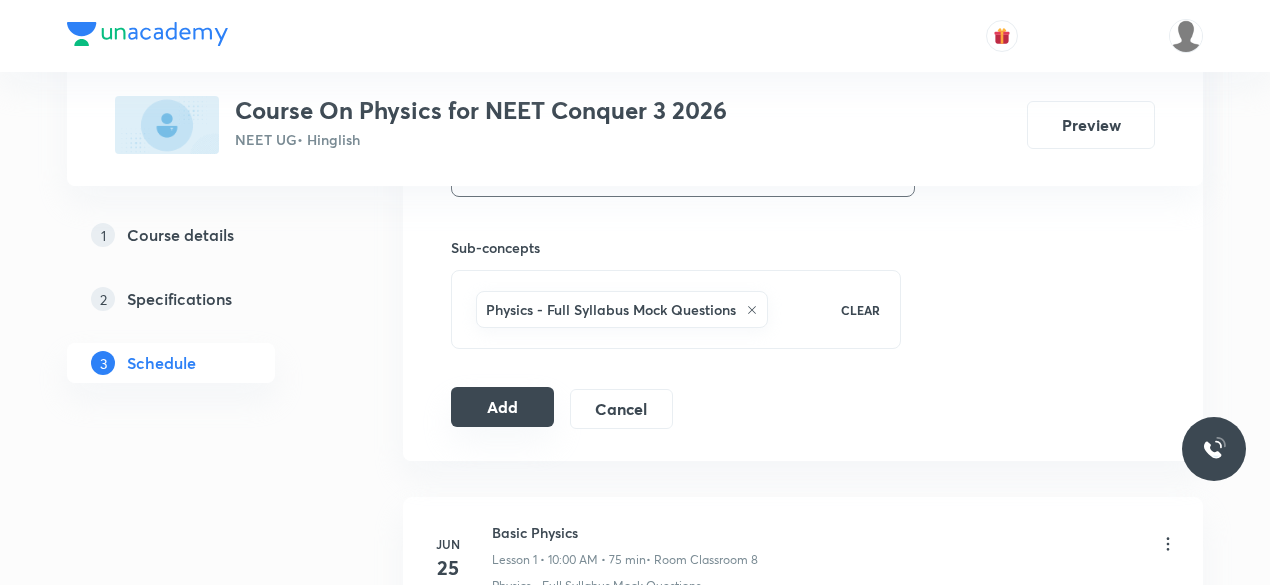 click on "Add" at bounding box center [502, 407] 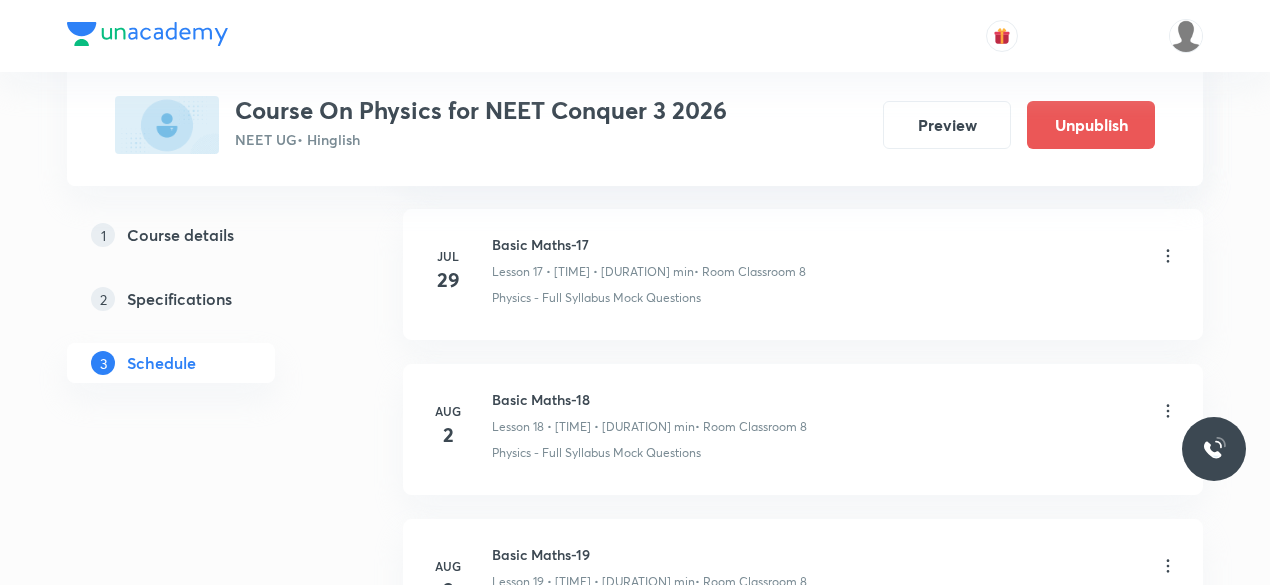 scroll, scrollTop: 2785, scrollLeft: 0, axis: vertical 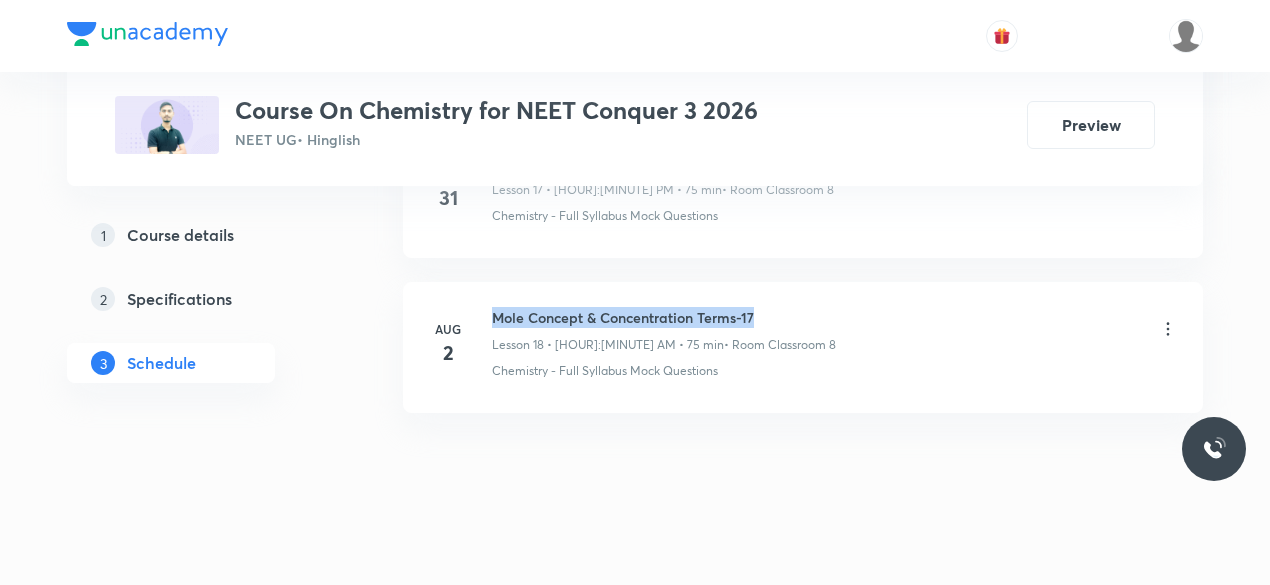 drag, startPoint x: 492, startPoint y: 296, endPoint x: 760, endPoint y: 299, distance: 268.01678 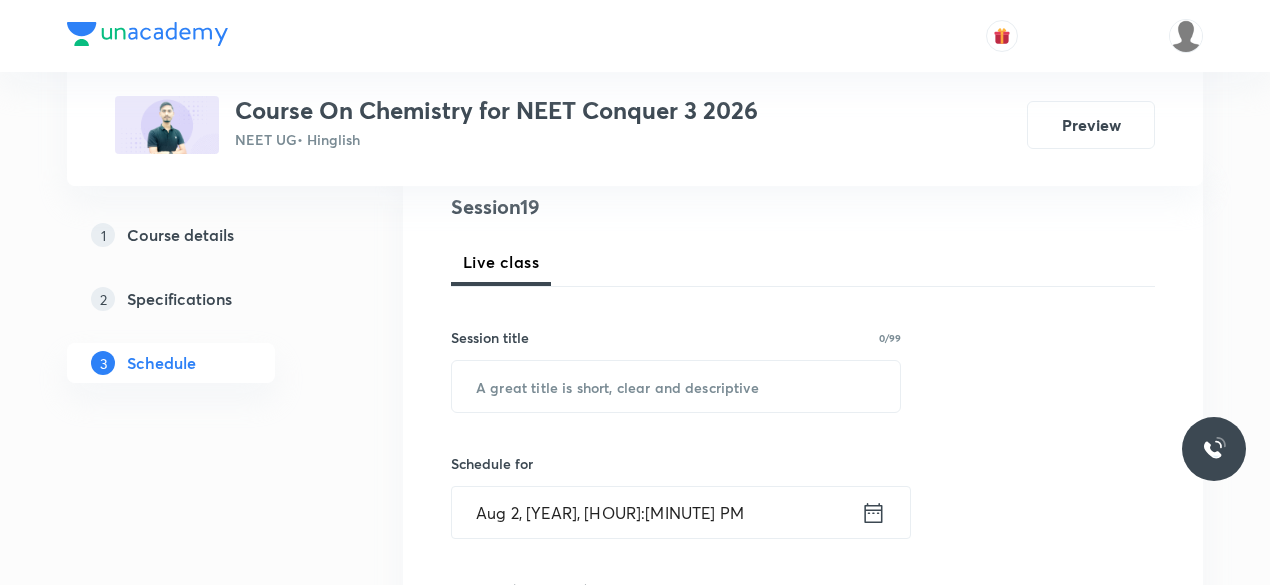scroll, scrollTop: 246, scrollLeft: 0, axis: vertical 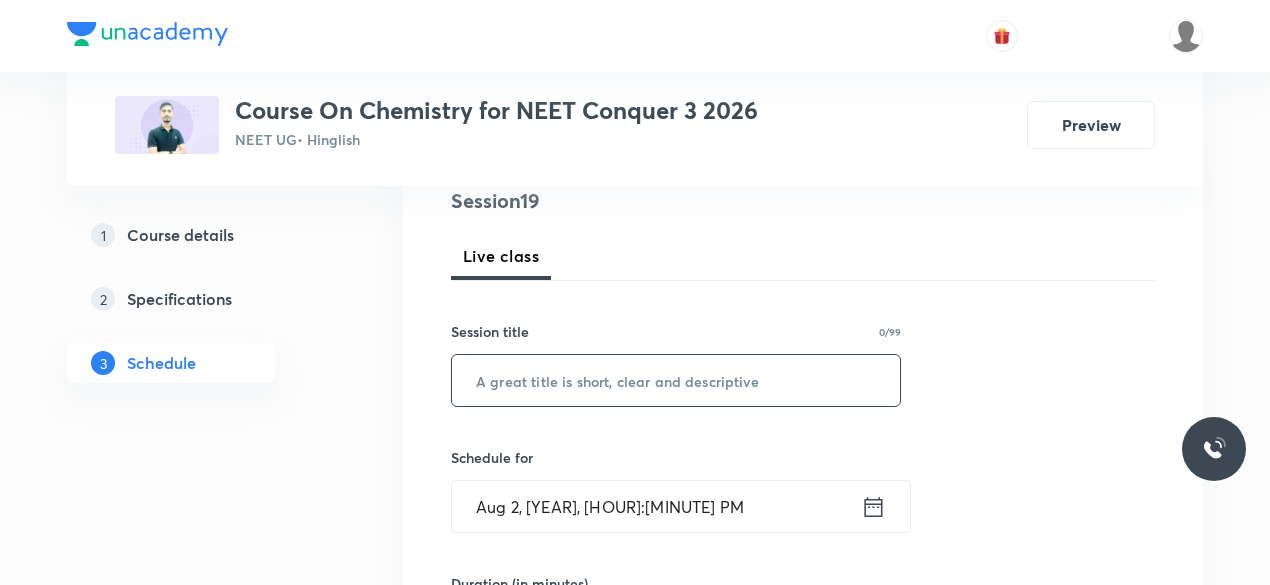 click at bounding box center [676, 380] 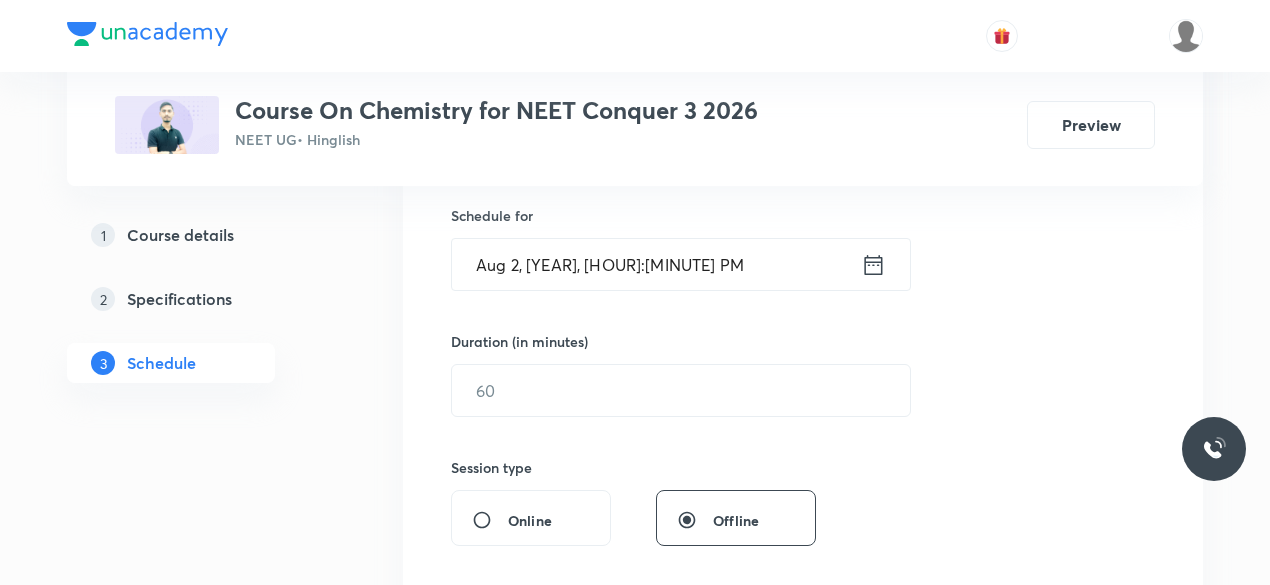 scroll, scrollTop: 491, scrollLeft: 0, axis: vertical 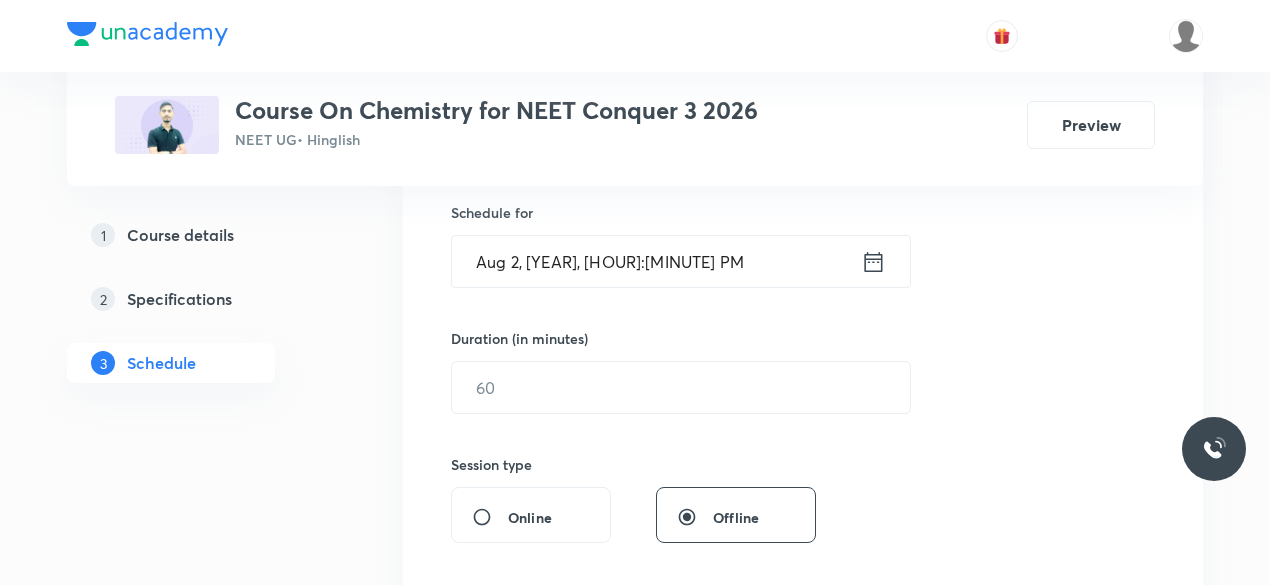 type on "Mole Concept & Concentration Terms-18" 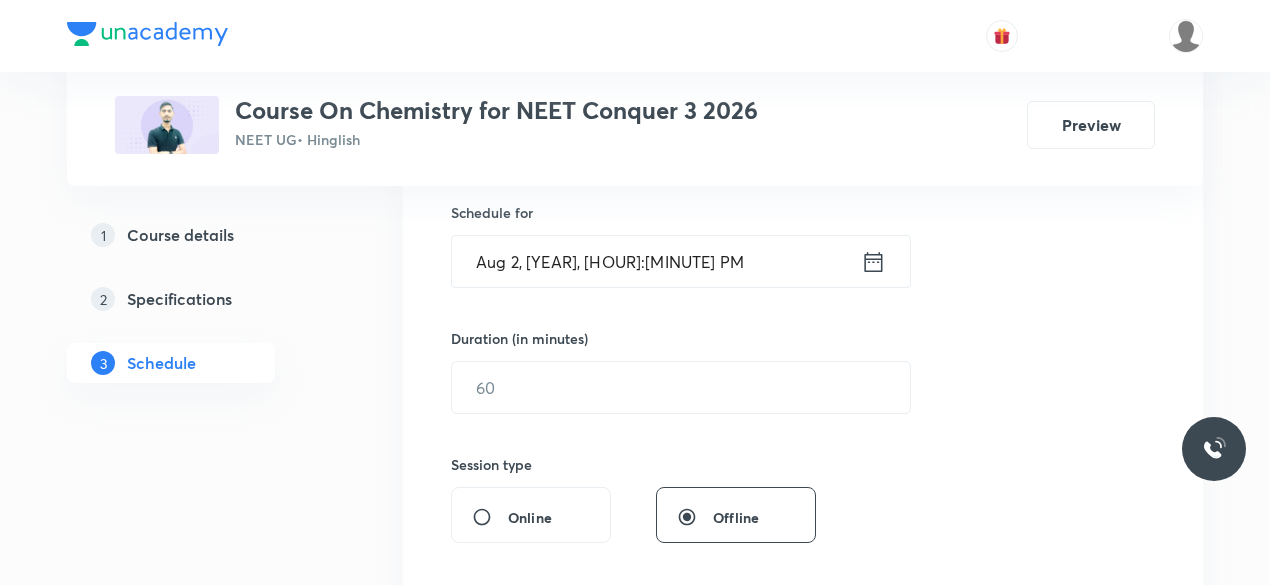 click 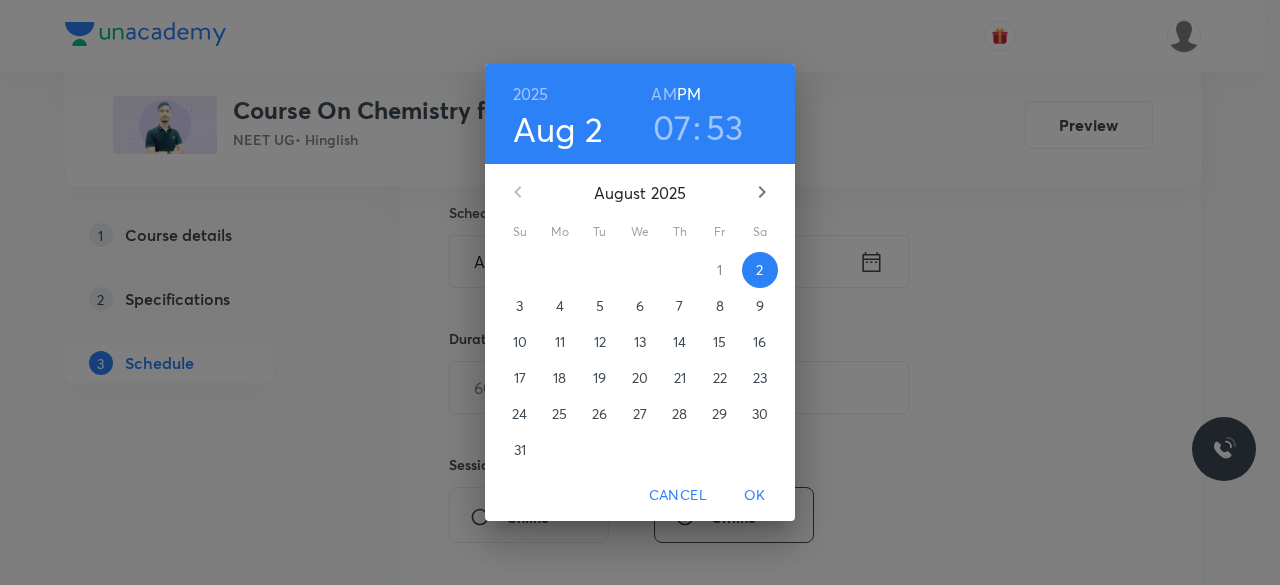 click on "3" at bounding box center (520, 306) 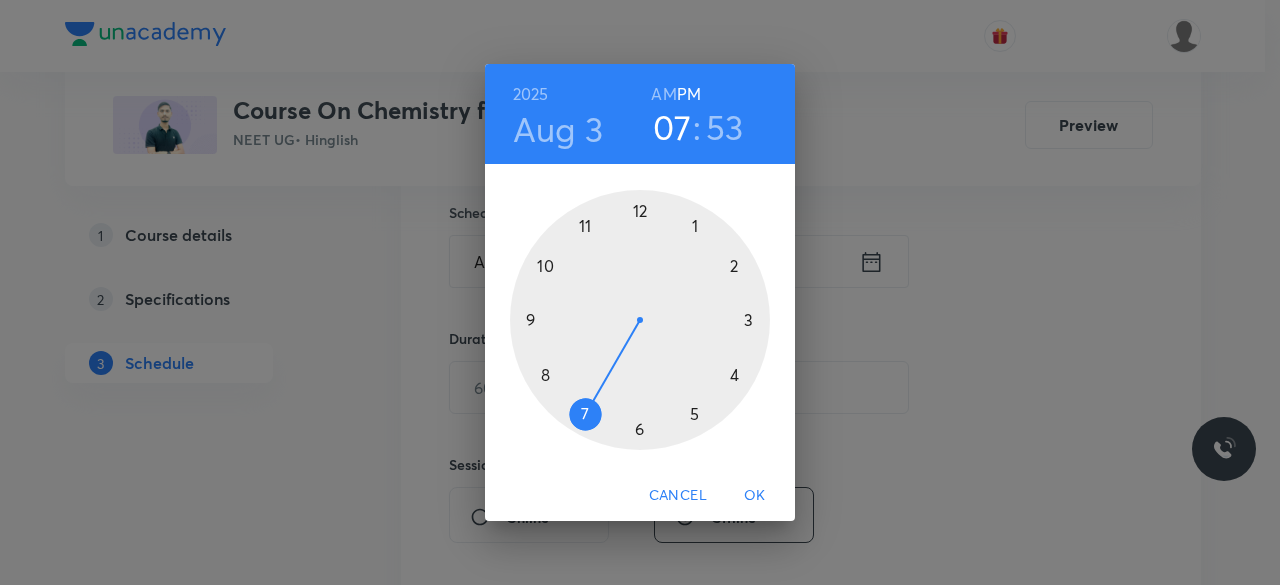 click at bounding box center [640, 320] 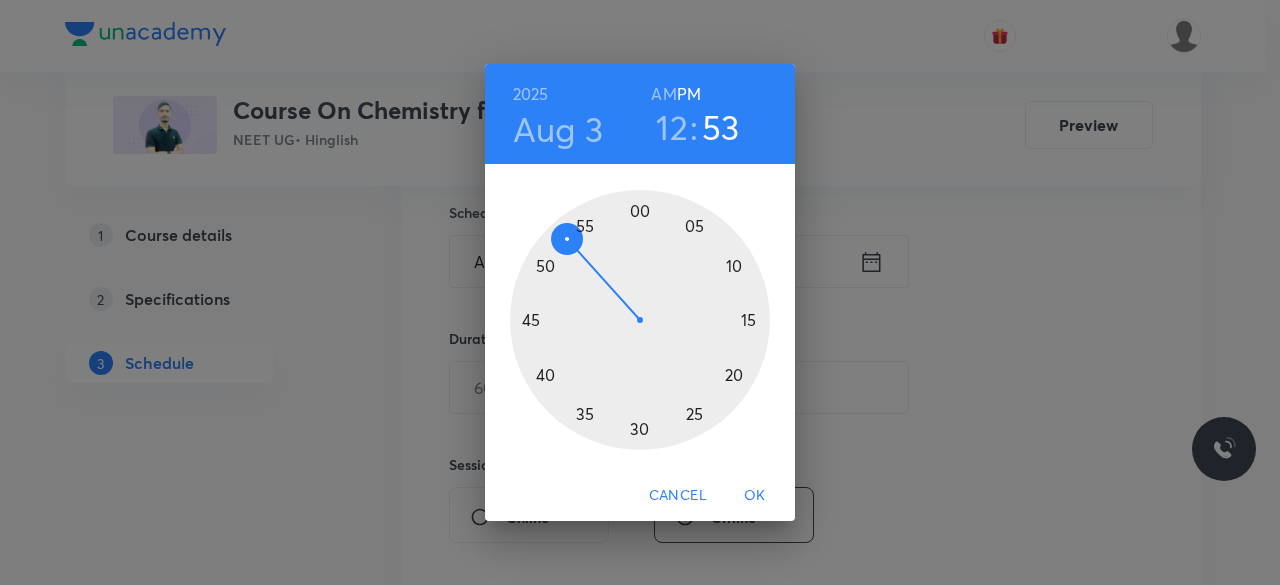 click at bounding box center (640, 320) 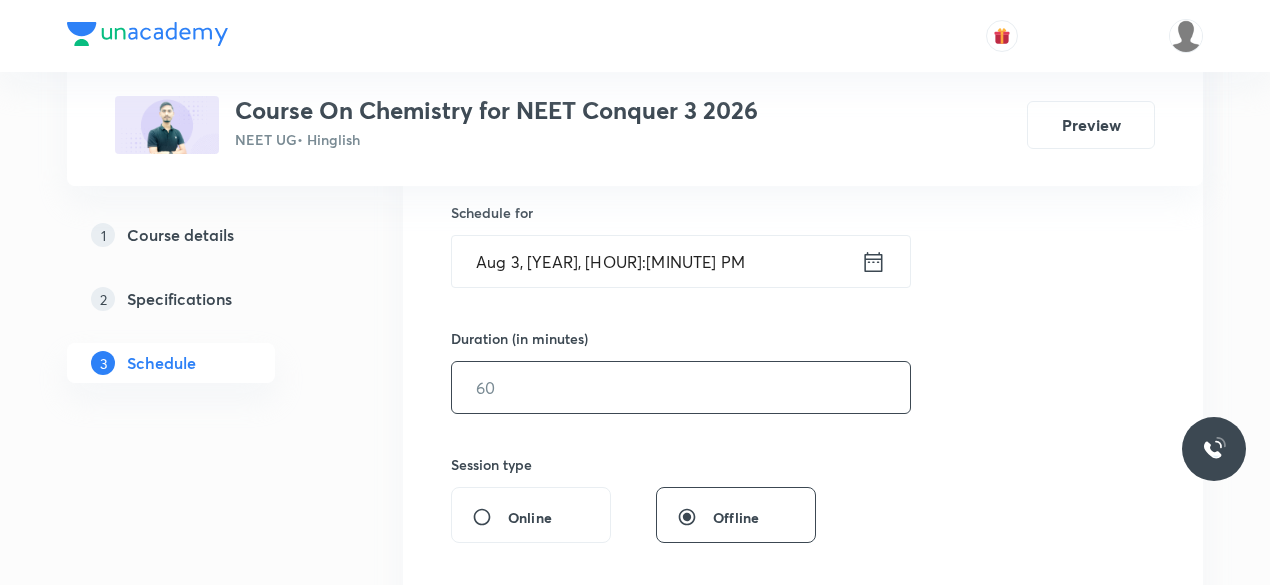 click at bounding box center [681, 387] 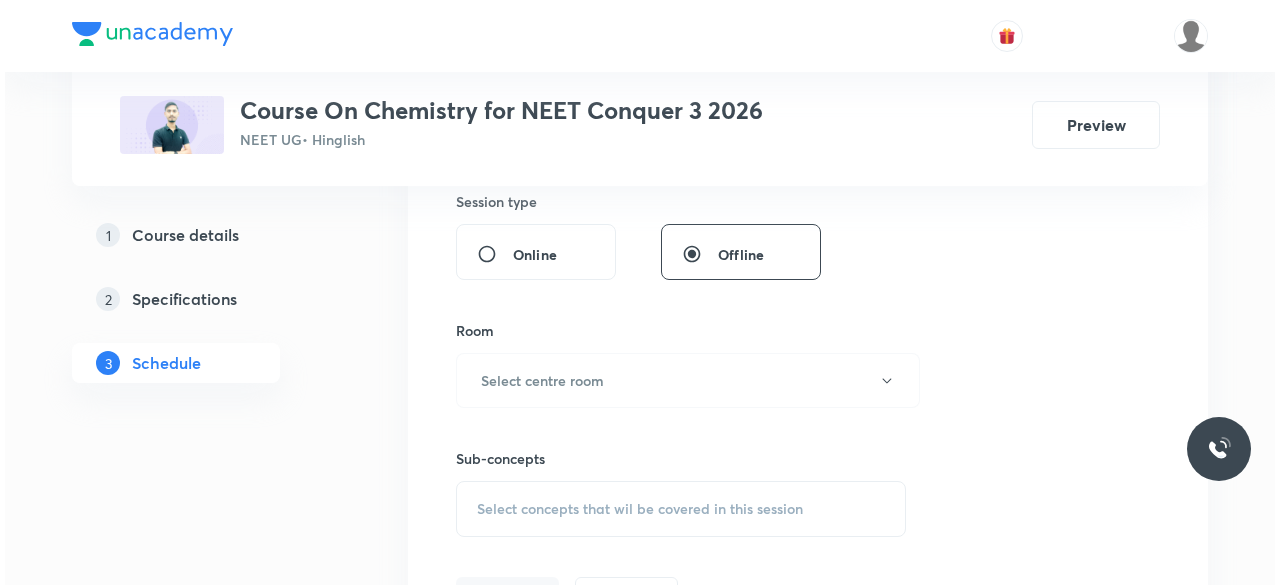 scroll, scrollTop: 763, scrollLeft: 0, axis: vertical 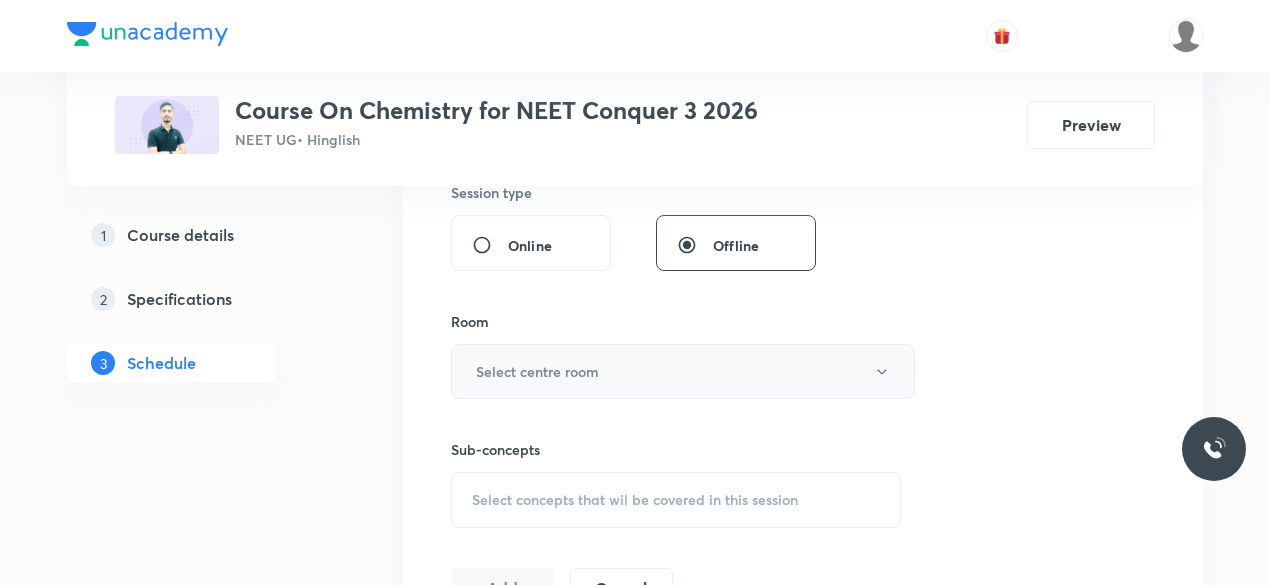 type on "75" 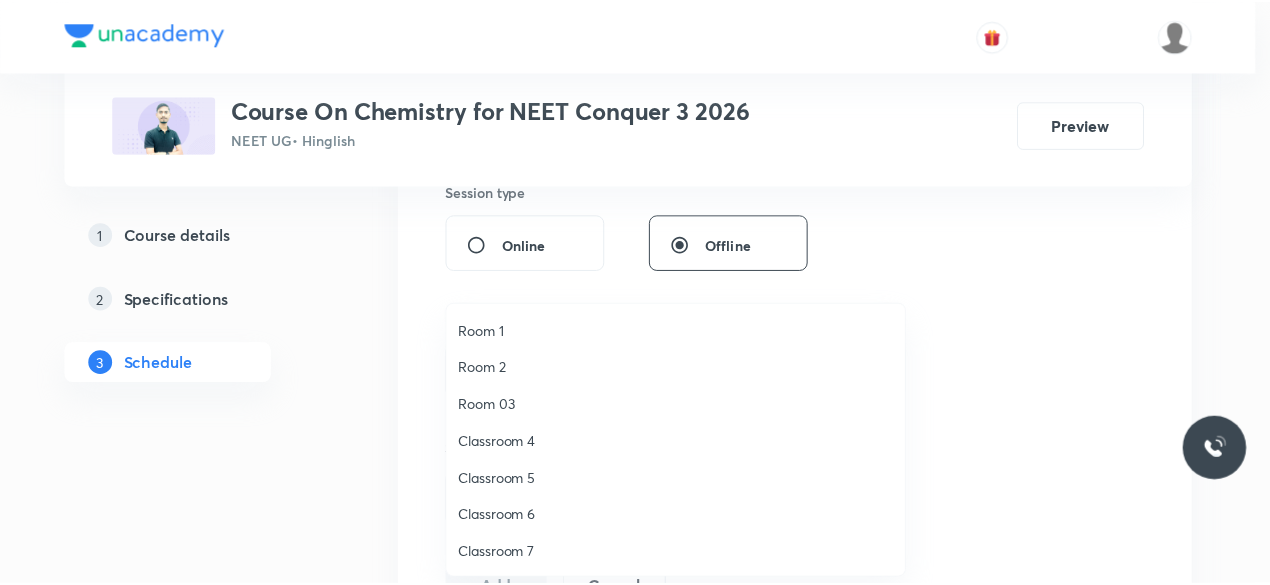 scroll, scrollTop: 37, scrollLeft: 0, axis: vertical 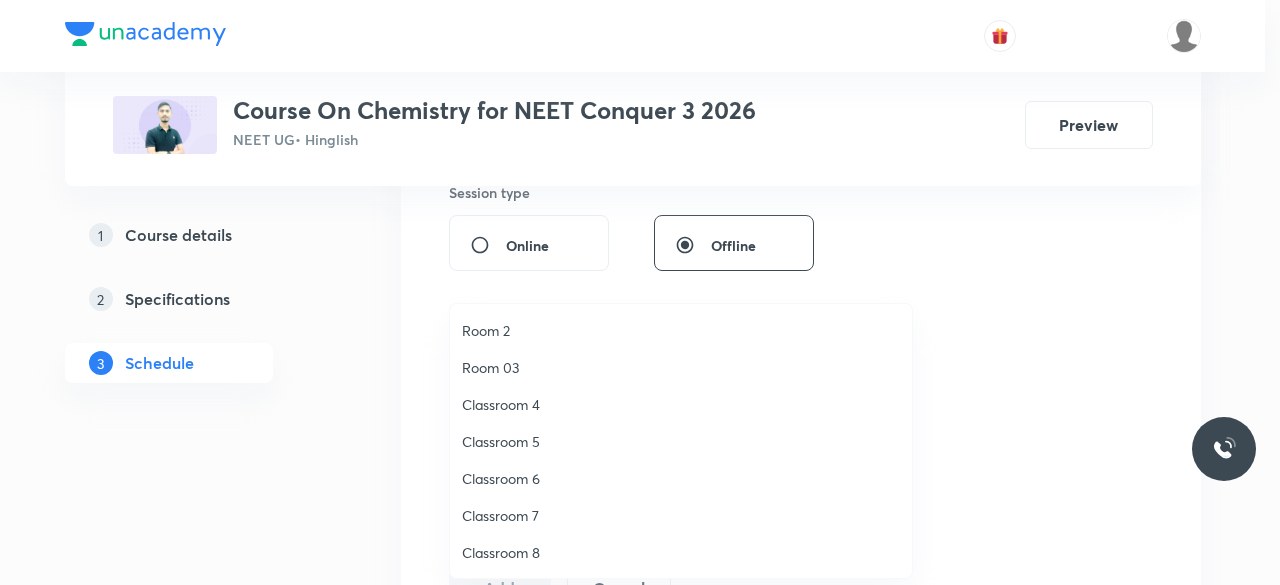 click on "Classroom 8" at bounding box center (681, 552) 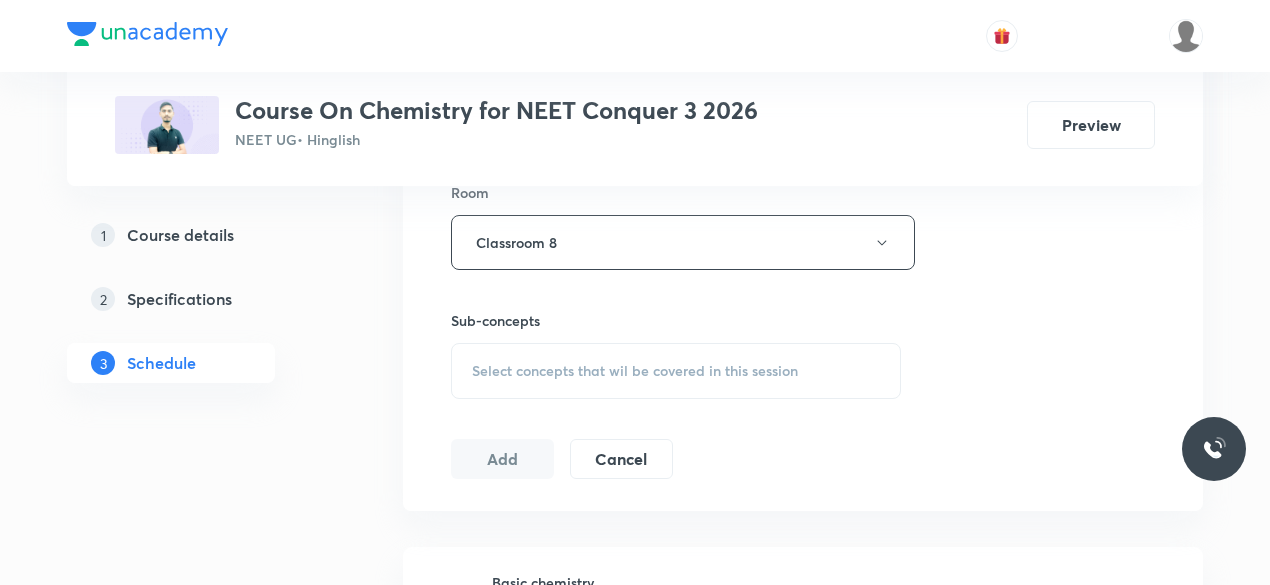 scroll, scrollTop: 893, scrollLeft: 0, axis: vertical 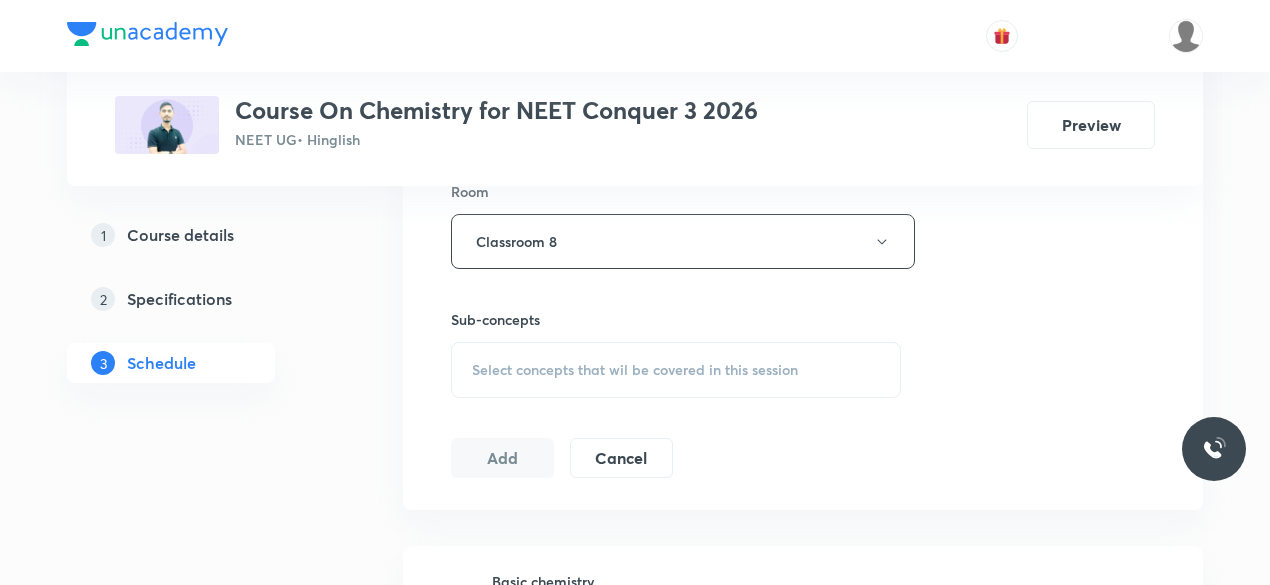 click on "Select concepts that wil be covered in this session" at bounding box center (635, 370) 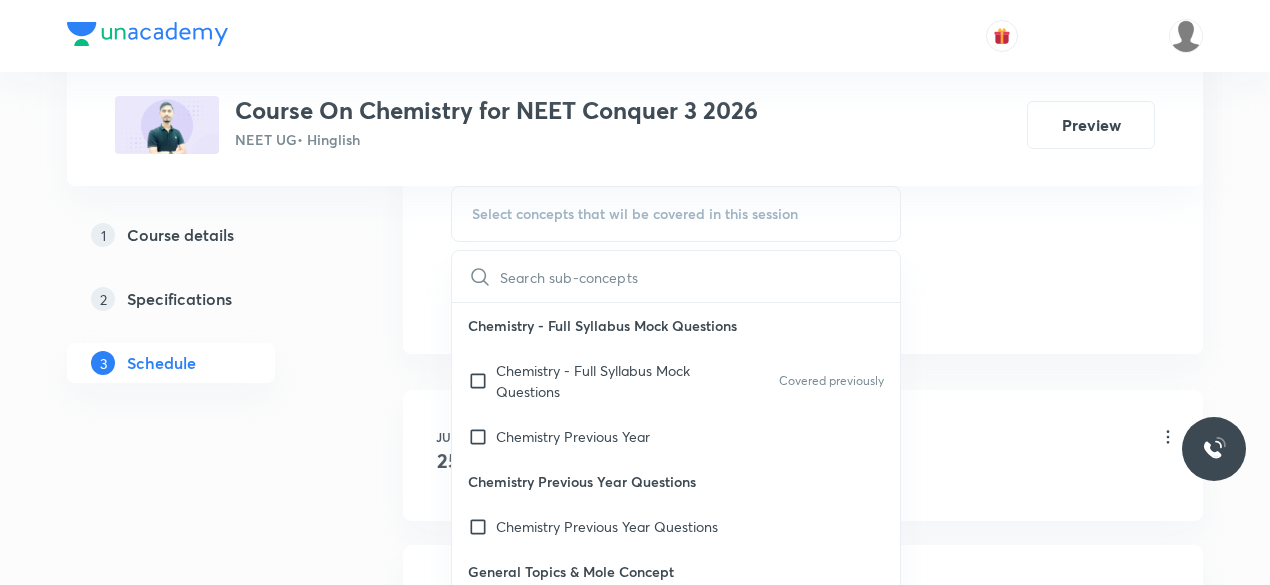 scroll, scrollTop: 1056, scrollLeft: 0, axis: vertical 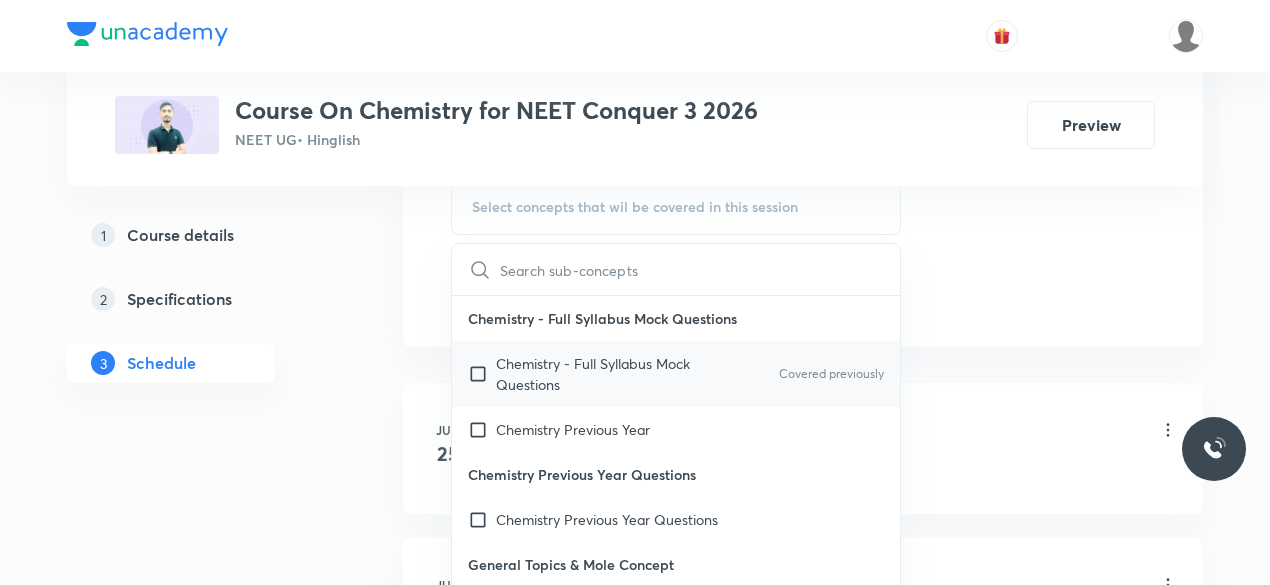 click at bounding box center [482, 374] 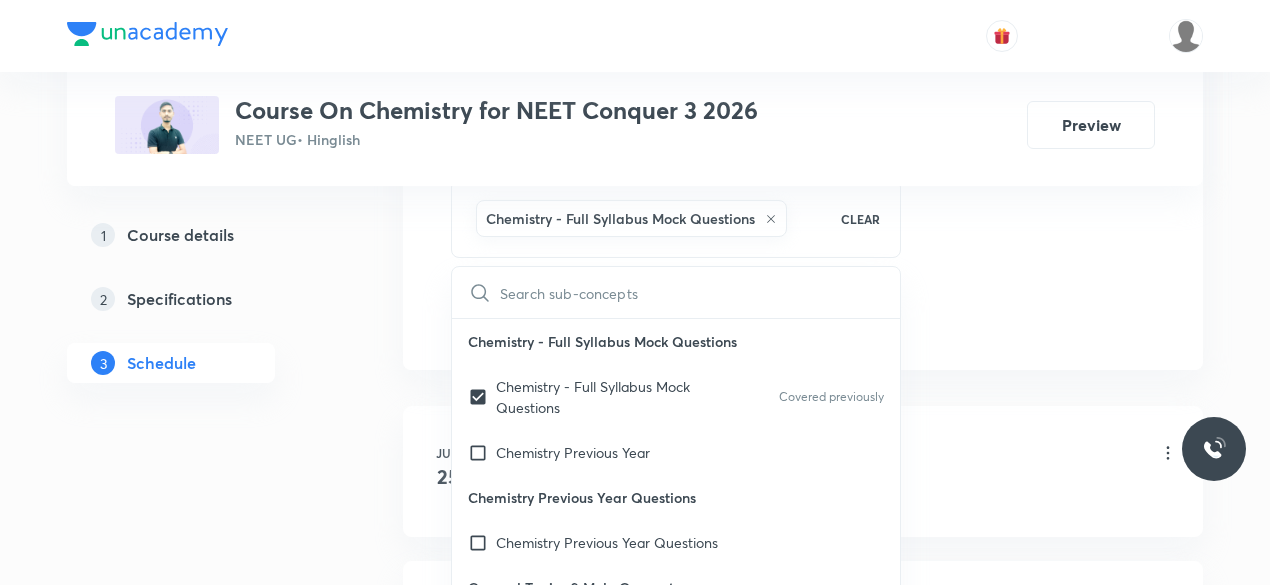 click on "Session  19 Live class Session title 37/99 Mole Concept & Concentration Terms-18 ​ Schedule for Aug 3, [YEAR], [HOUR]:[MINUTE] PM ​ Duration (in minutes) 75 ​   Session type Online Offline Room Classroom 8 Sub-concepts Chemistry - Full Syllabus Mock Questions CLEAR ​ Chemistry - Full Syllabus Mock Questions Chemistry - Full Syllabus Mock Questions Covered previously Chemistry Previous Year Chemistry Previous Year Questions Chemistry Previous Year Questions General Topics & Mole Concept Basic Concepts Mole – Basic Introduction Percentage Composition Stoichiometry Principle of Atom Conservation (POAC) Relation between Stoichiometric Quantities Application of Mole Concept: Gravimetric Analysis Electronic Configuration Of Atoms (Hund's rule)  Quantum Numbers (Magnetic Quantum no.) Quantum Numbers(Pauli's Exclusion law) Mean Molar Mass or Molecular Mass Variation of Conductivity with Concentration Mechanism of Corrosion Atomic Structure Discovery Of Electron Some Prerequisites of Physics Atomic Models Spectrum Wave" at bounding box center (803, -143) 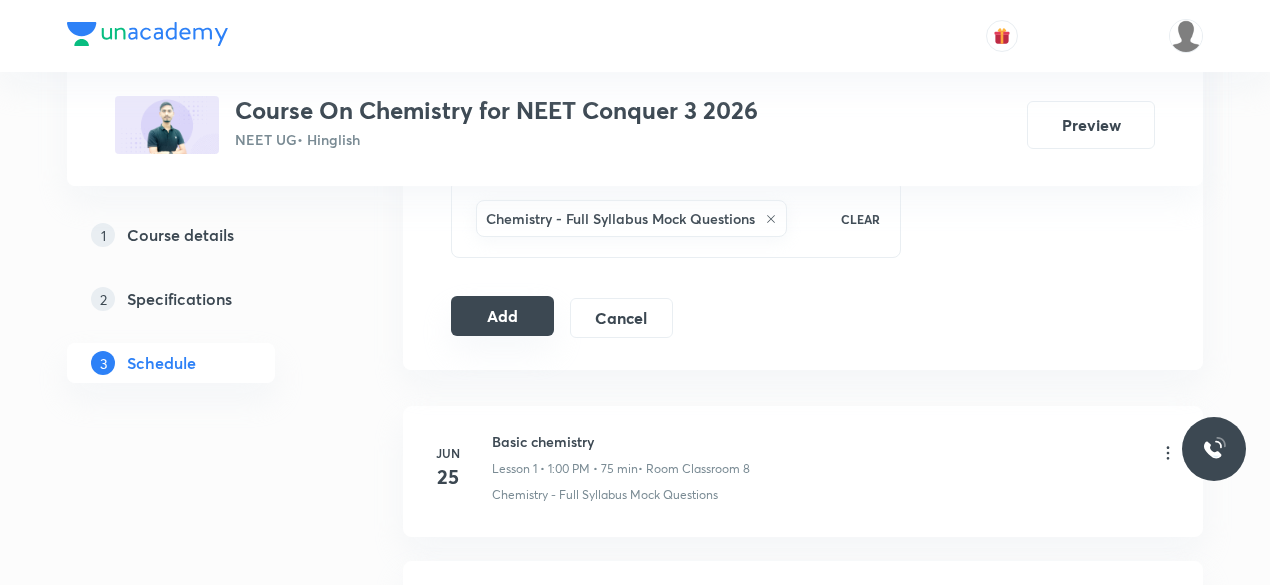 click on "Add" at bounding box center (502, 316) 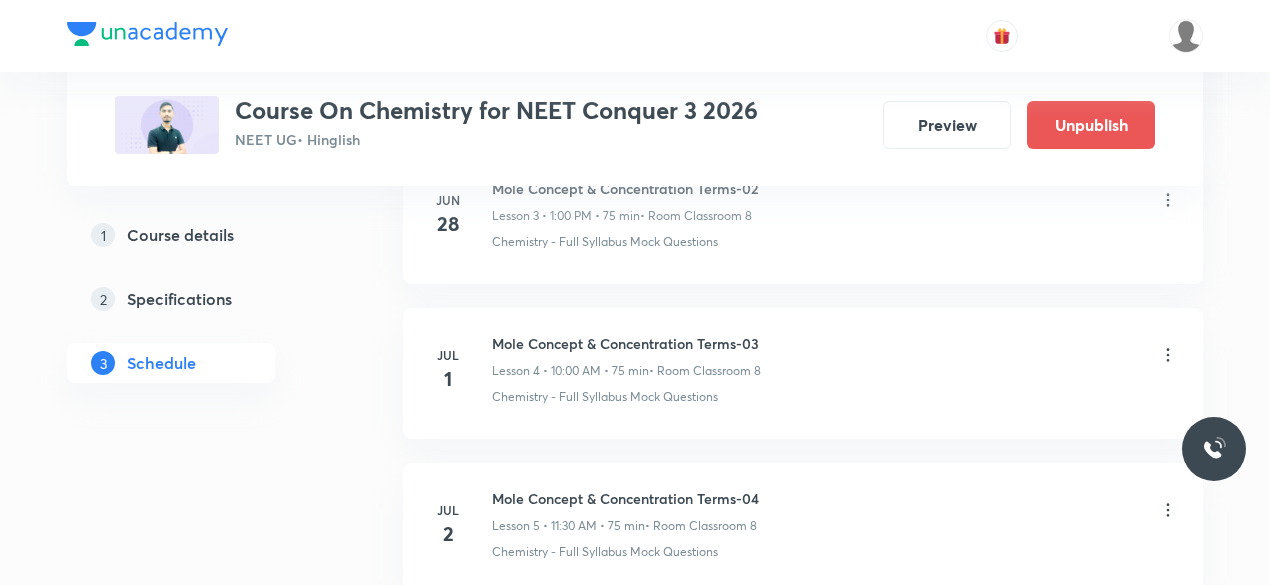 scroll, scrollTop: 634, scrollLeft: 0, axis: vertical 